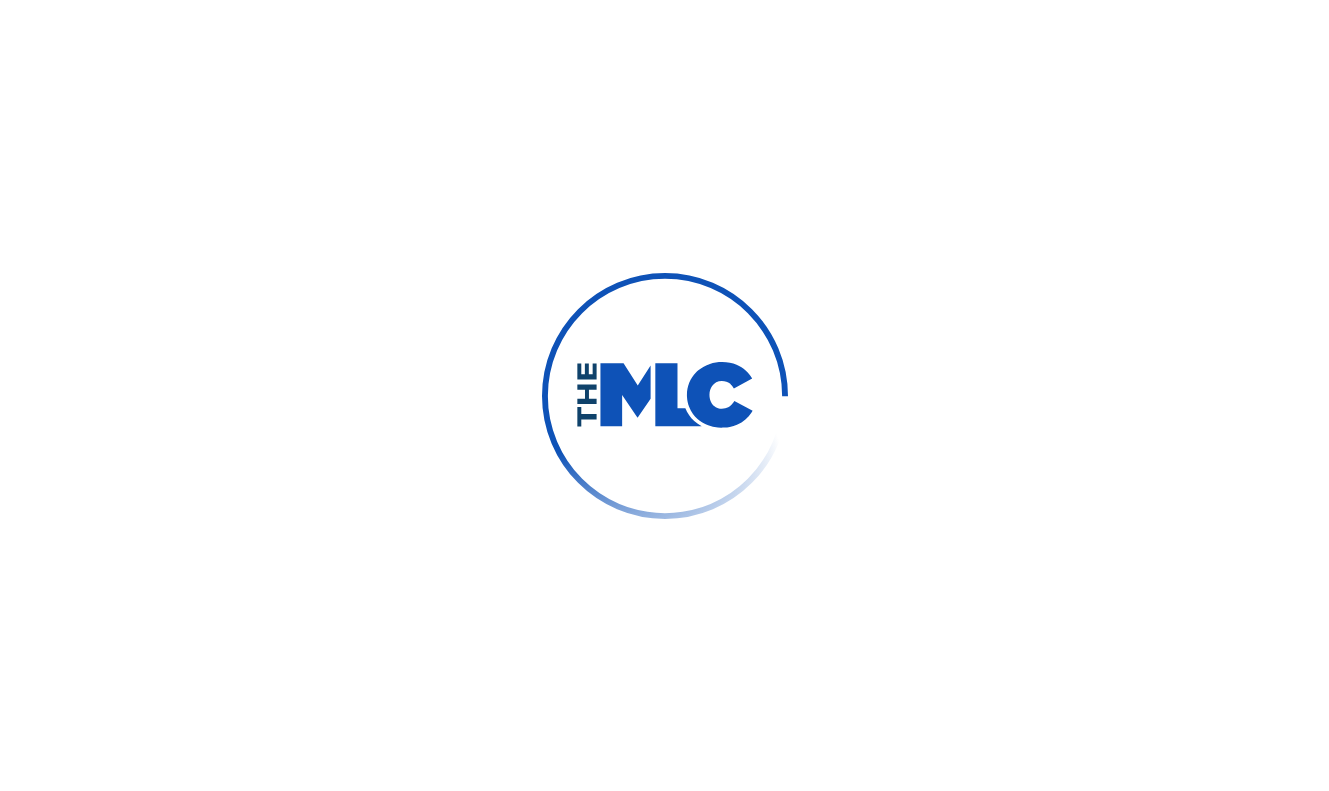 scroll, scrollTop: 0, scrollLeft: 0, axis: both 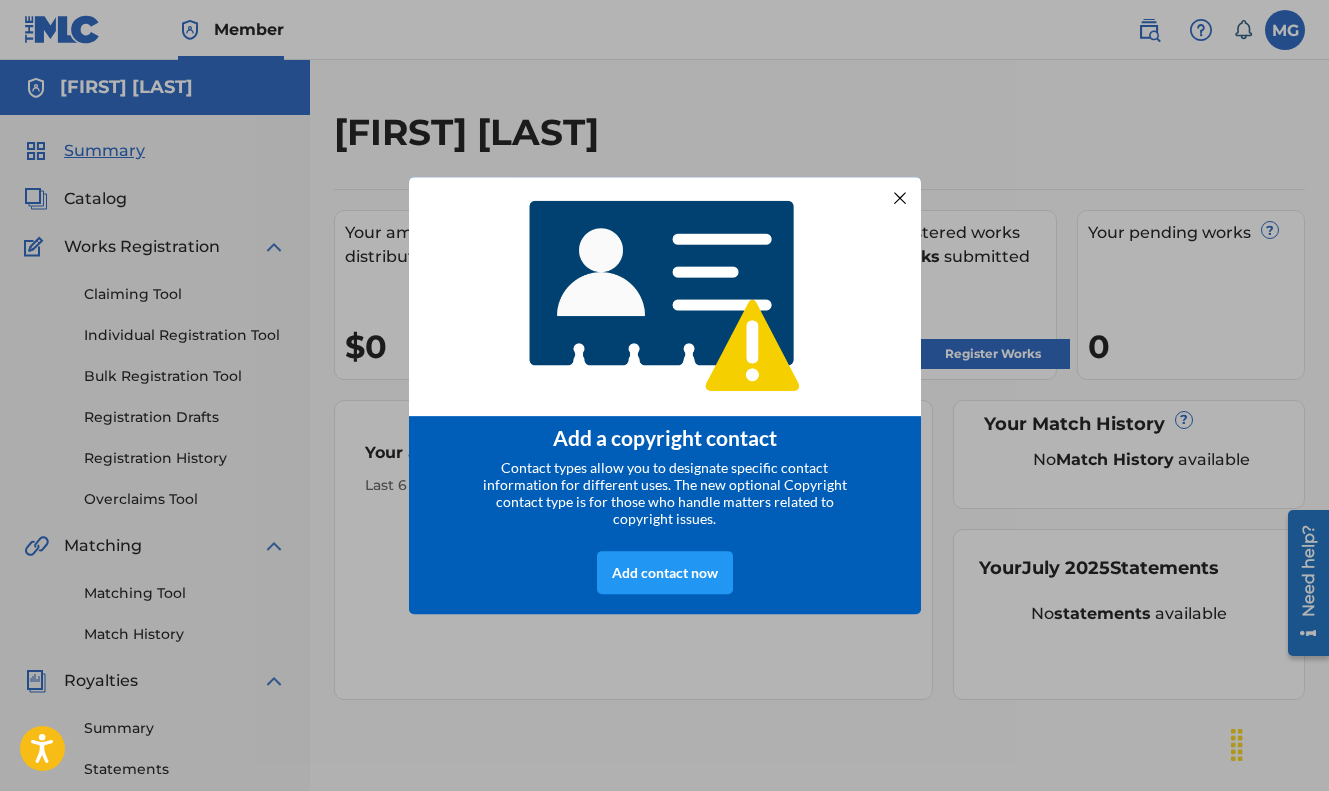 click at bounding box center (899, 197) 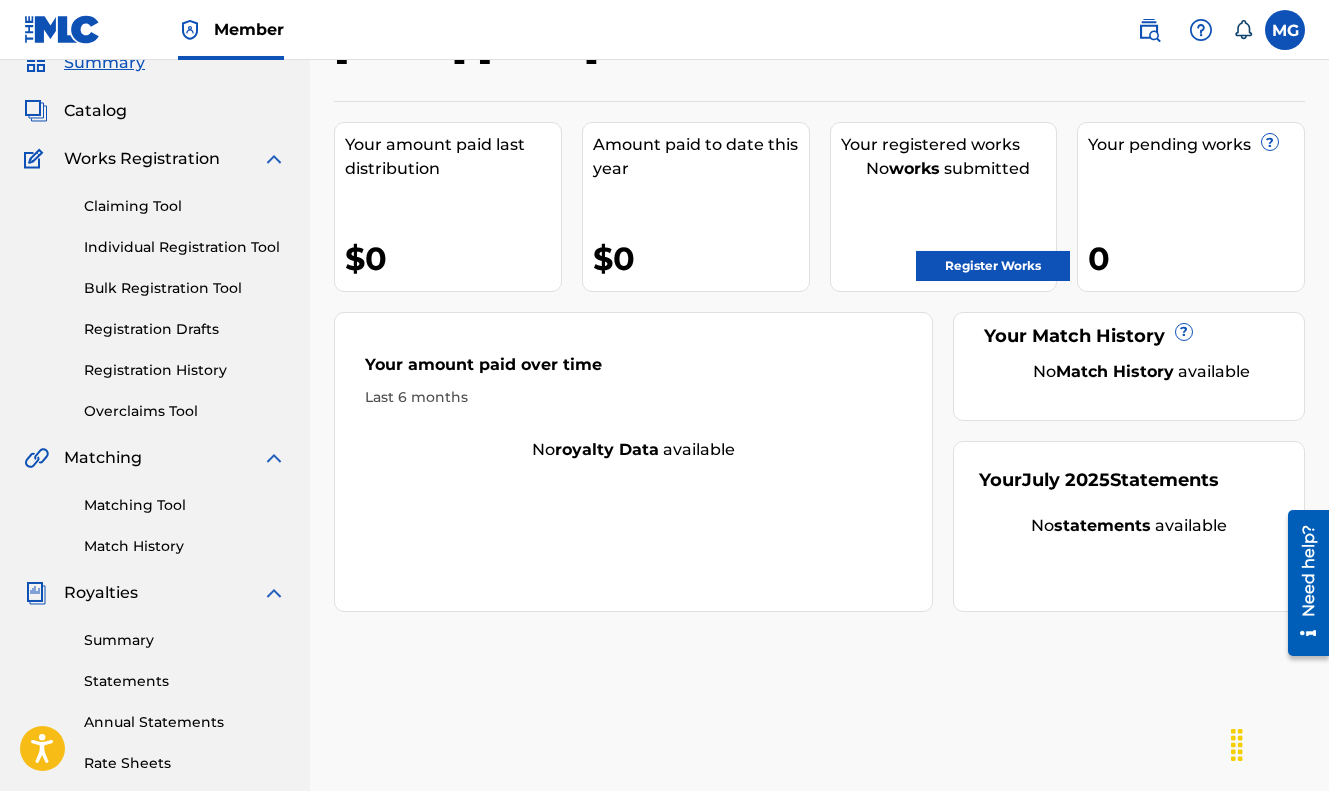 scroll, scrollTop: 0, scrollLeft: 0, axis: both 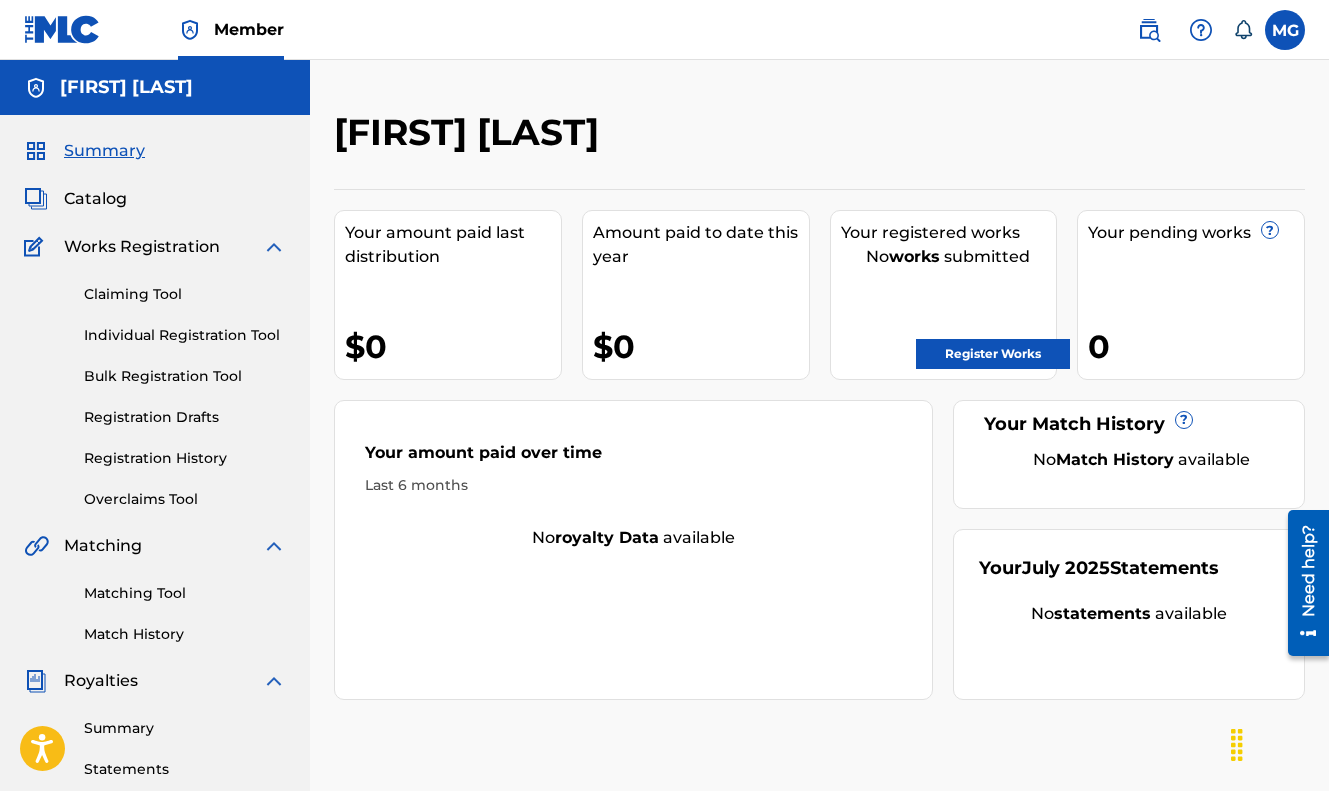 click on "Claiming Tool" at bounding box center [185, 294] 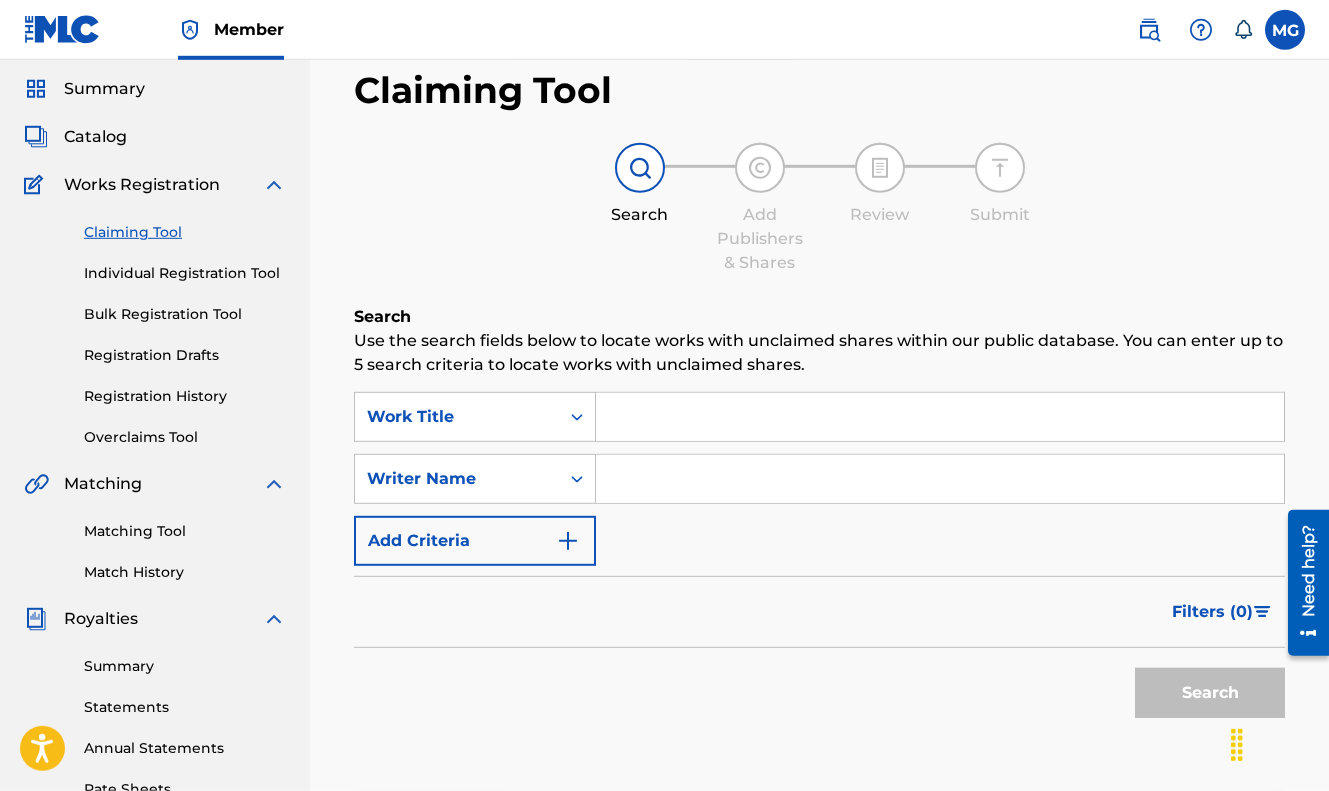 scroll, scrollTop: 0, scrollLeft: 0, axis: both 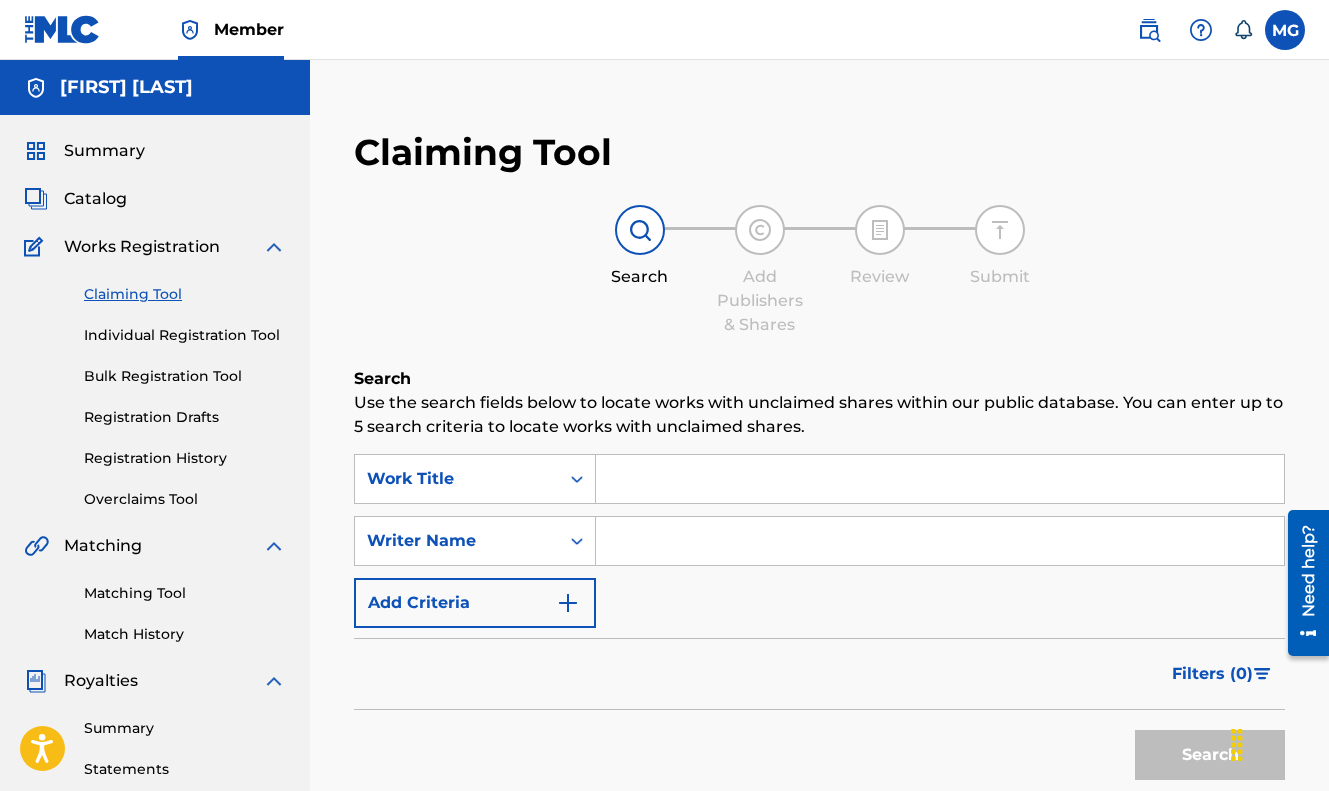 click on "Bulk Registration Tool" at bounding box center [185, 376] 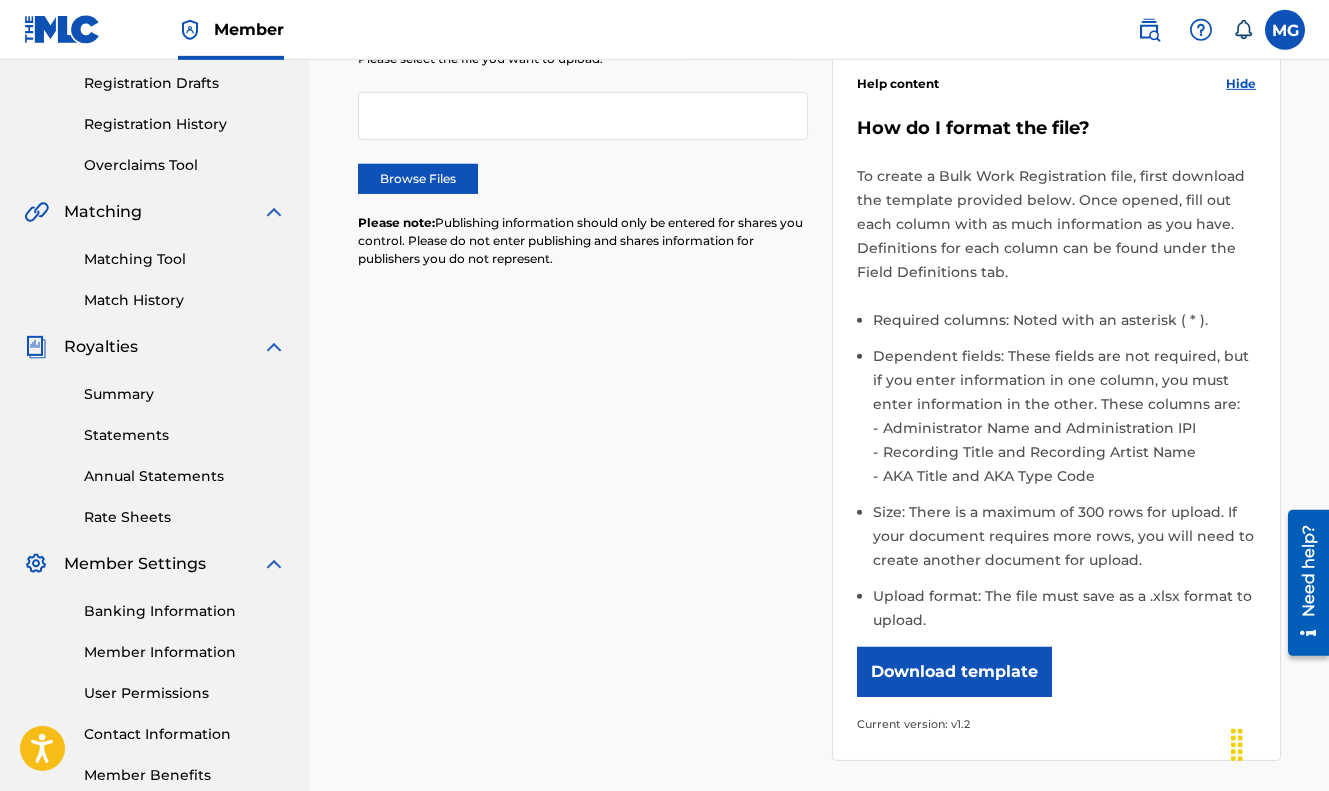 scroll, scrollTop: 336, scrollLeft: 0, axis: vertical 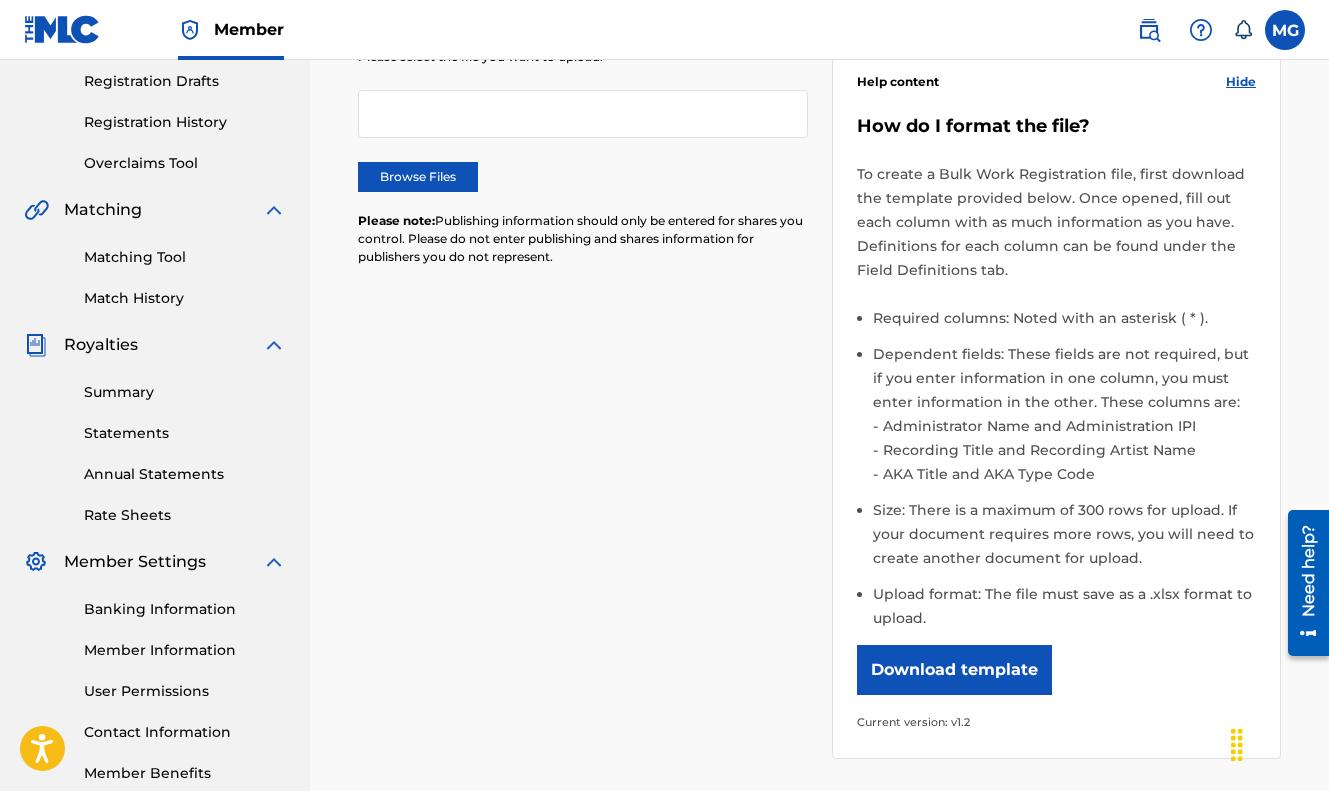 click on "Summary" at bounding box center [185, 392] 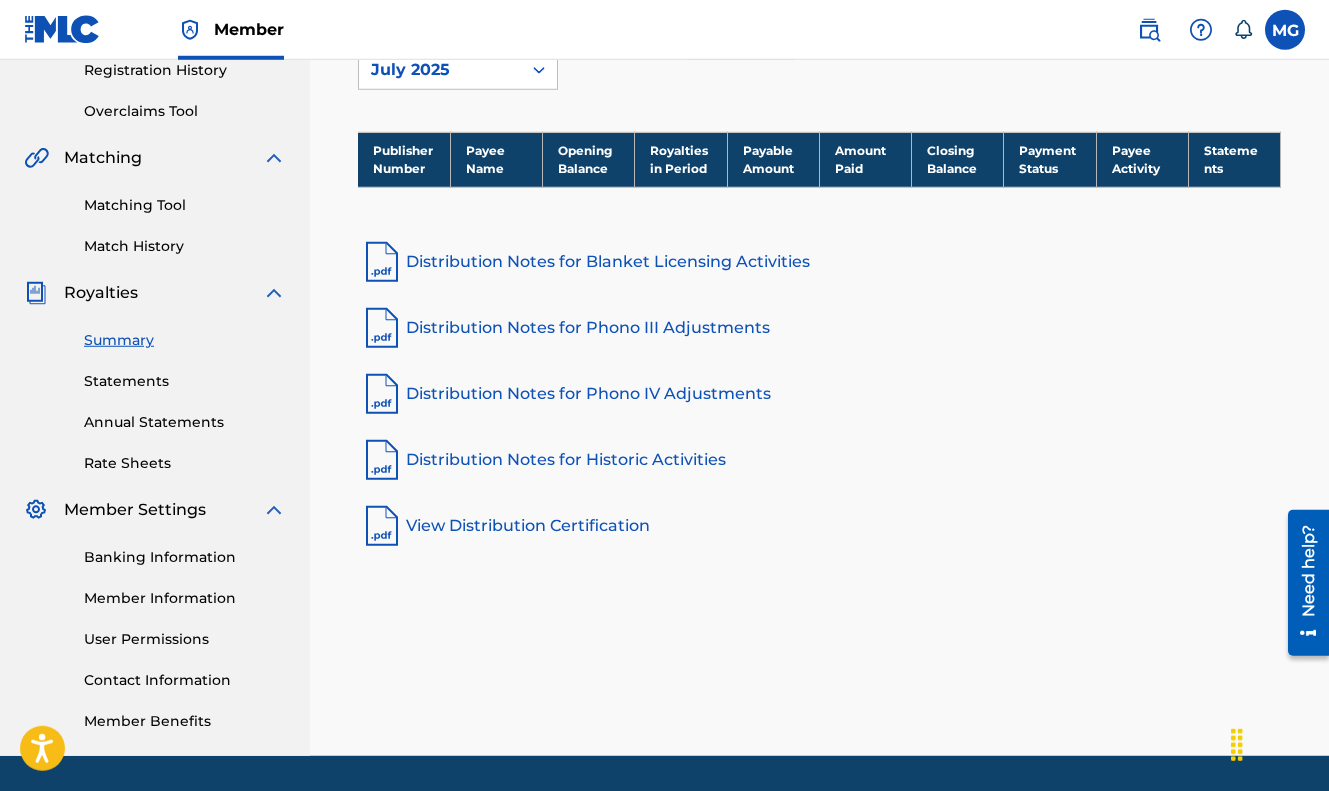 scroll, scrollTop: 448, scrollLeft: 0, axis: vertical 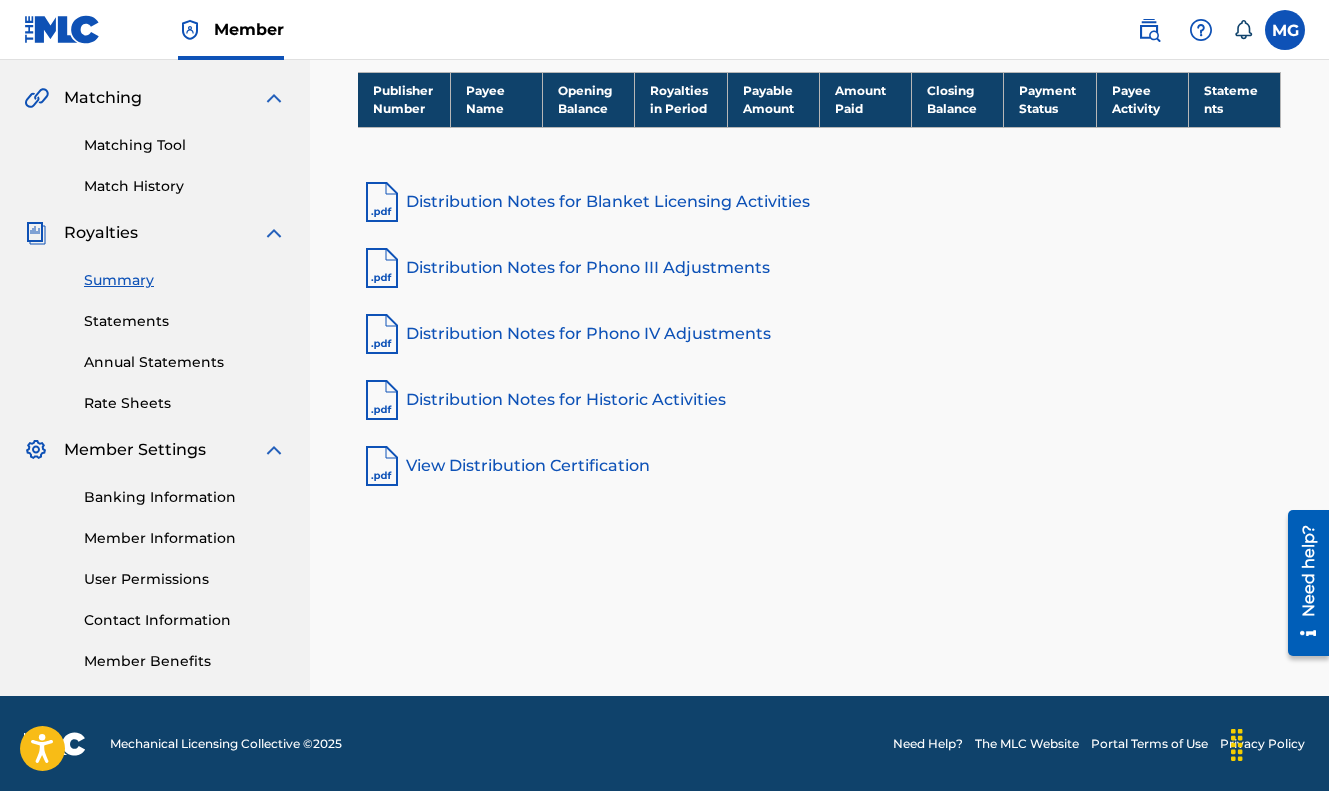 click on "Banking Information" at bounding box center [185, 497] 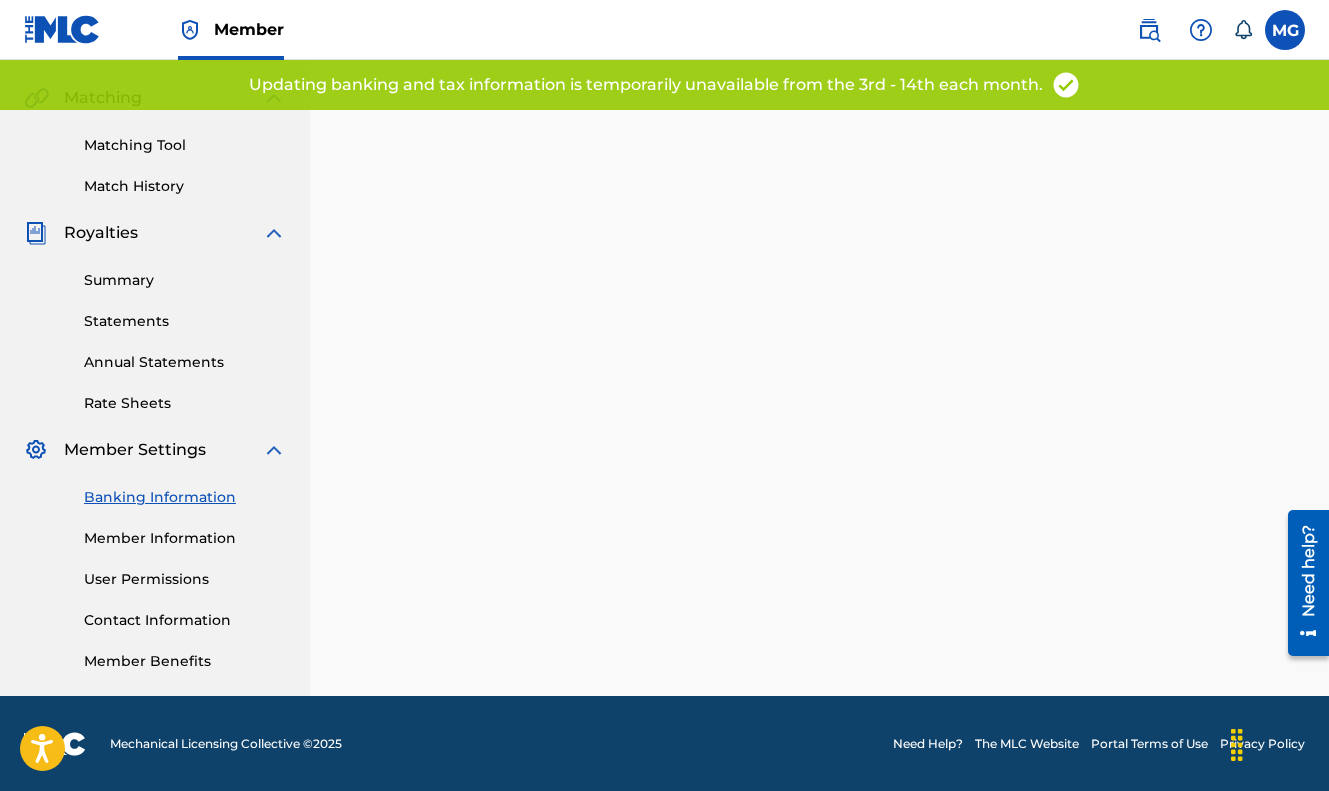 scroll, scrollTop: 0, scrollLeft: 0, axis: both 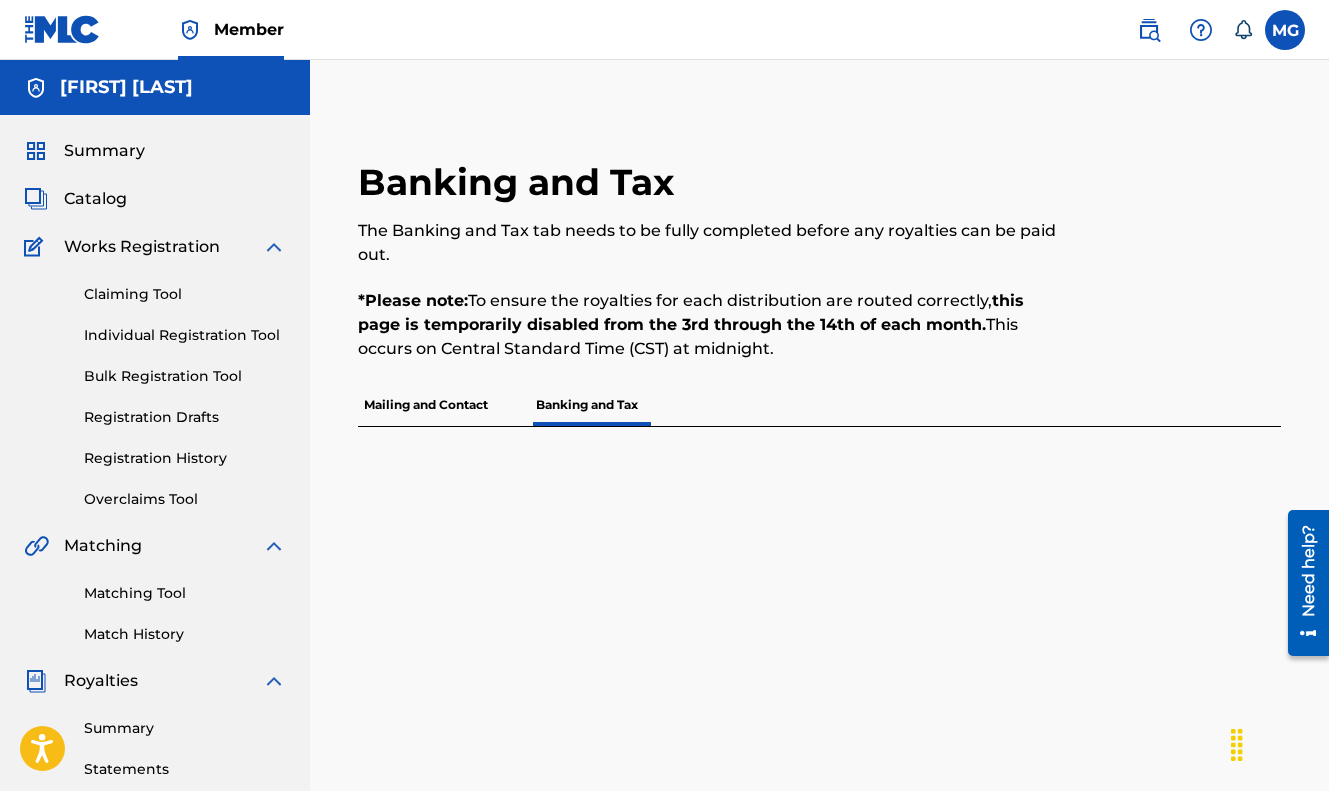 click on "Mailing and Contact" at bounding box center (426, 405) 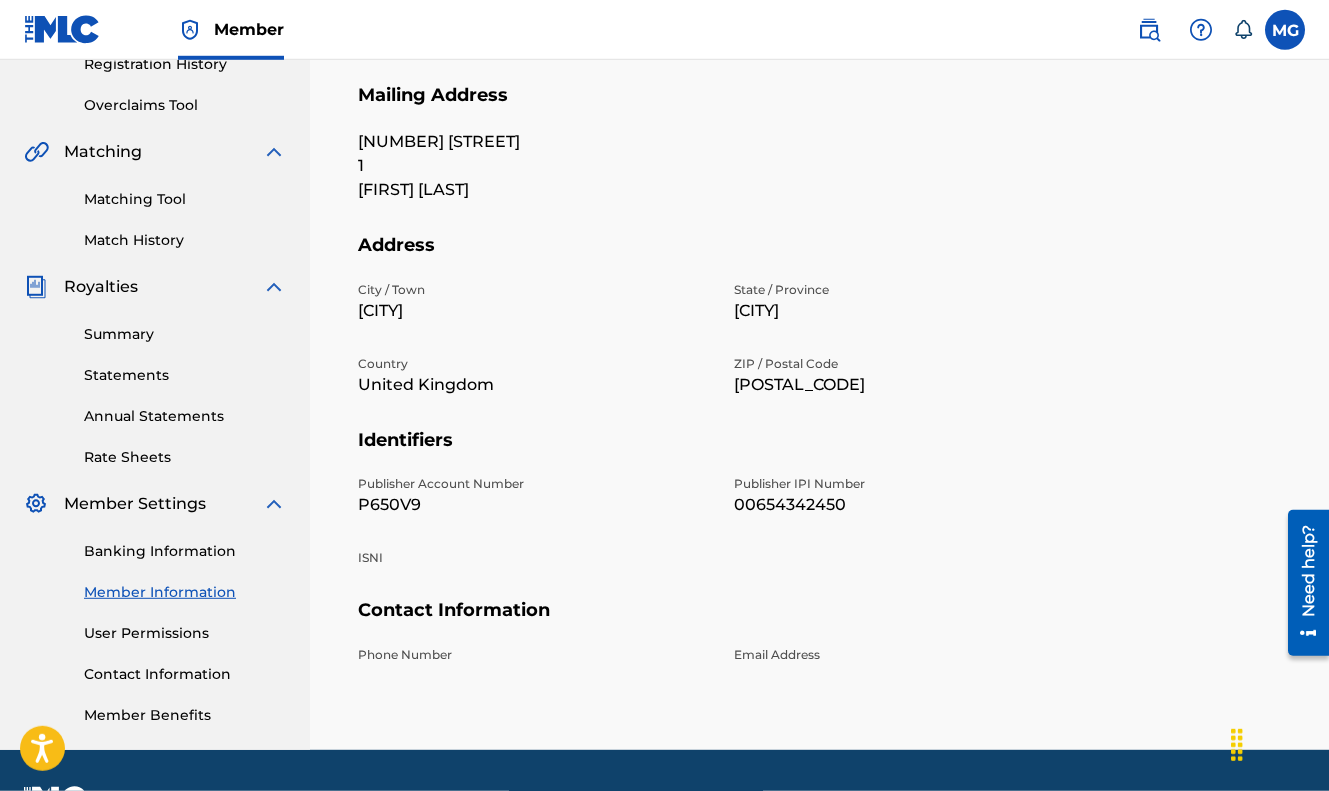 scroll, scrollTop: 449, scrollLeft: 0, axis: vertical 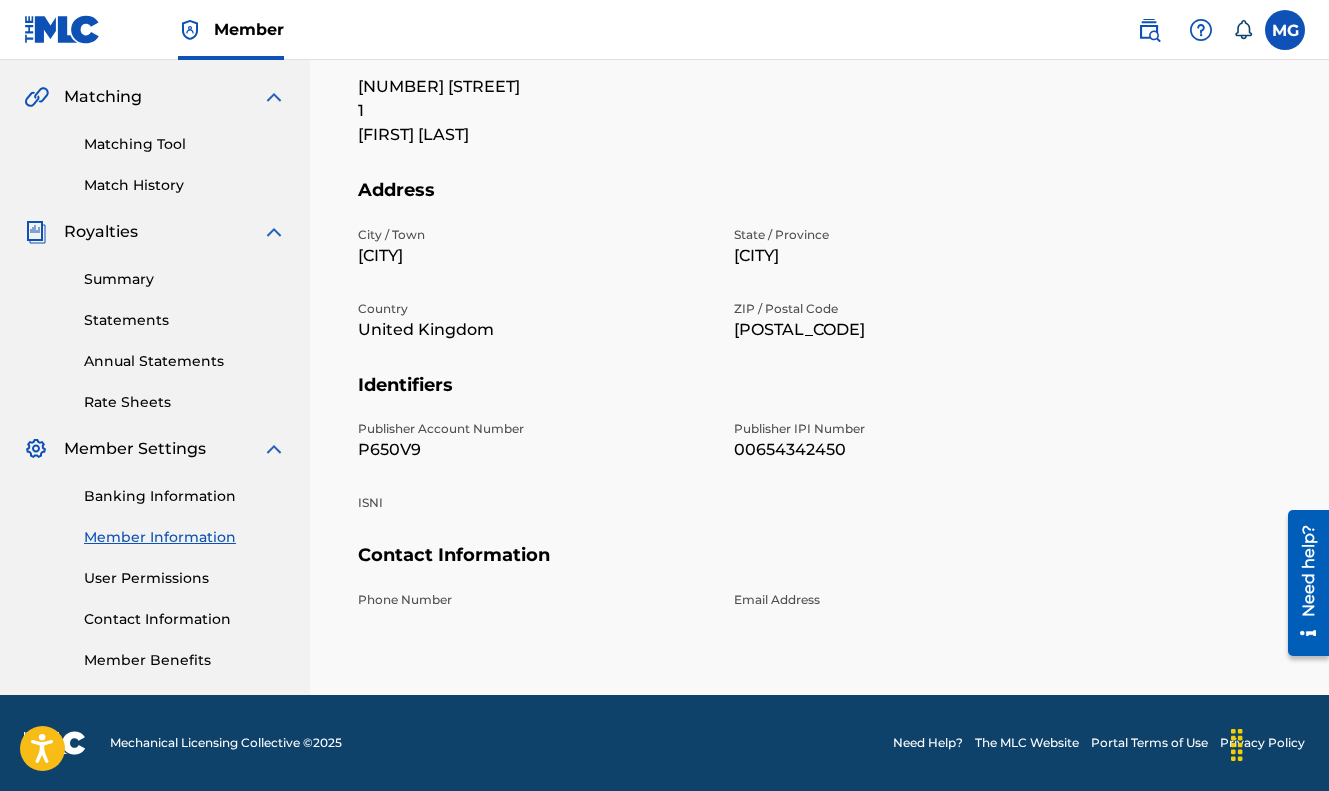 click on "Contact Information" at bounding box center [185, 619] 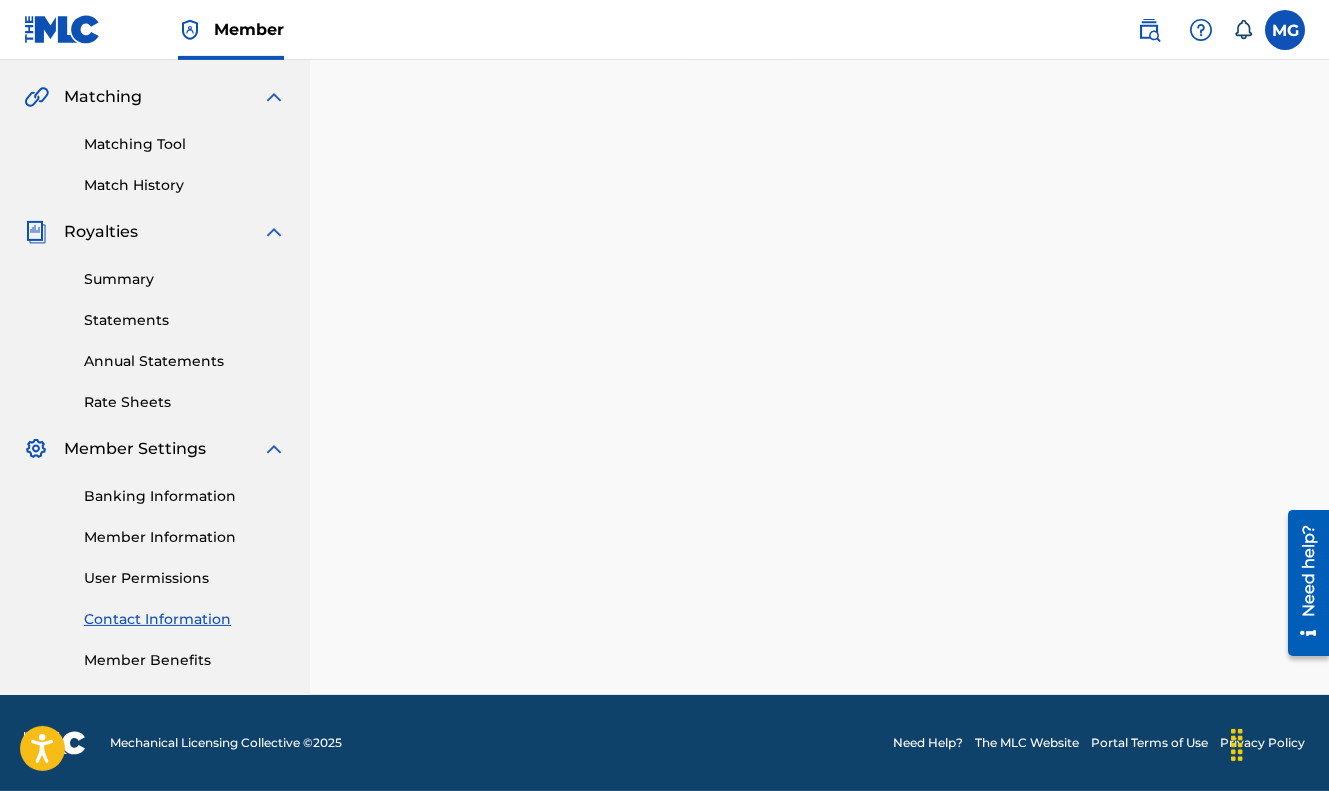 scroll, scrollTop: 449, scrollLeft: 0, axis: vertical 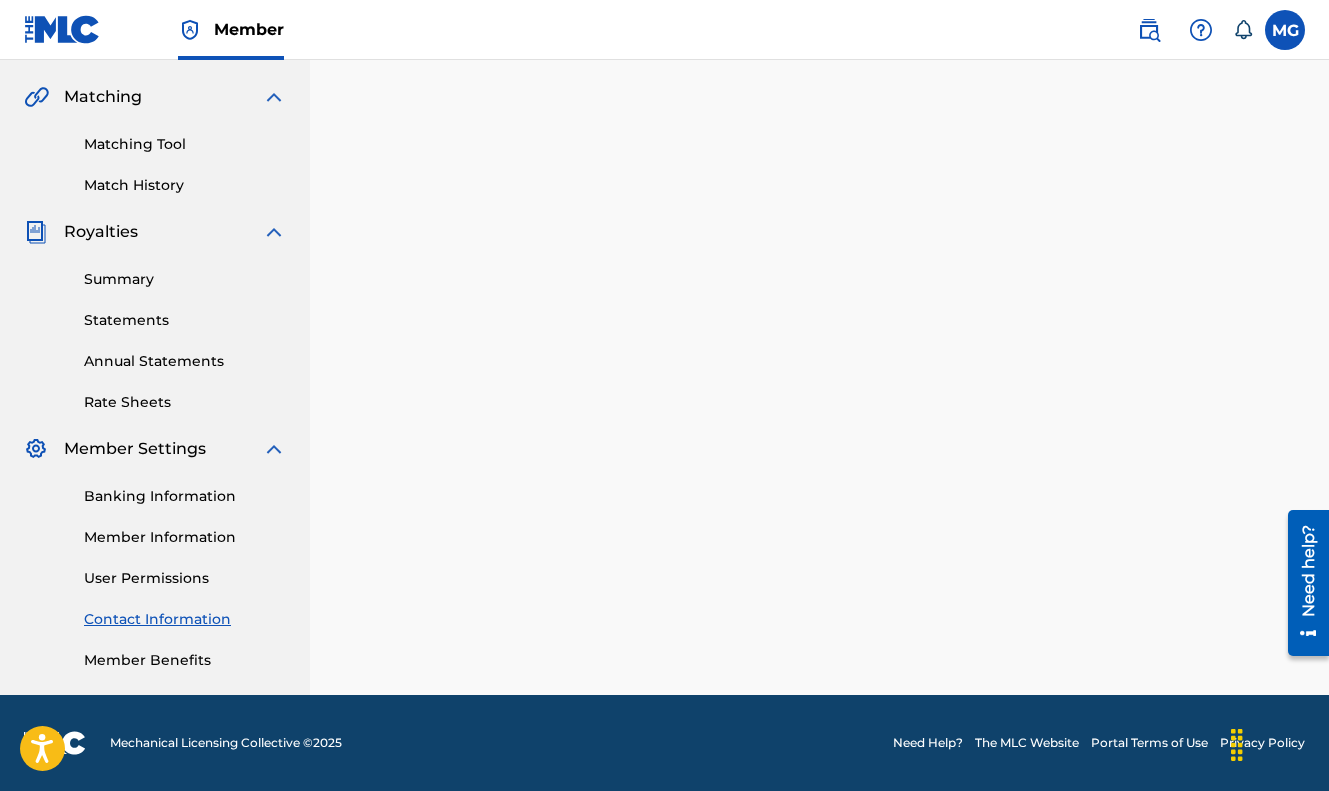 click on "Banking Information" at bounding box center [185, 496] 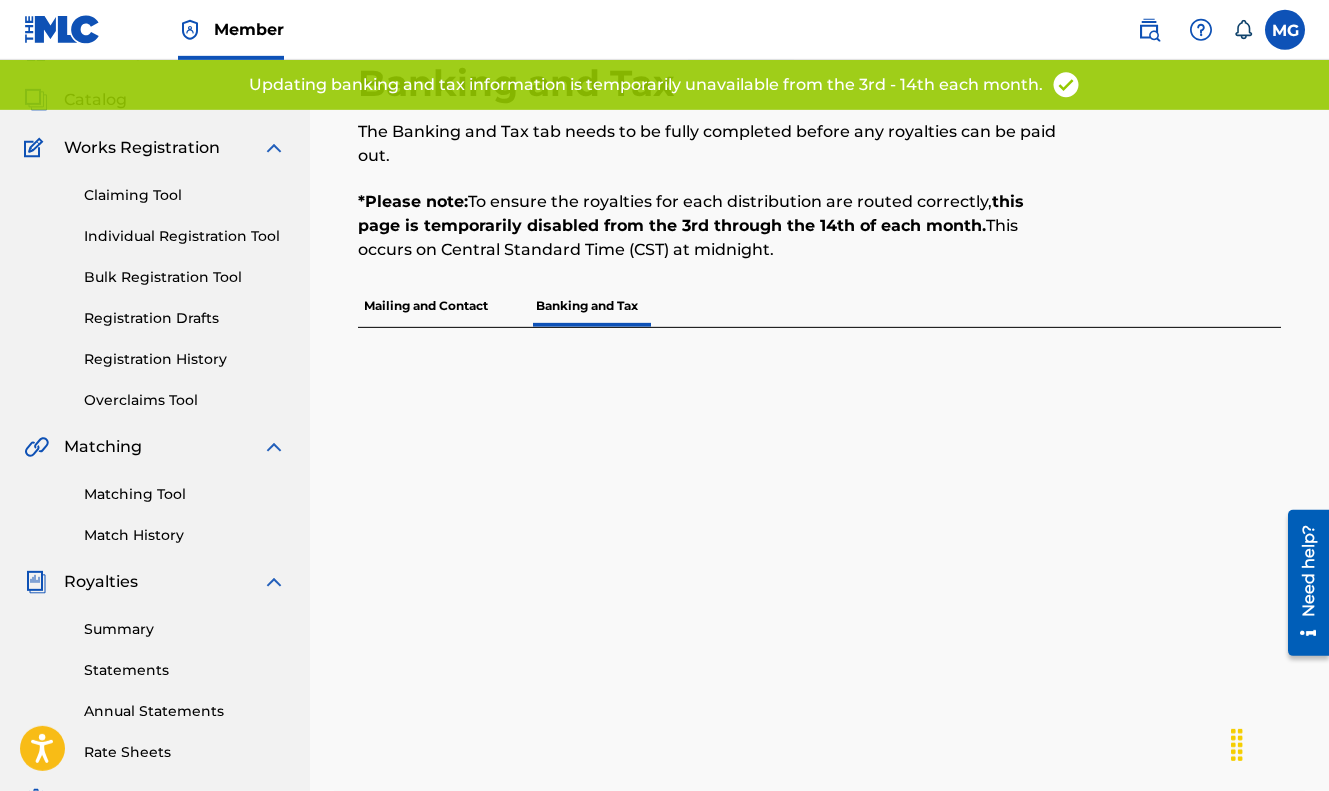scroll, scrollTop: 160, scrollLeft: 0, axis: vertical 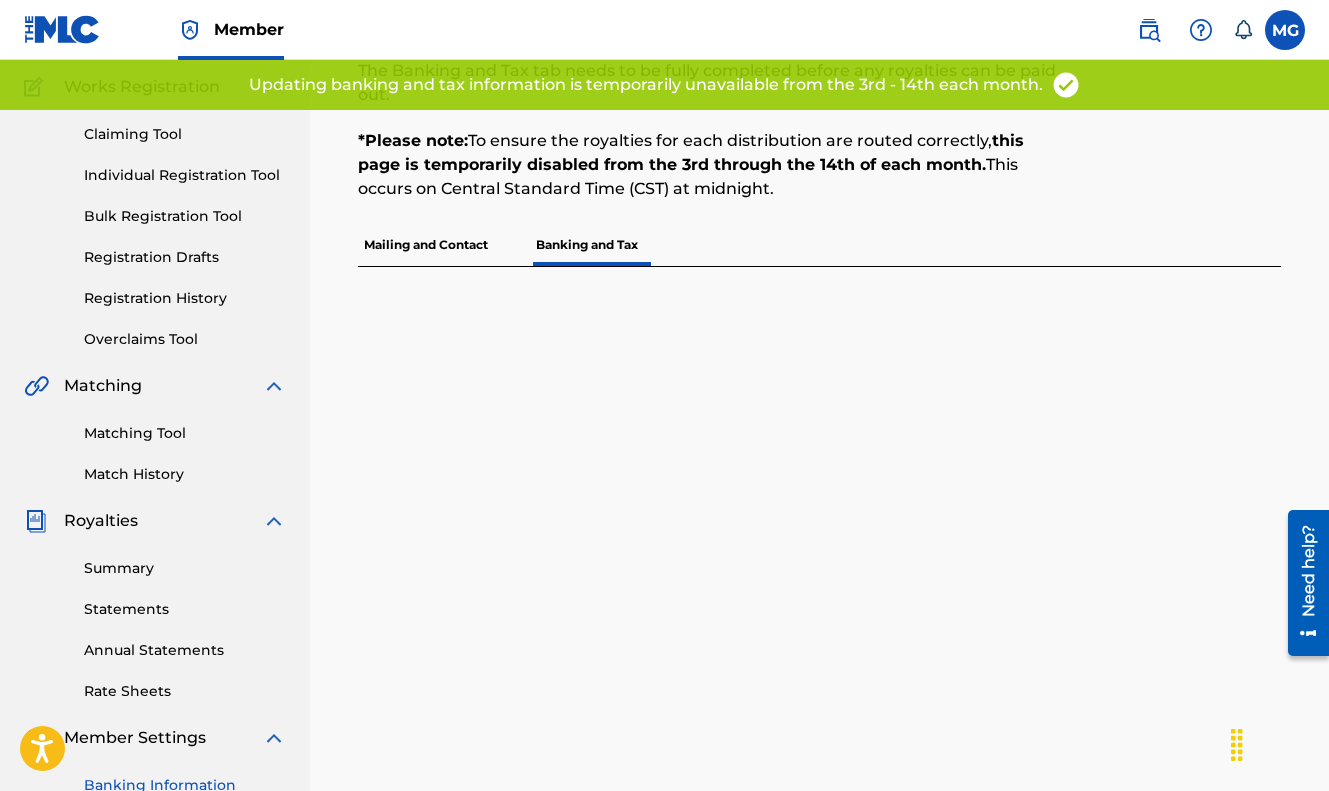 click on "Statements" at bounding box center (185, 609) 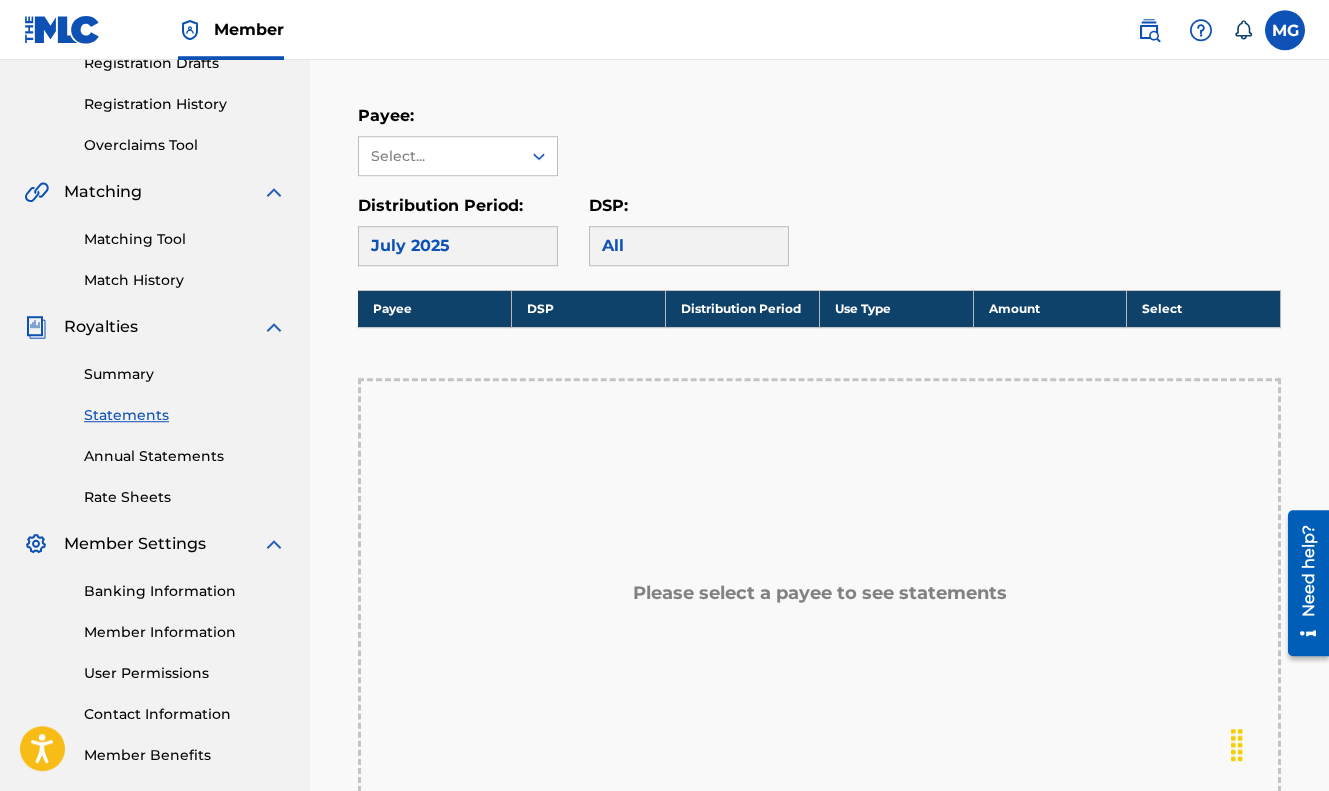 scroll, scrollTop: 135, scrollLeft: 0, axis: vertical 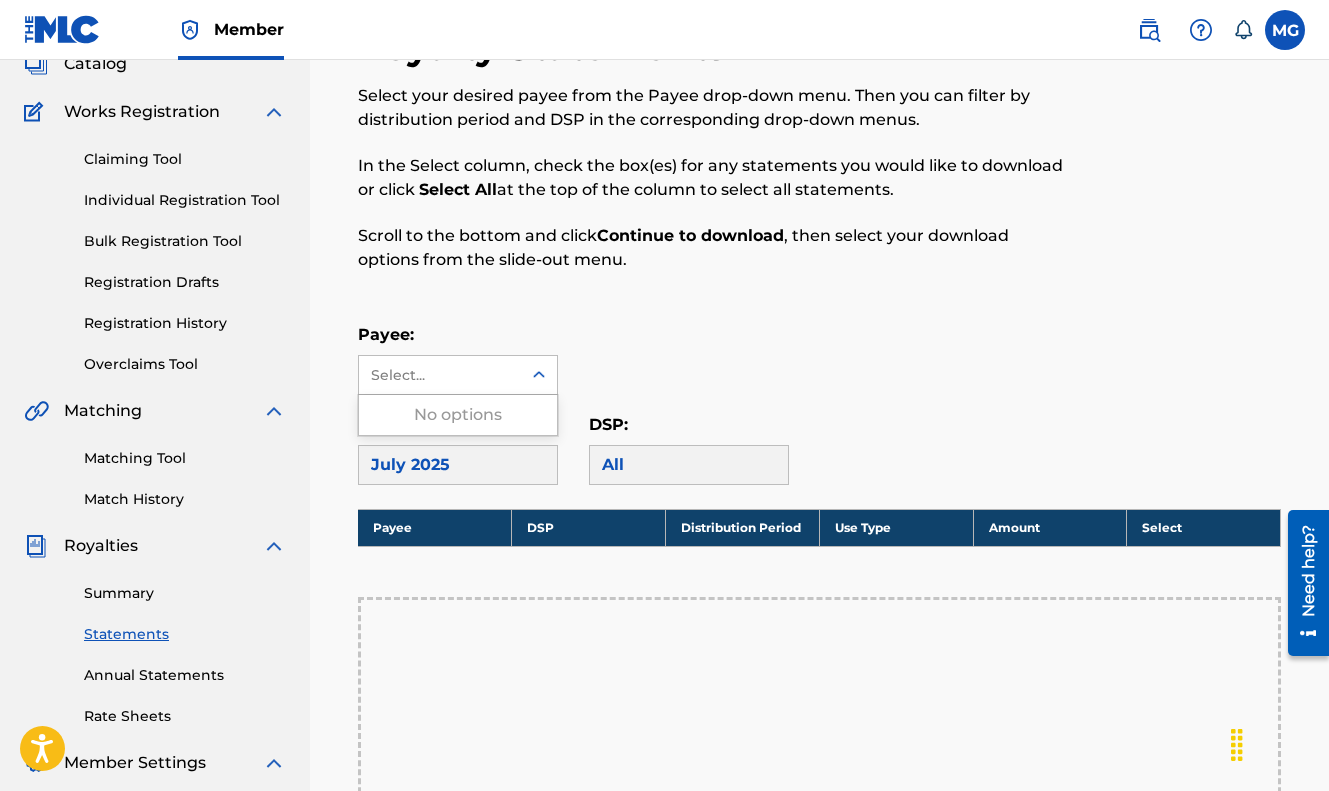 click 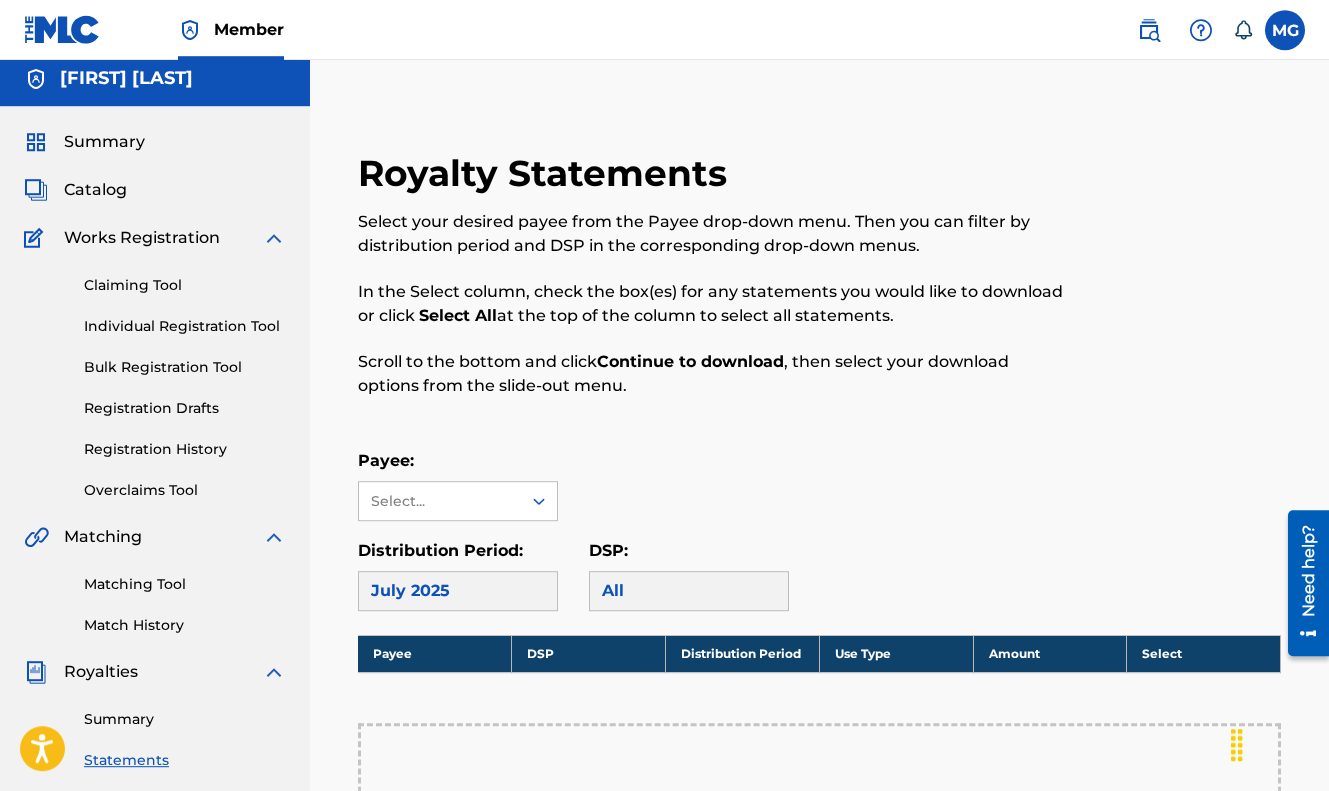 scroll, scrollTop: 0, scrollLeft: 0, axis: both 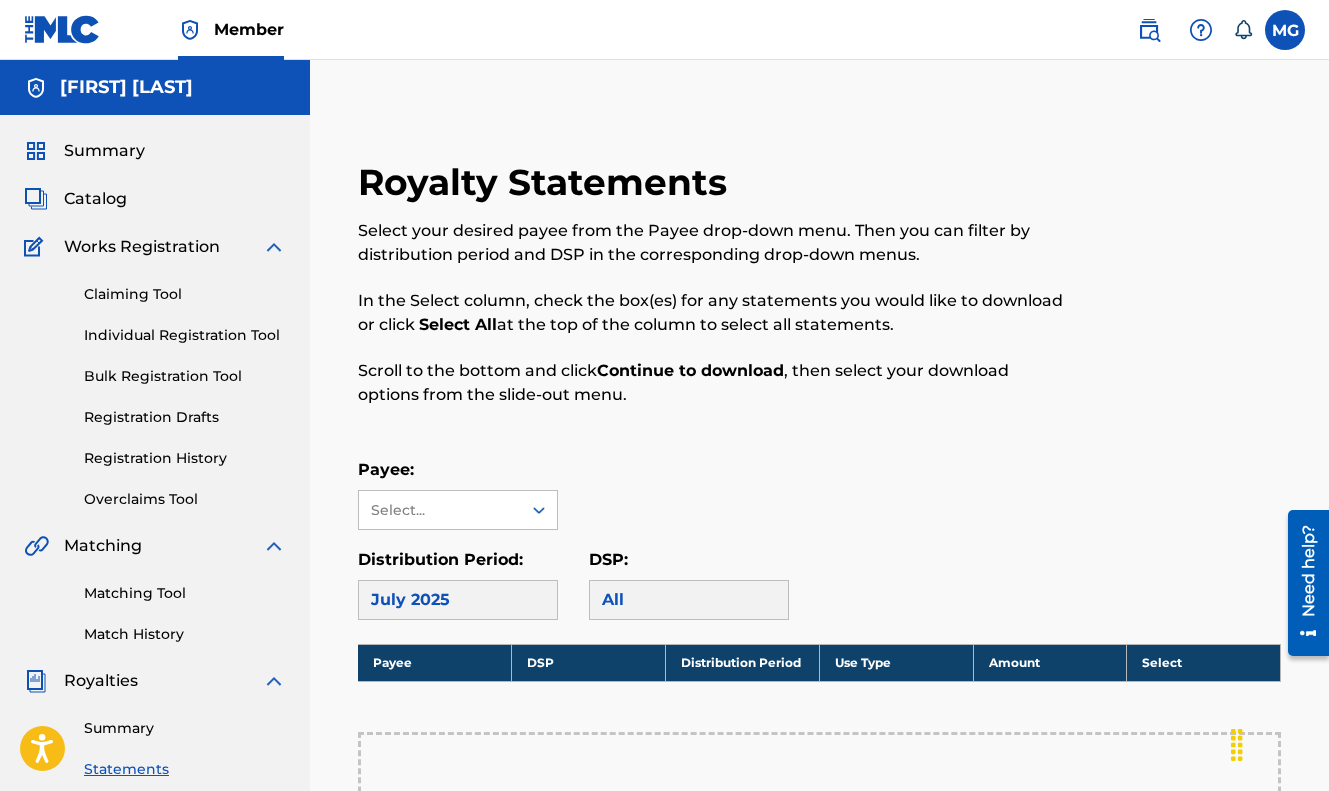 click on "Catalog" at bounding box center [95, 199] 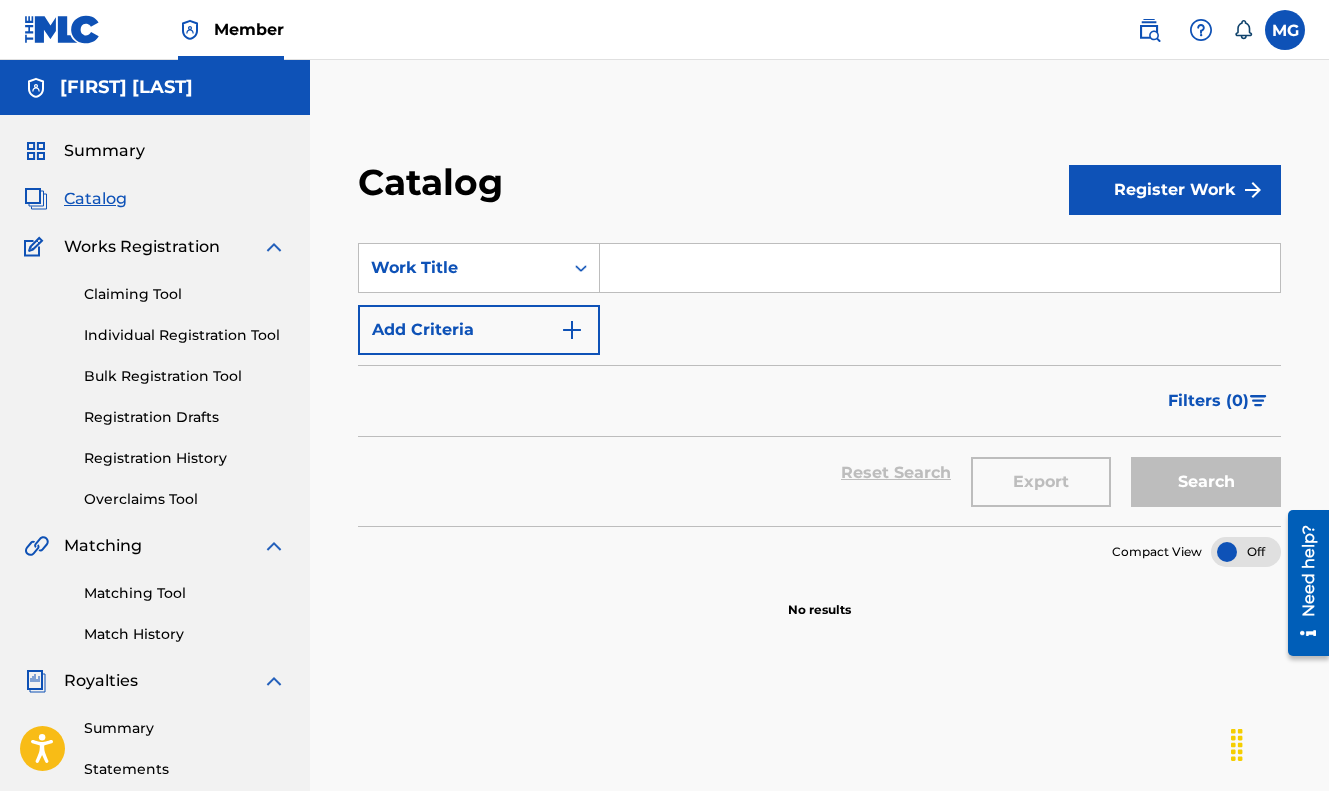 click on "Claiming Tool" at bounding box center (185, 294) 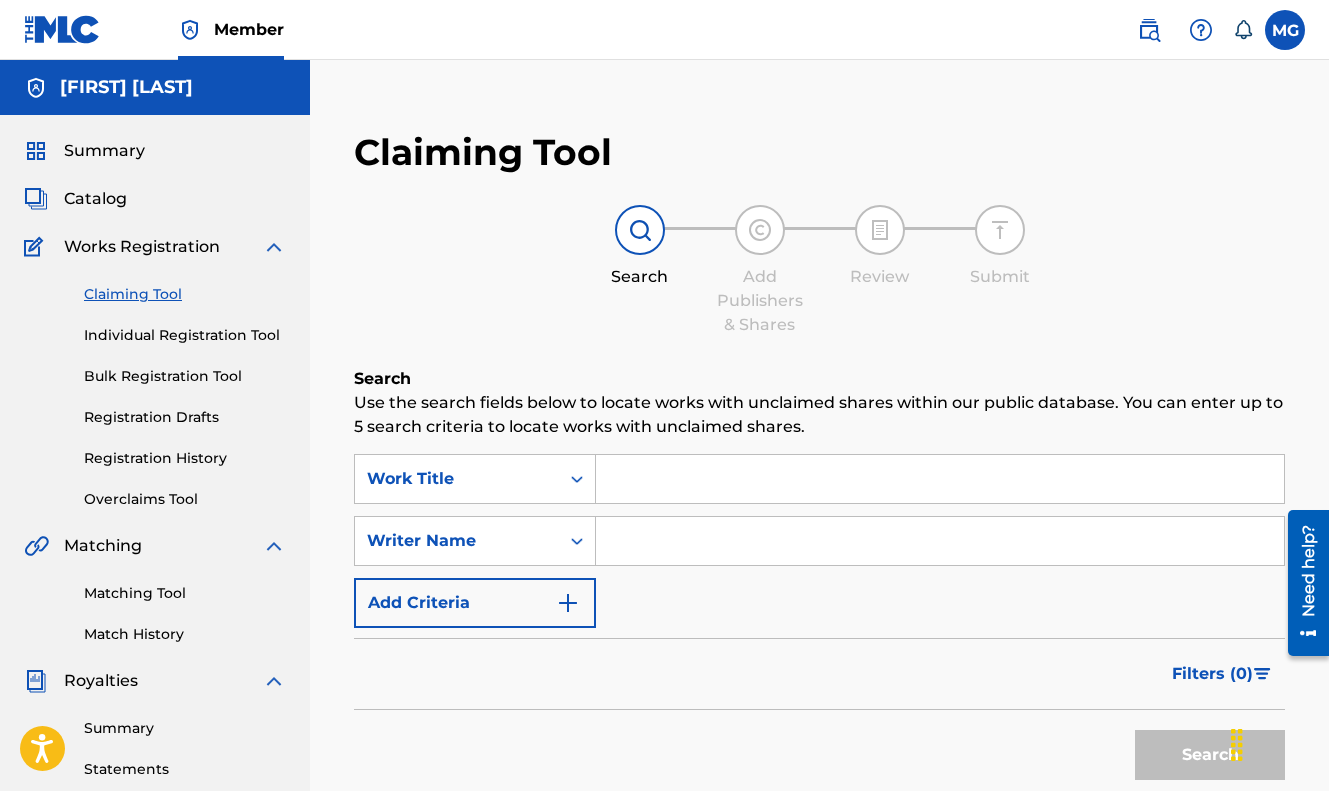 click at bounding box center [940, 479] 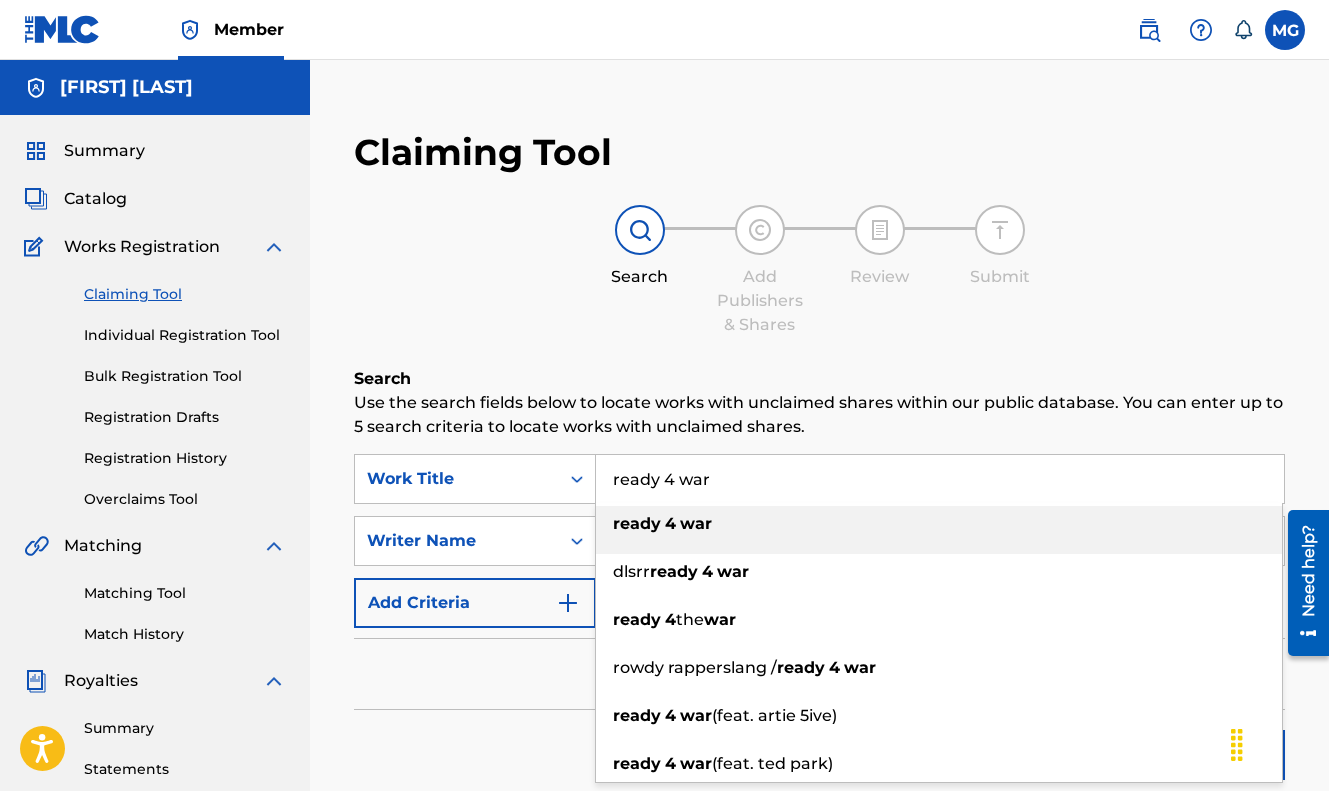 type on "ready 4 war" 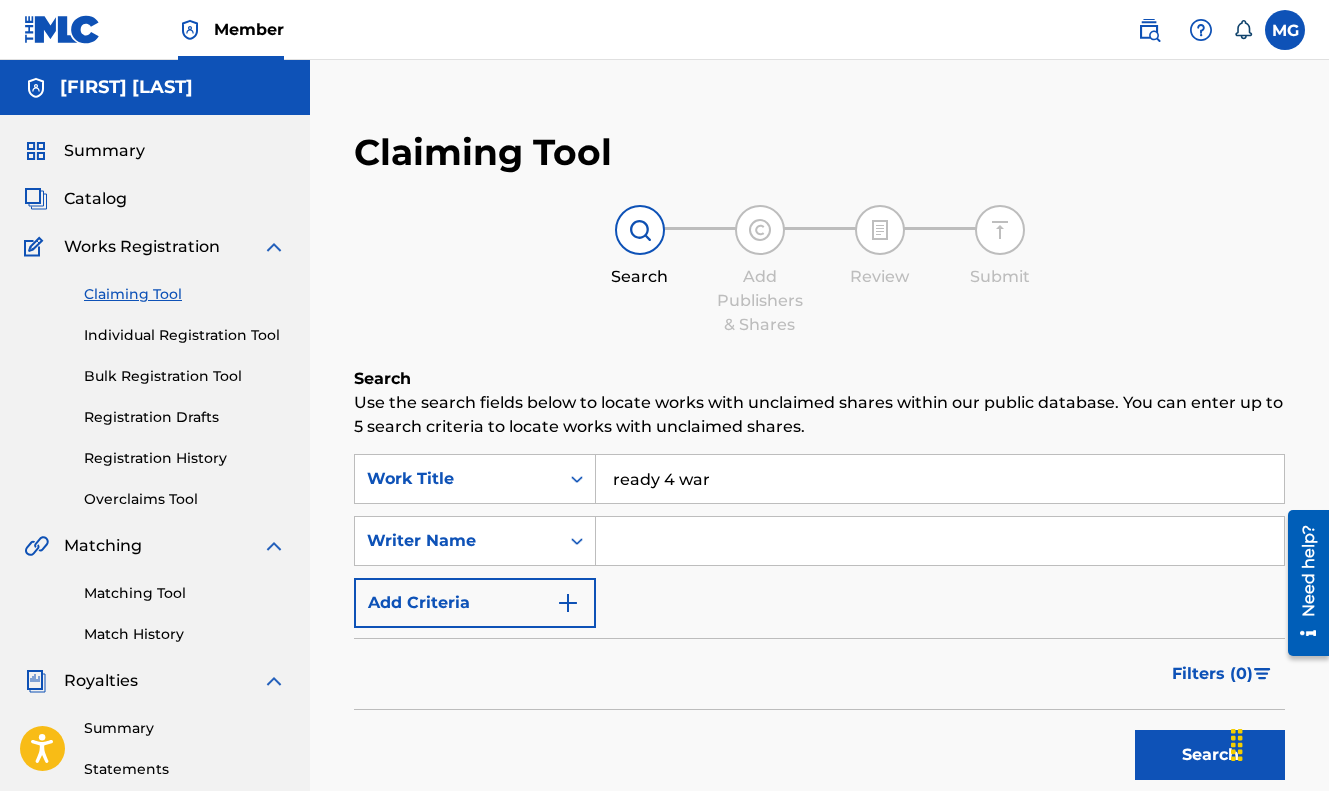 click at bounding box center (940, 541) 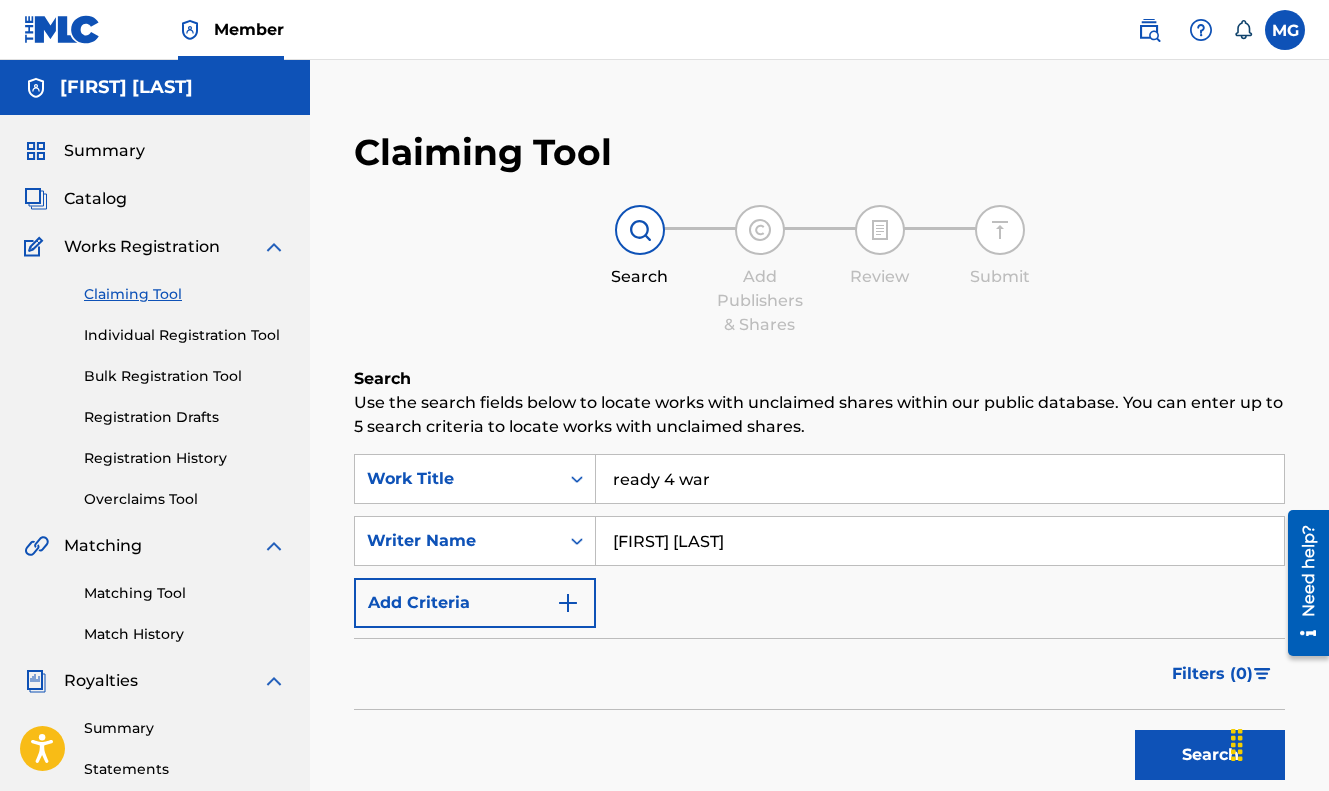 click on "Search" at bounding box center [1210, 755] 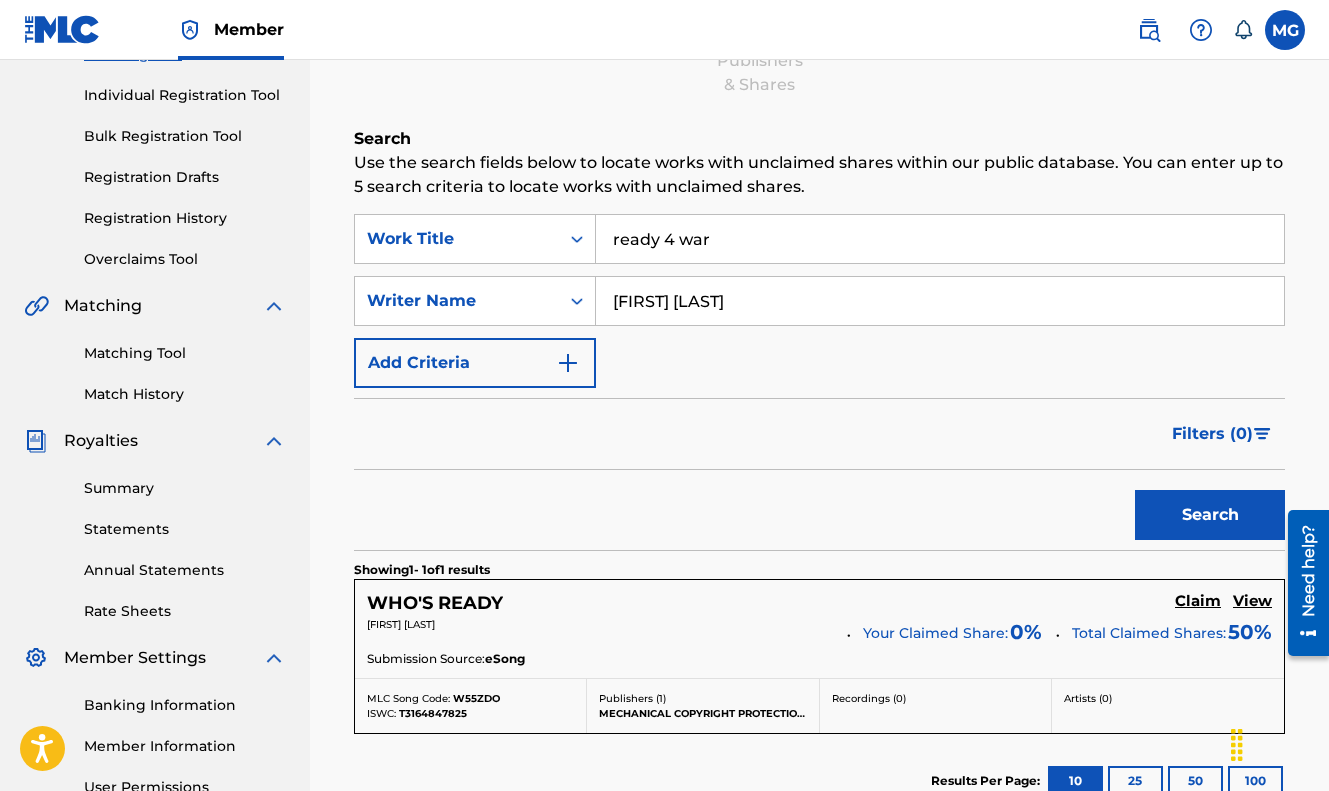 scroll, scrollTop: 336, scrollLeft: 0, axis: vertical 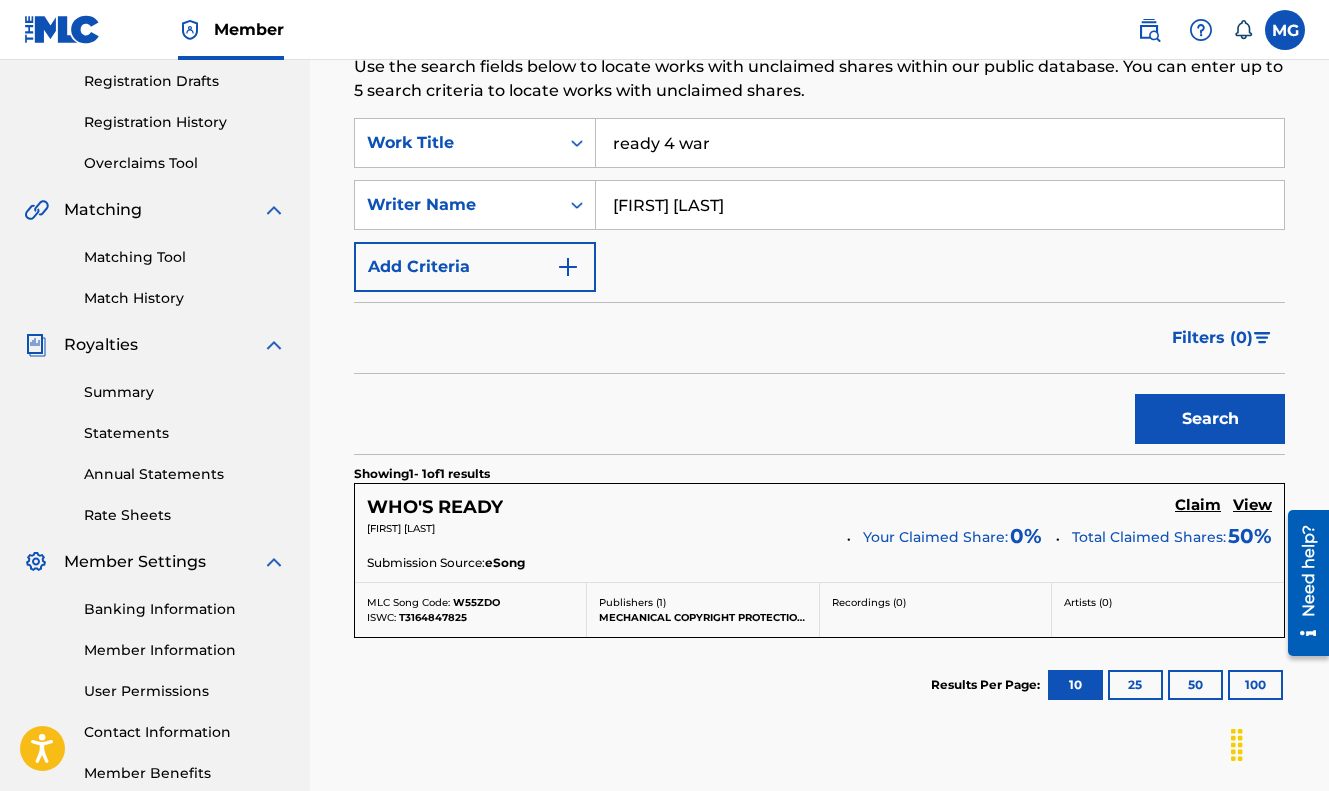 click on "25" at bounding box center (1135, 685) 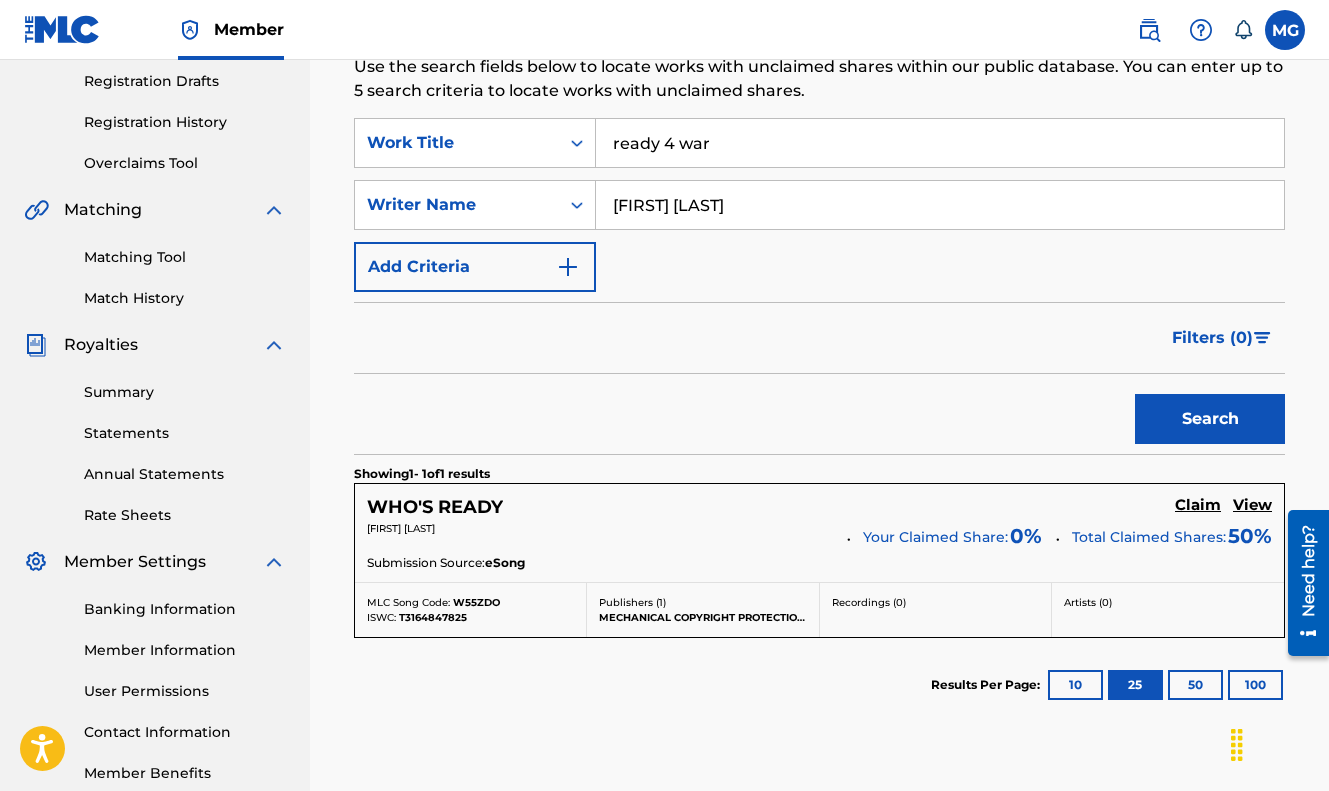 click on "50" at bounding box center (1195, 685) 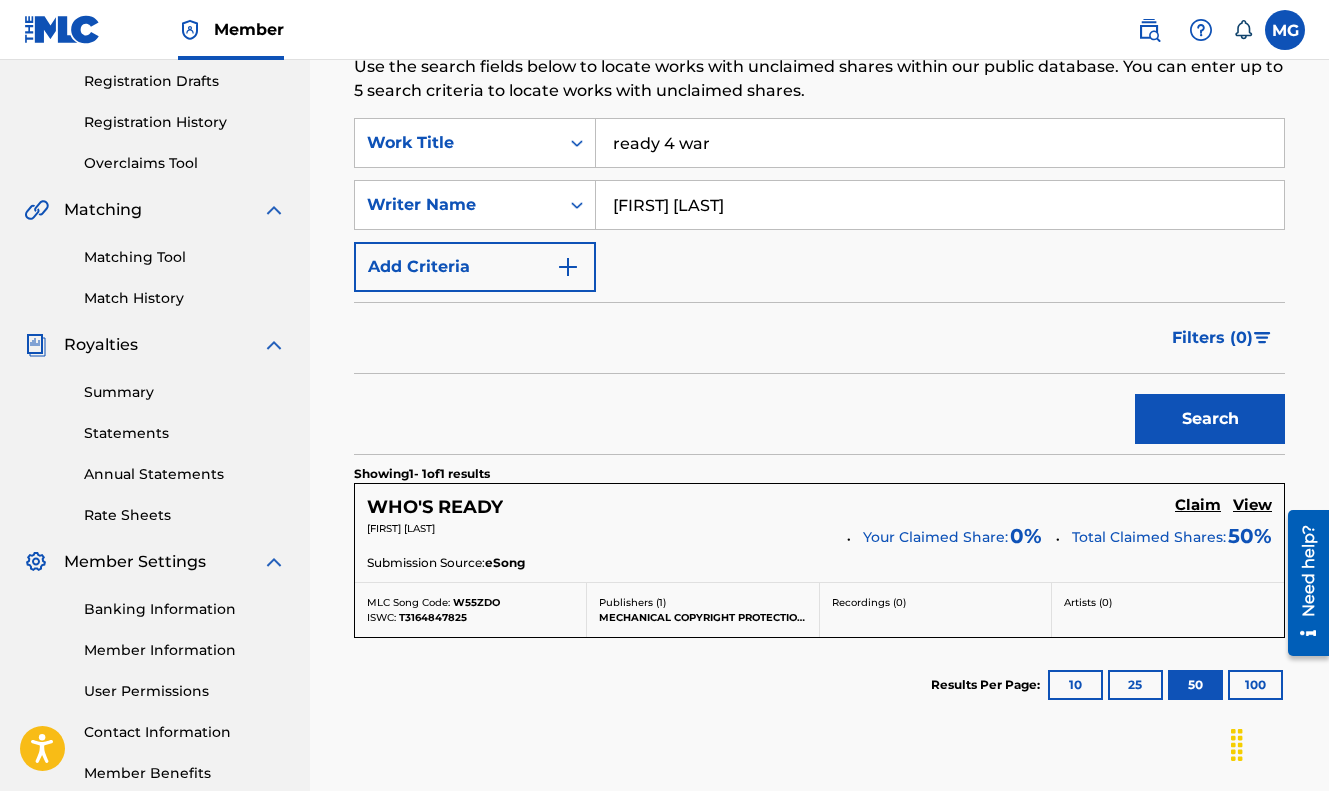 click on "10" at bounding box center [1075, 685] 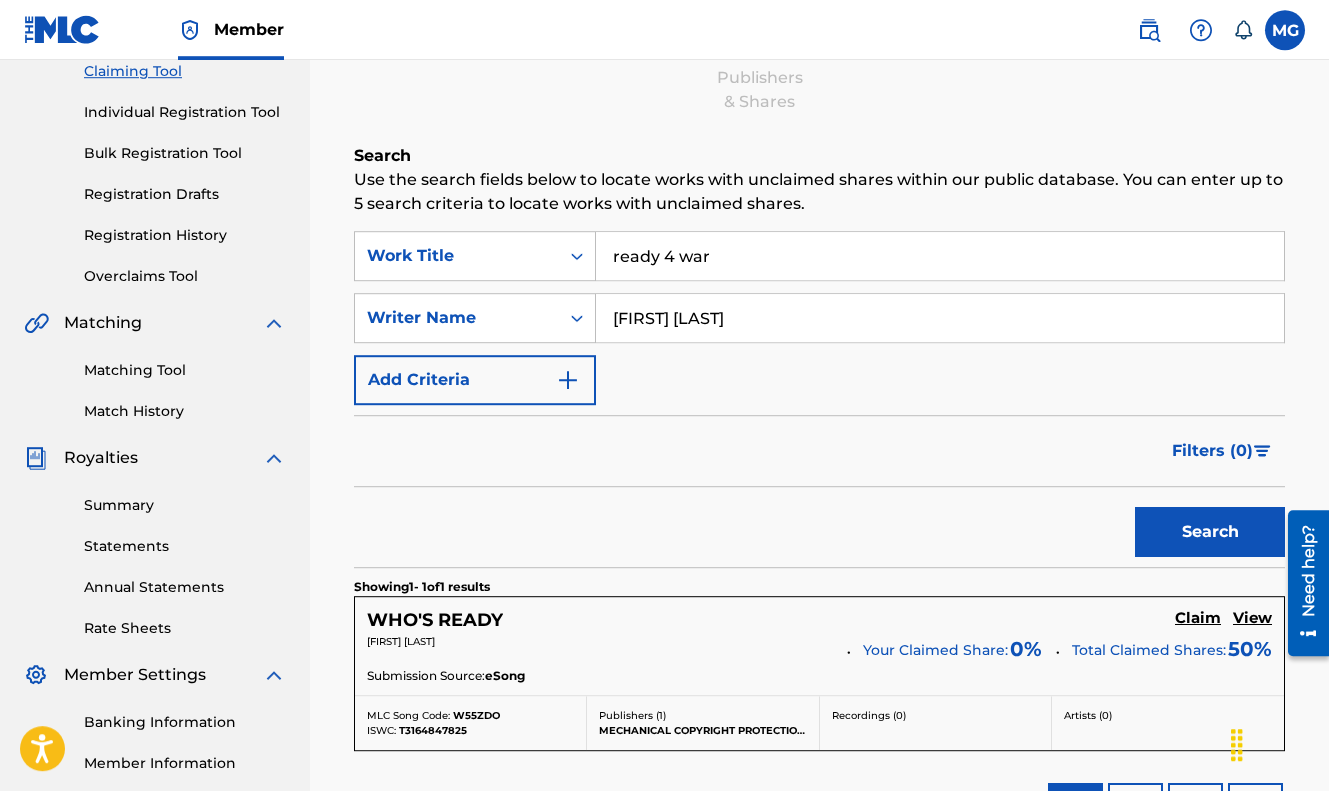 scroll, scrollTop: 208, scrollLeft: 0, axis: vertical 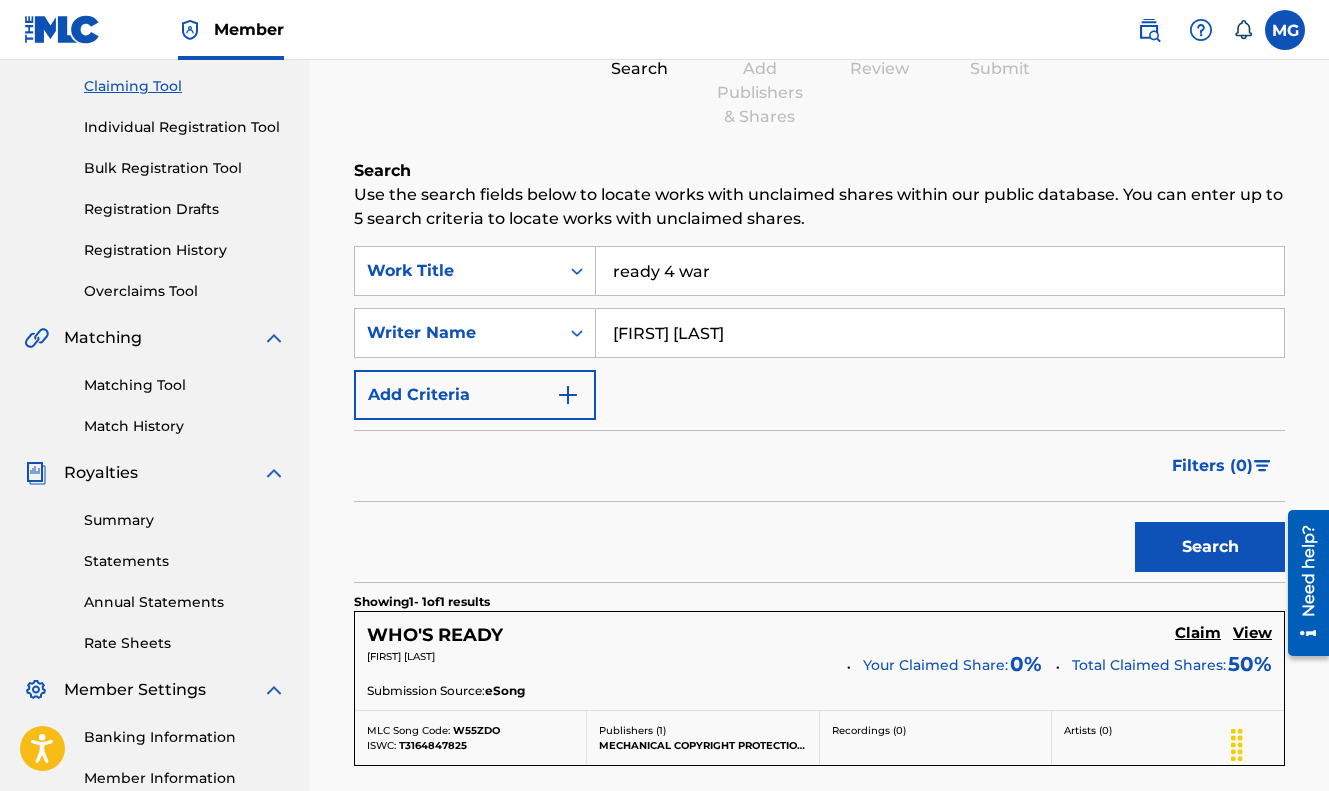 click on "[FIRST] [LAST]" at bounding box center (940, 333) 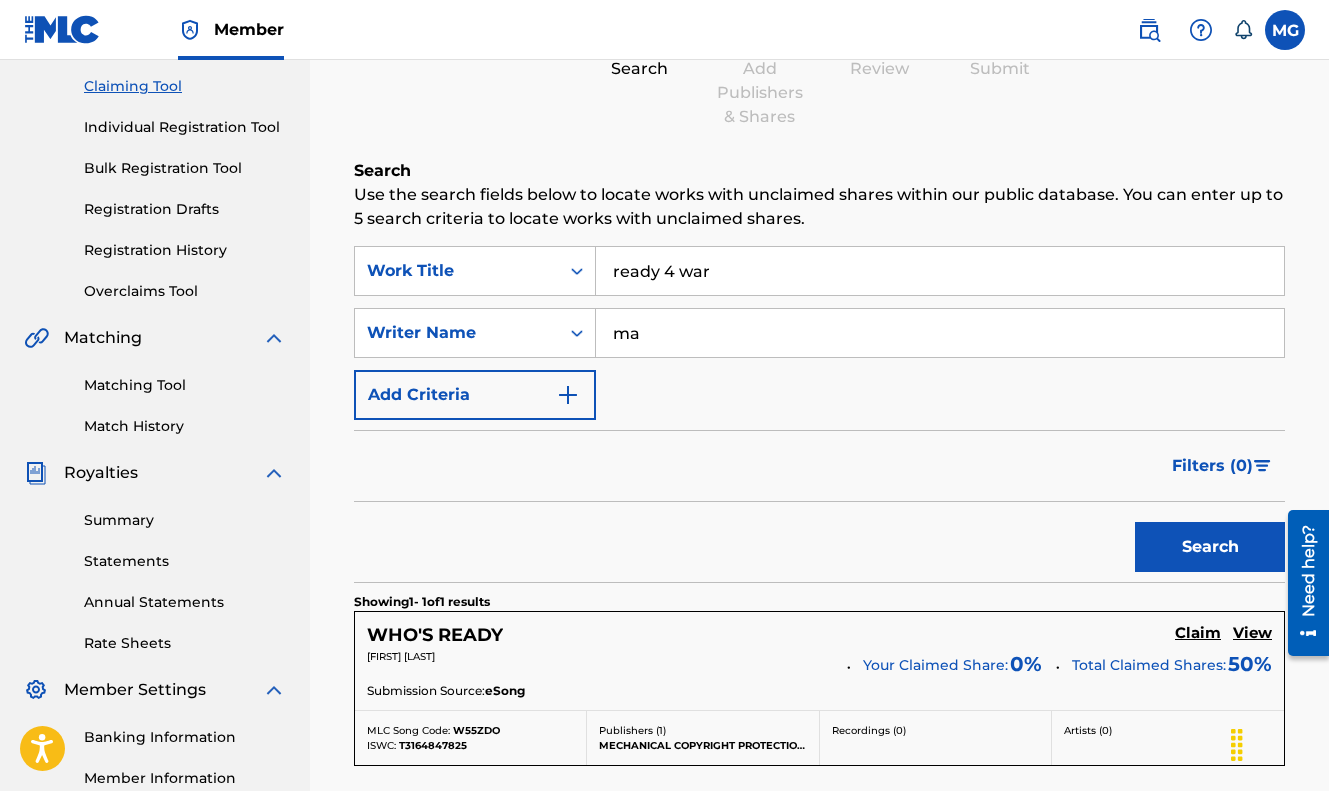 type on "m" 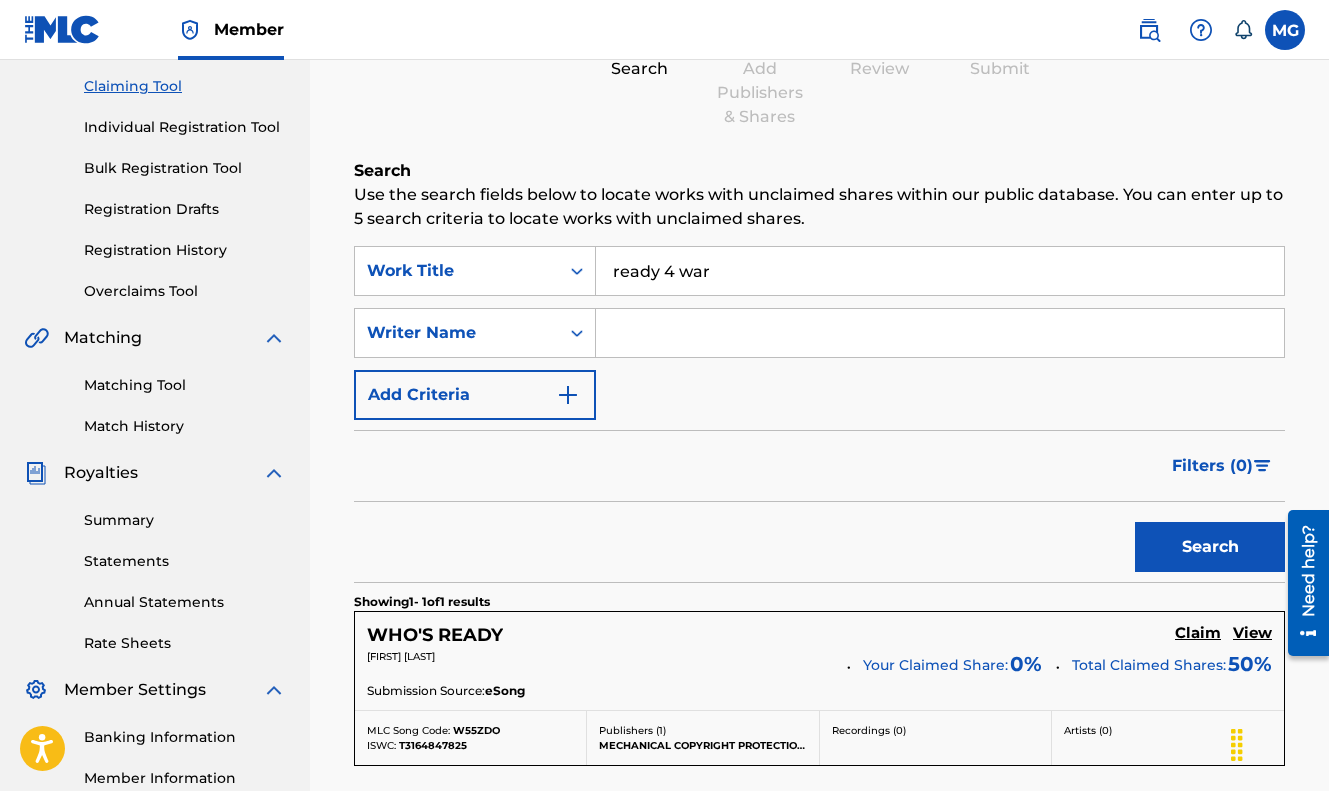 type 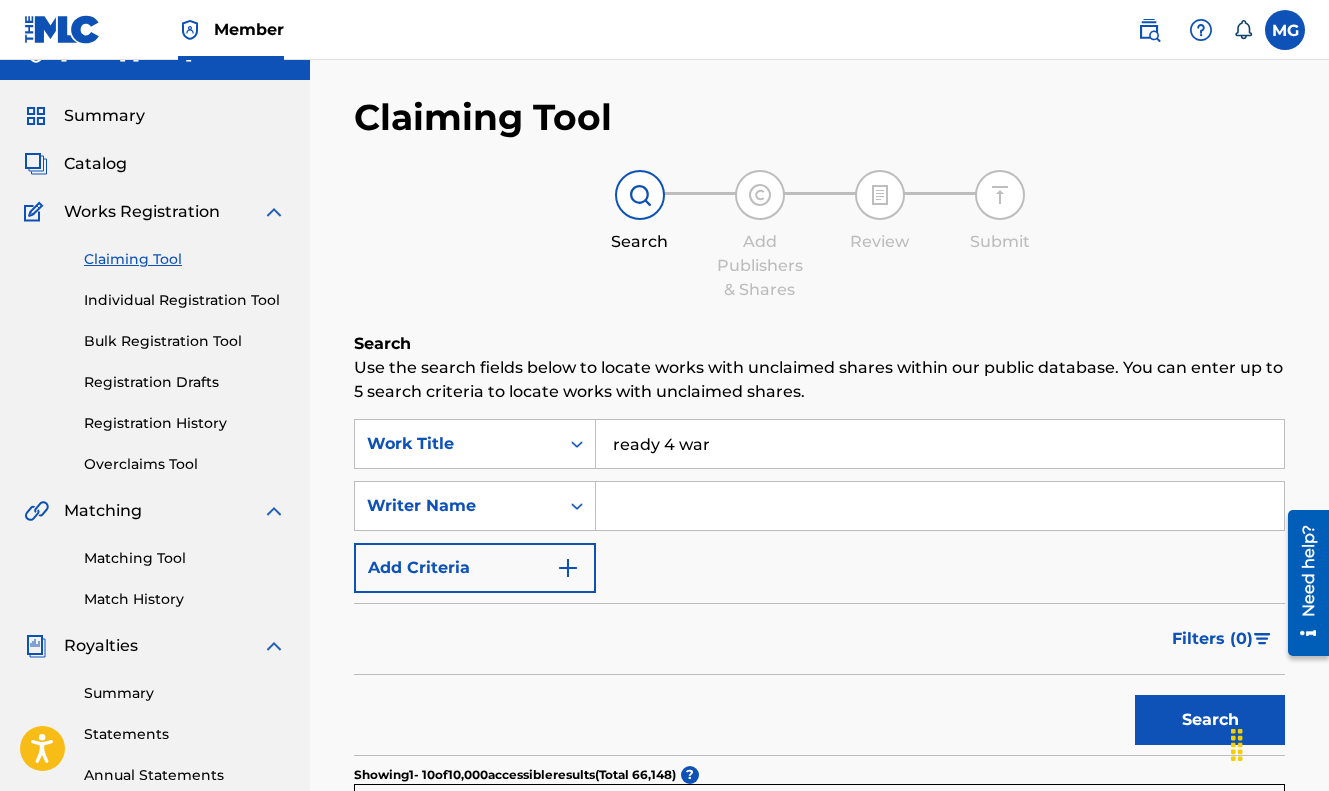 scroll, scrollTop: 0, scrollLeft: 0, axis: both 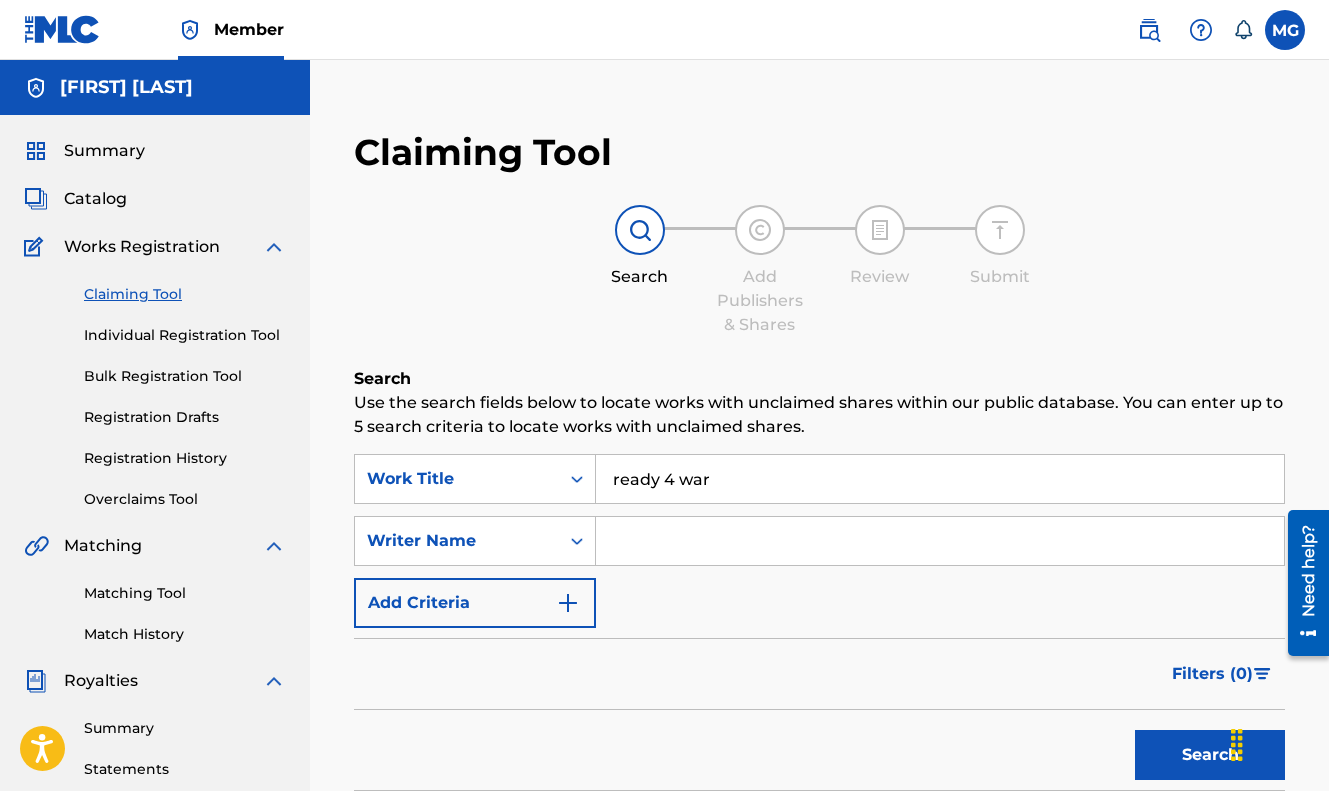 click on "ready 4 war" at bounding box center (940, 479) 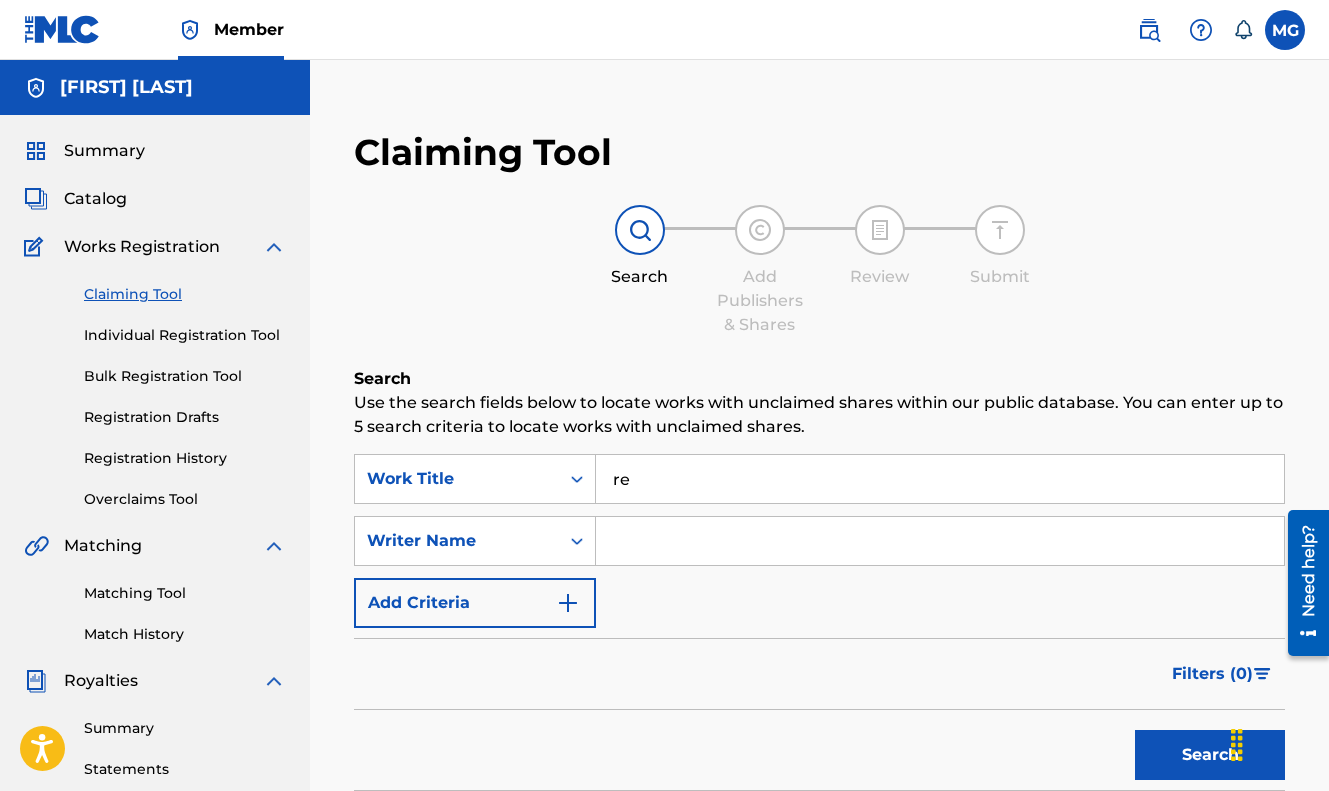 type on "r" 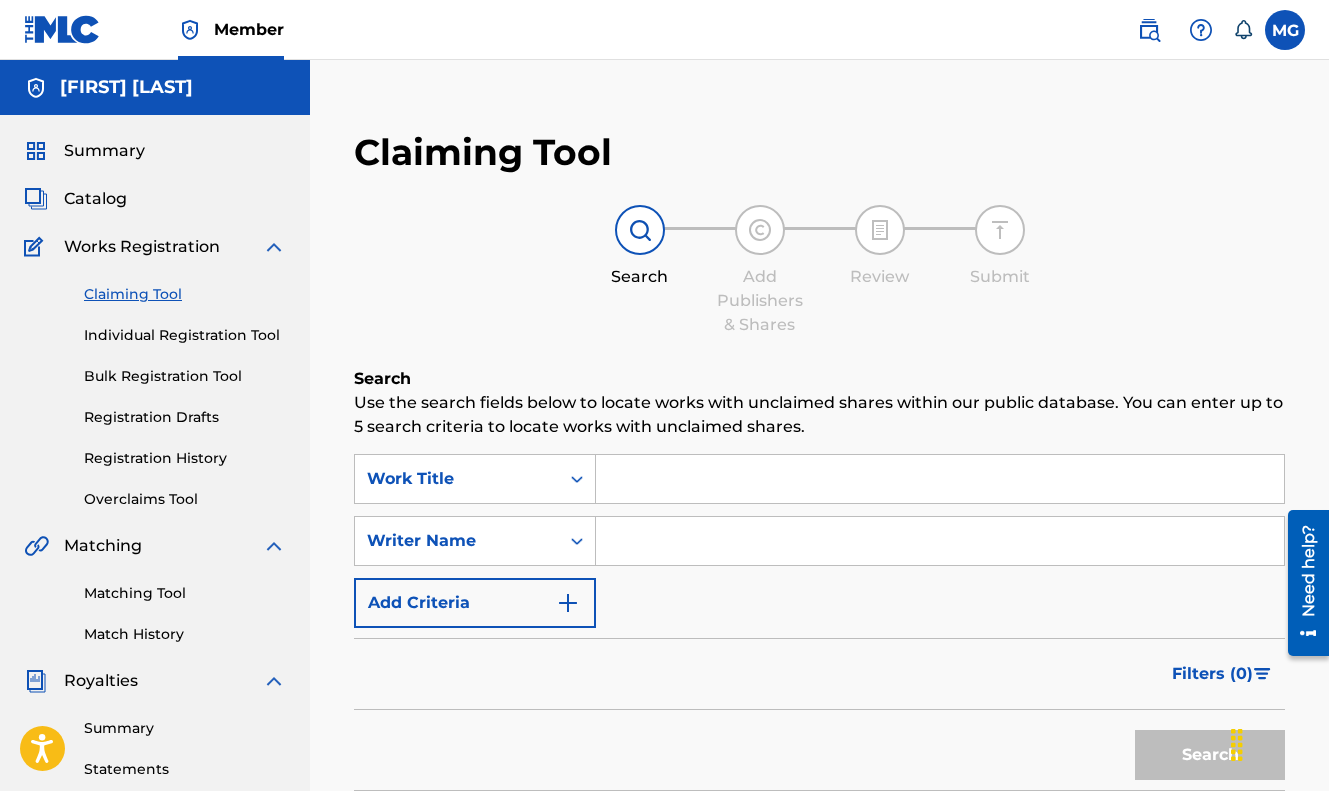 type 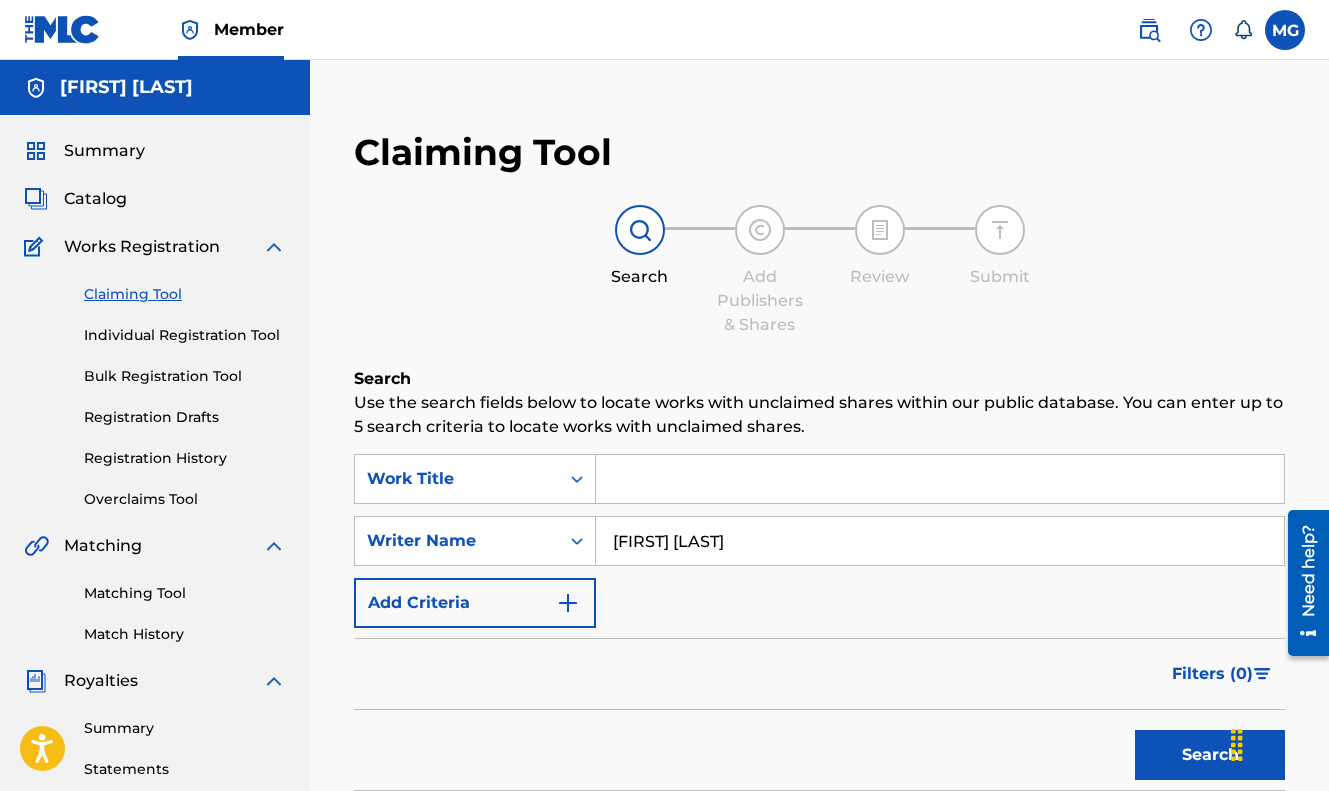 click on "Search" at bounding box center (1210, 755) 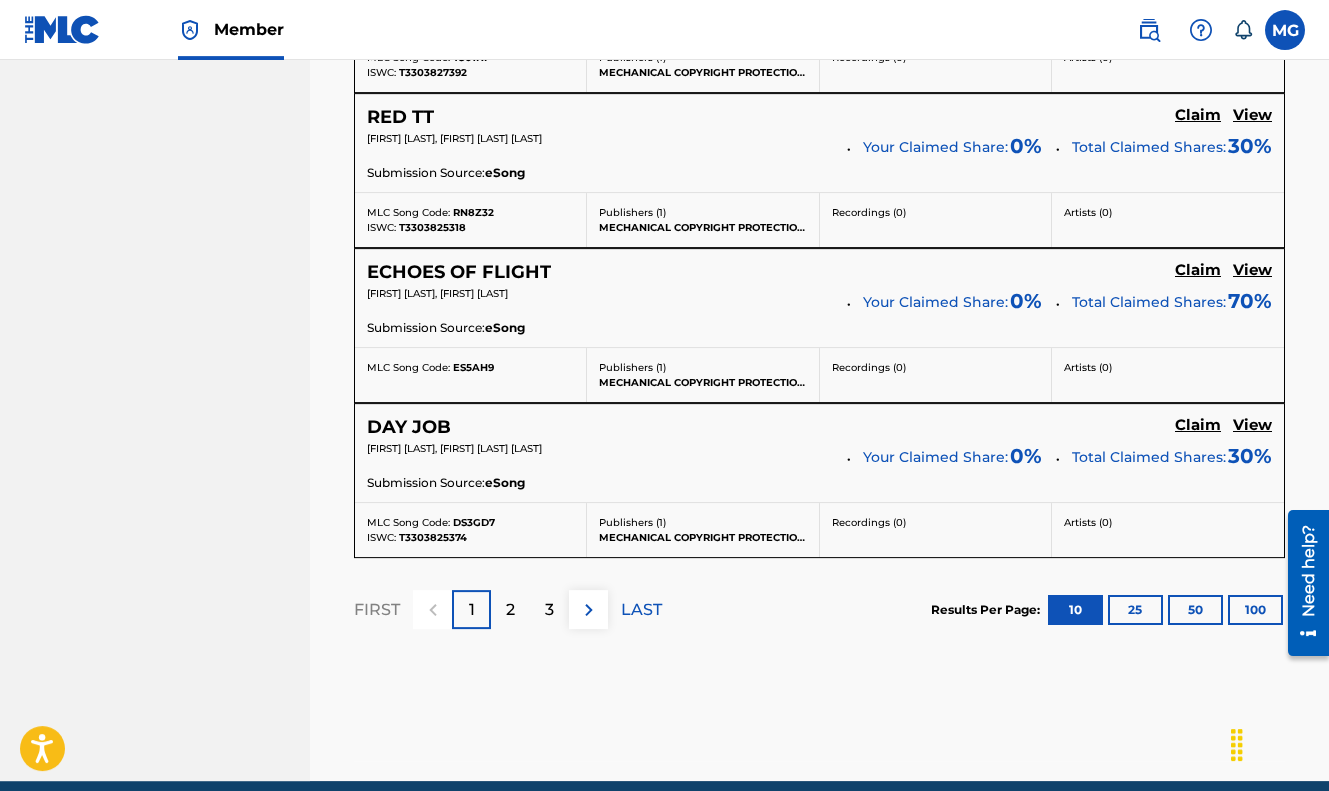 scroll, scrollTop: 1897, scrollLeft: 0, axis: vertical 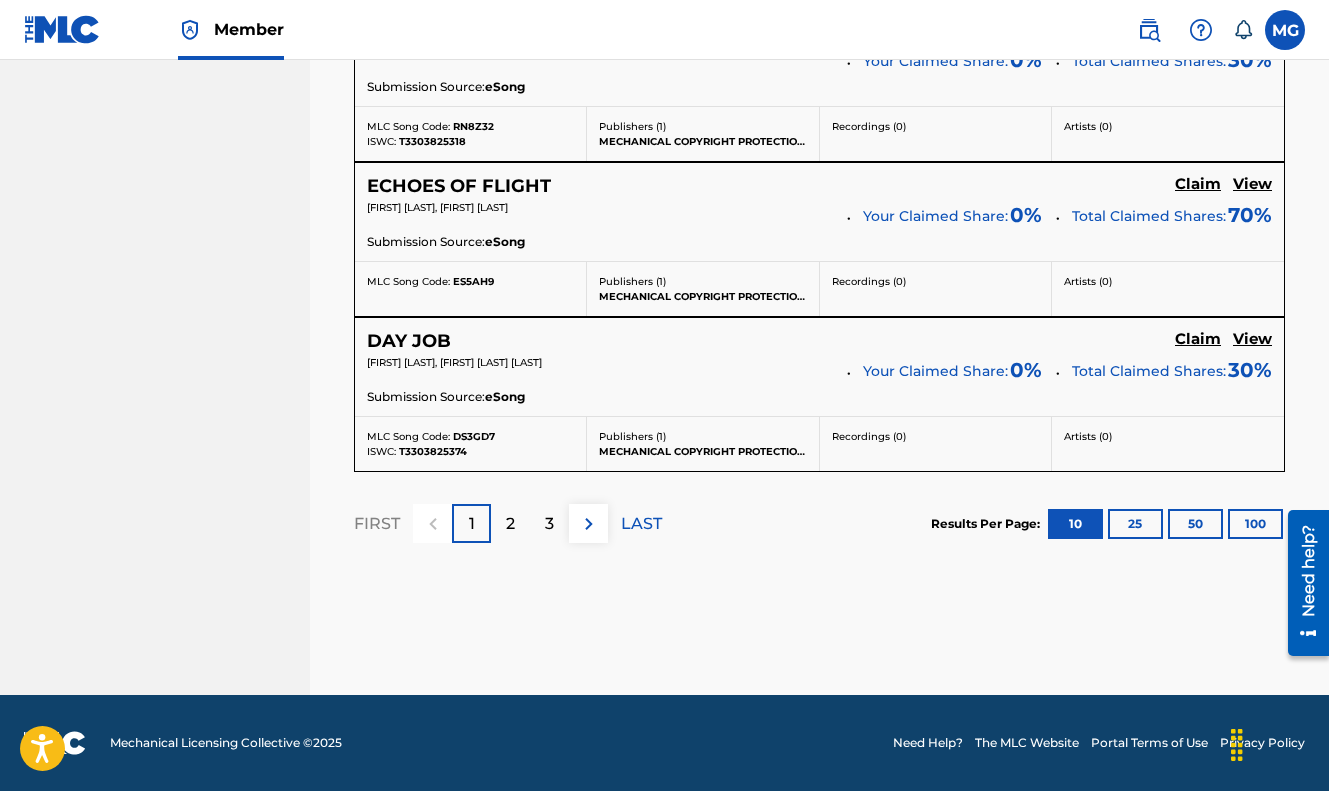 click on "25" at bounding box center (1135, 524) 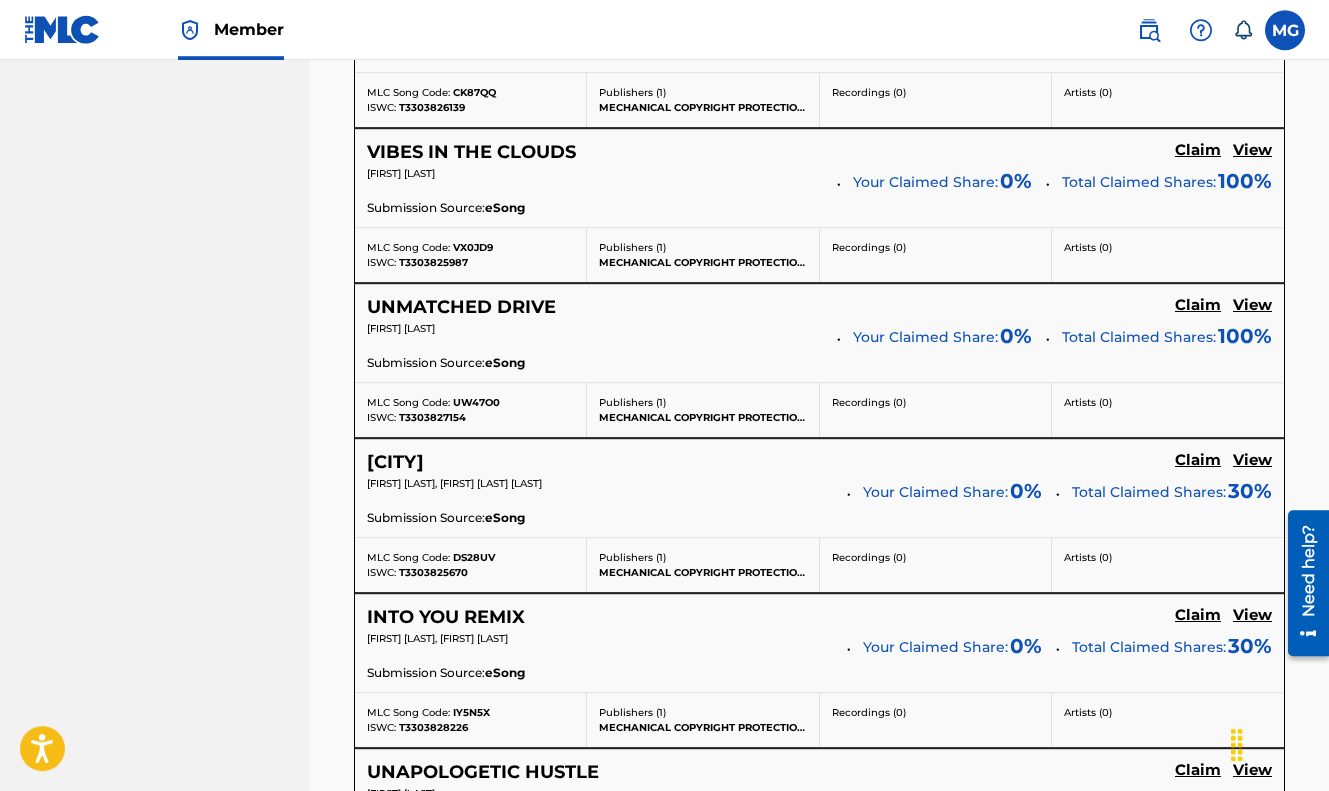 scroll, scrollTop: 3153, scrollLeft: 0, axis: vertical 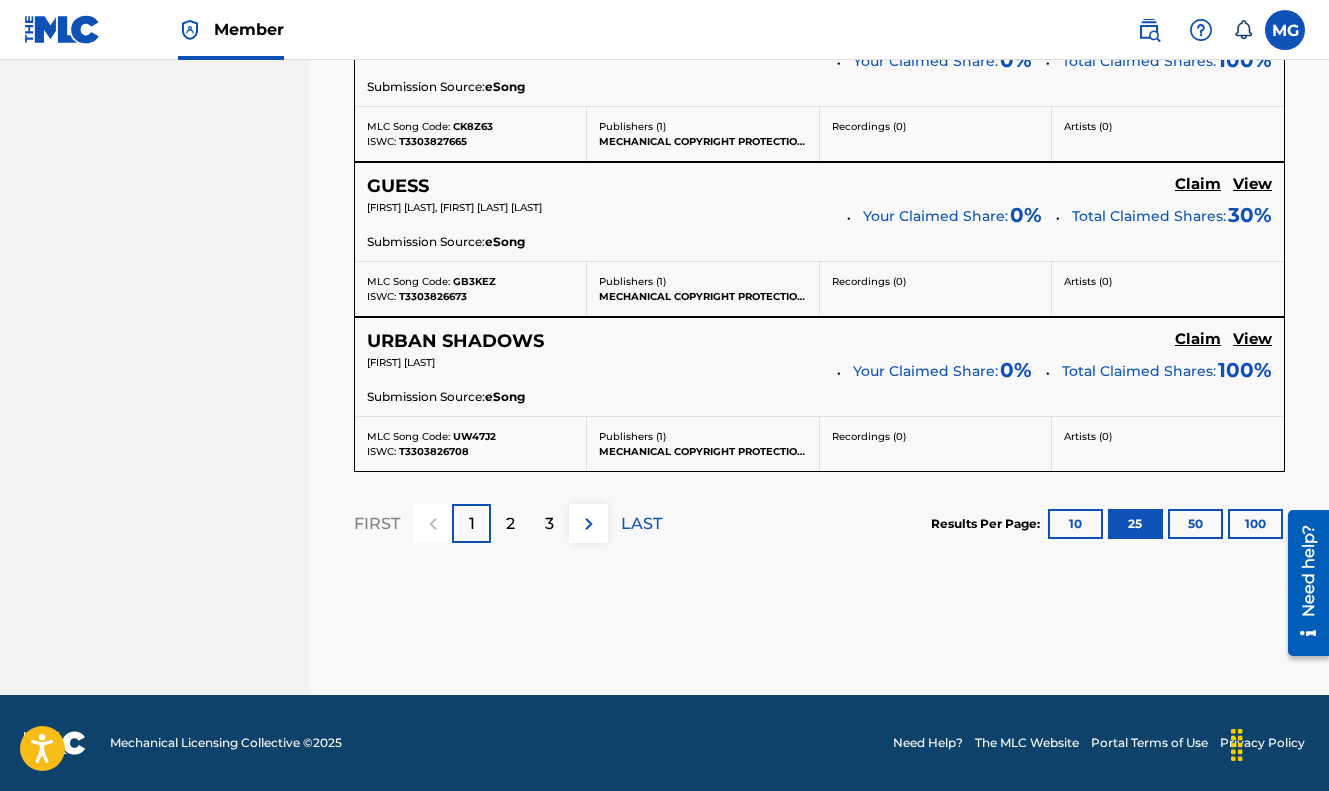 click on "50" at bounding box center (1195, 524) 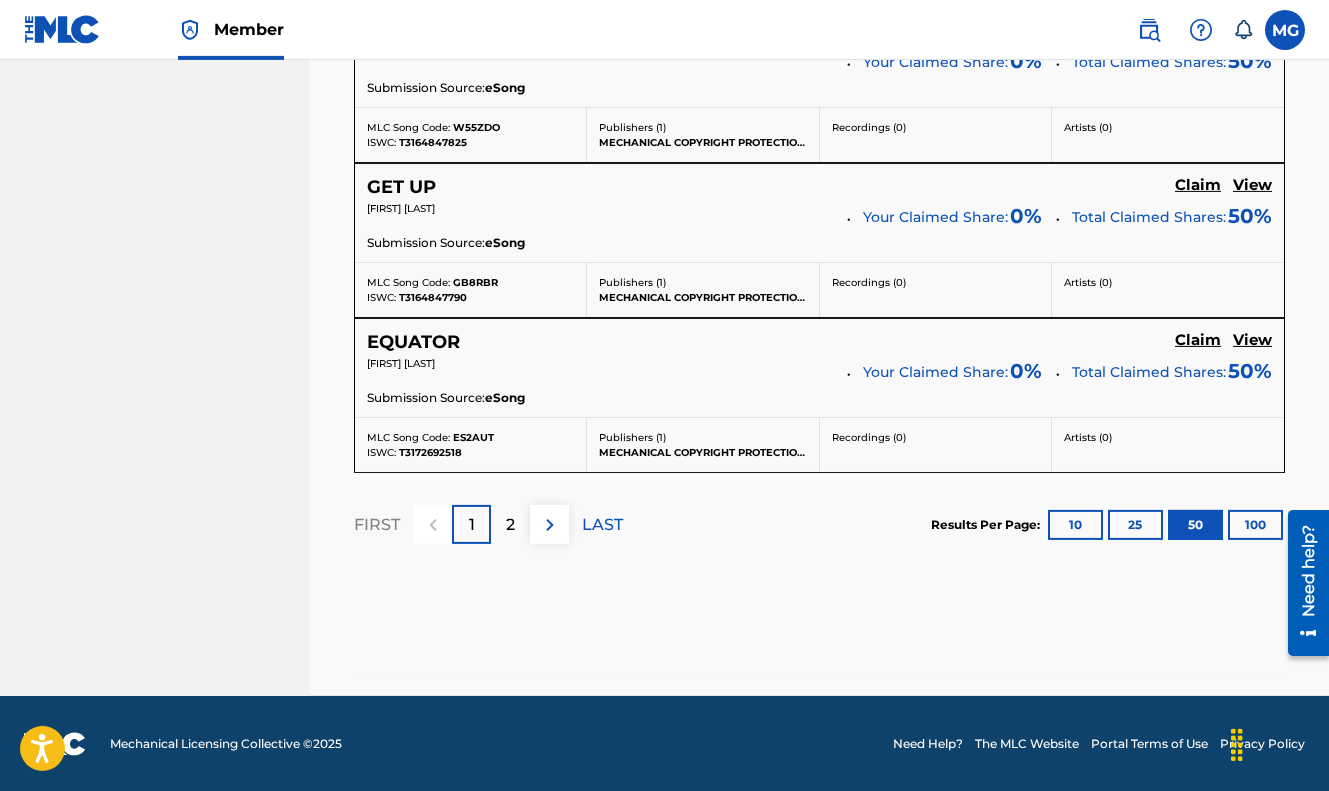 scroll, scrollTop: 8097, scrollLeft: 0, axis: vertical 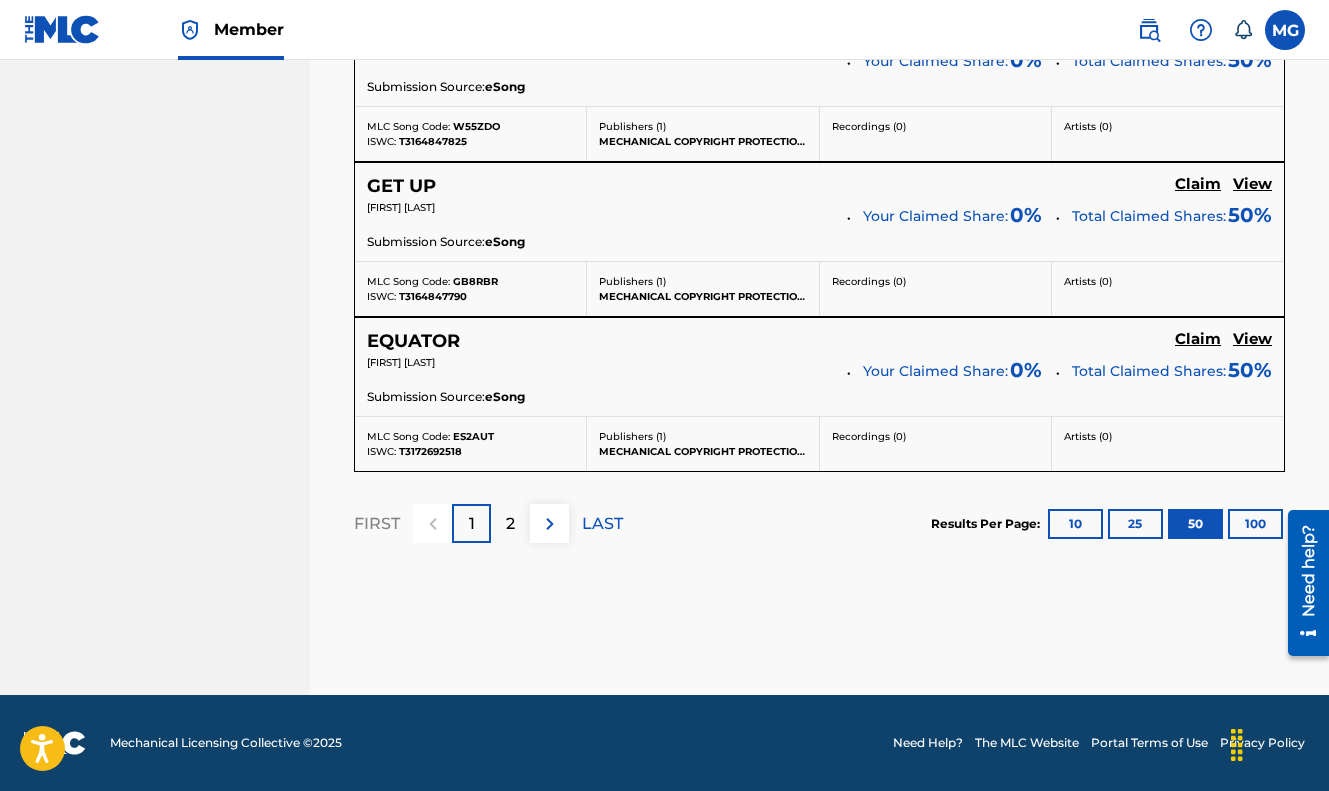 click on "100" at bounding box center (1255, 524) 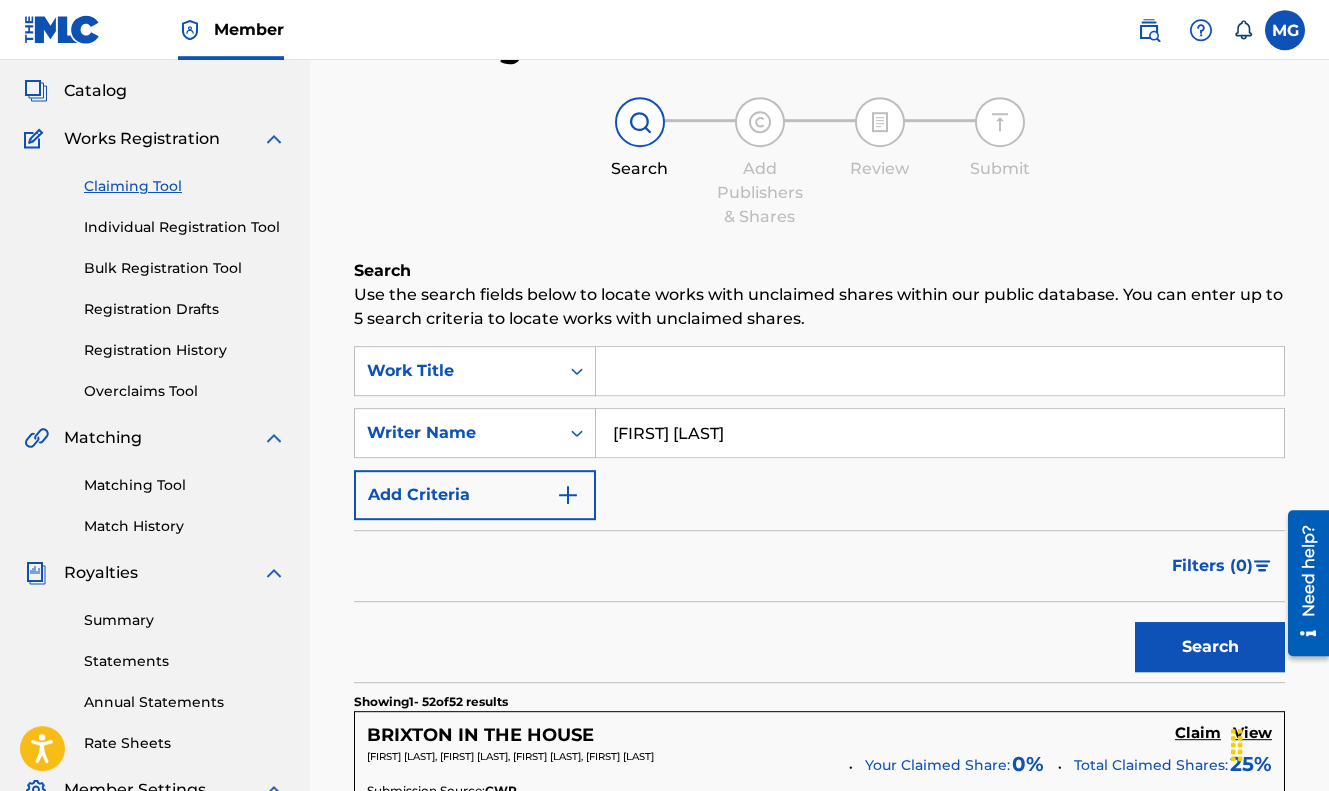 scroll, scrollTop: 176, scrollLeft: 0, axis: vertical 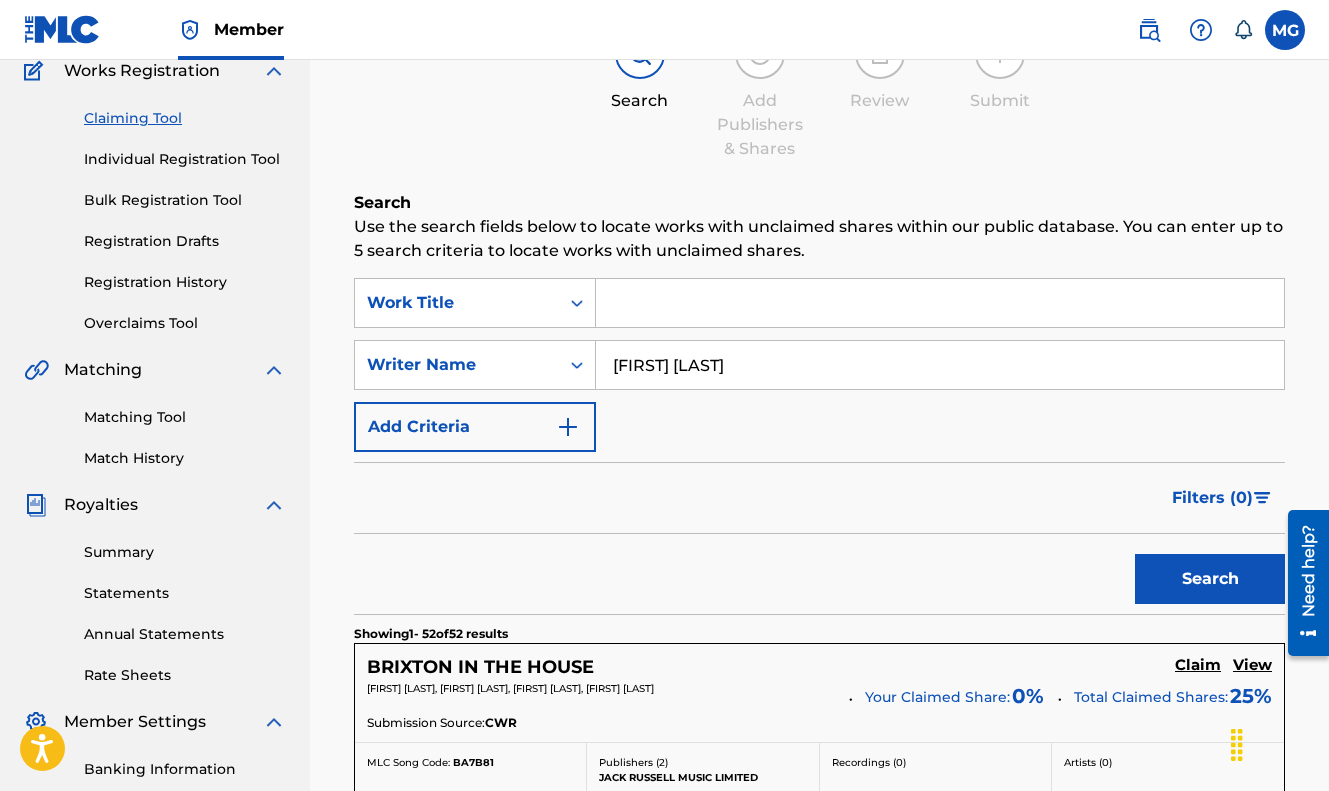 click on "[FIRST] [LAST]" at bounding box center (940, 365) 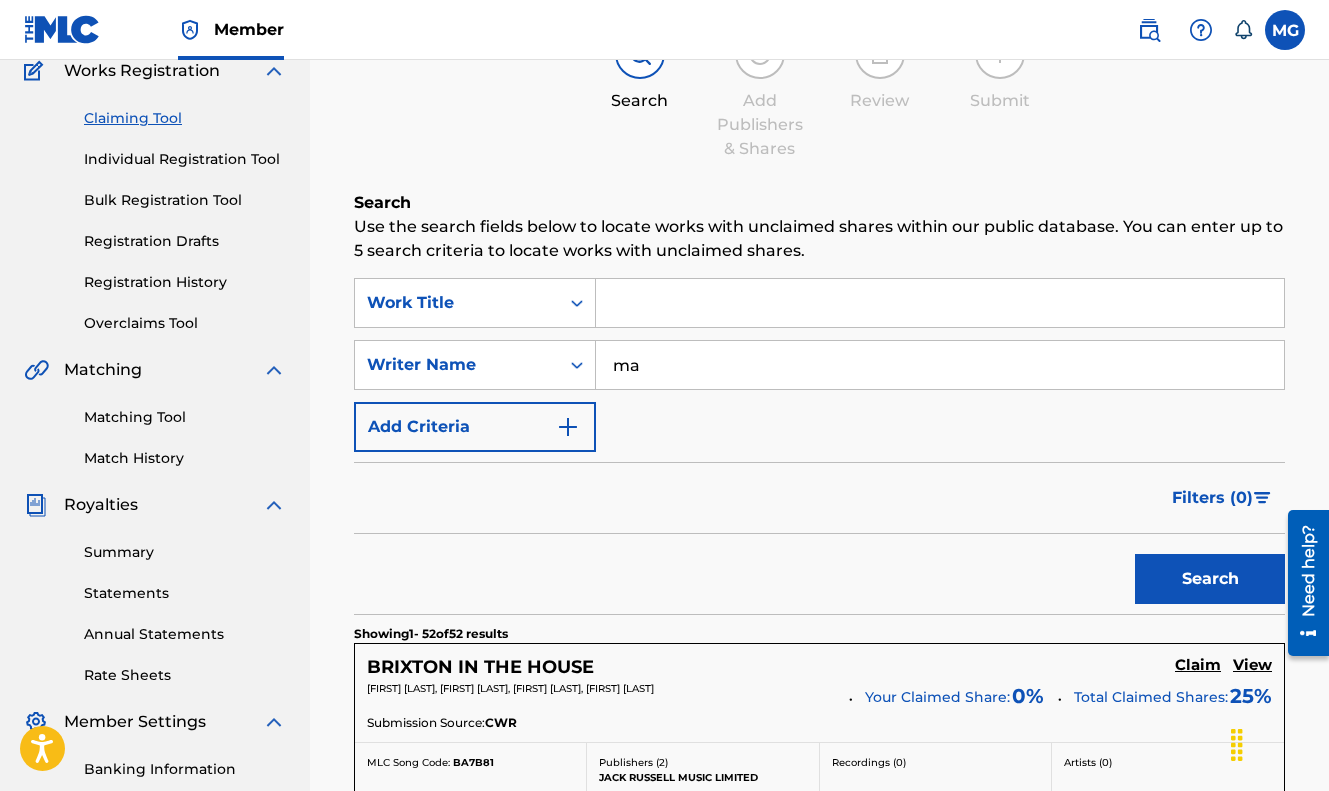 type on "m" 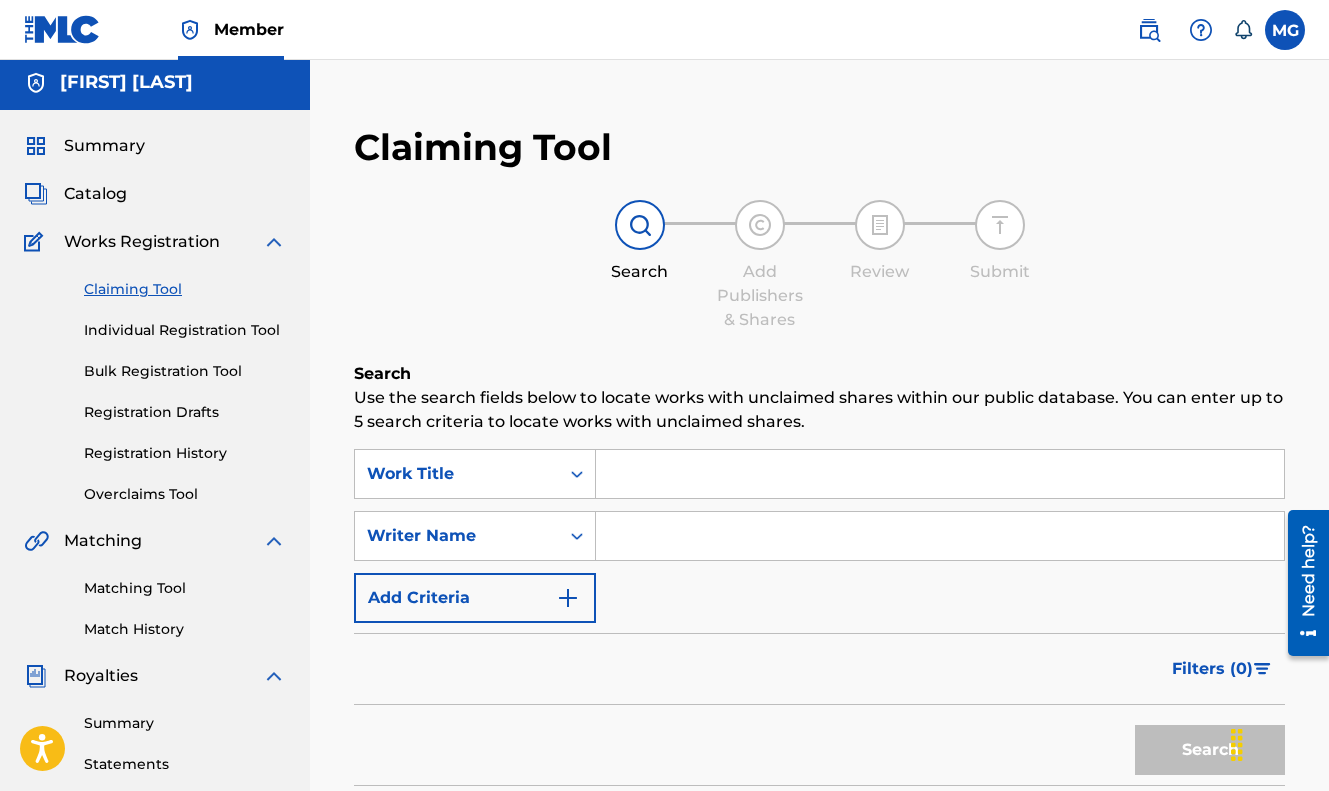 scroll, scrollTop: 0, scrollLeft: 0, axis: both 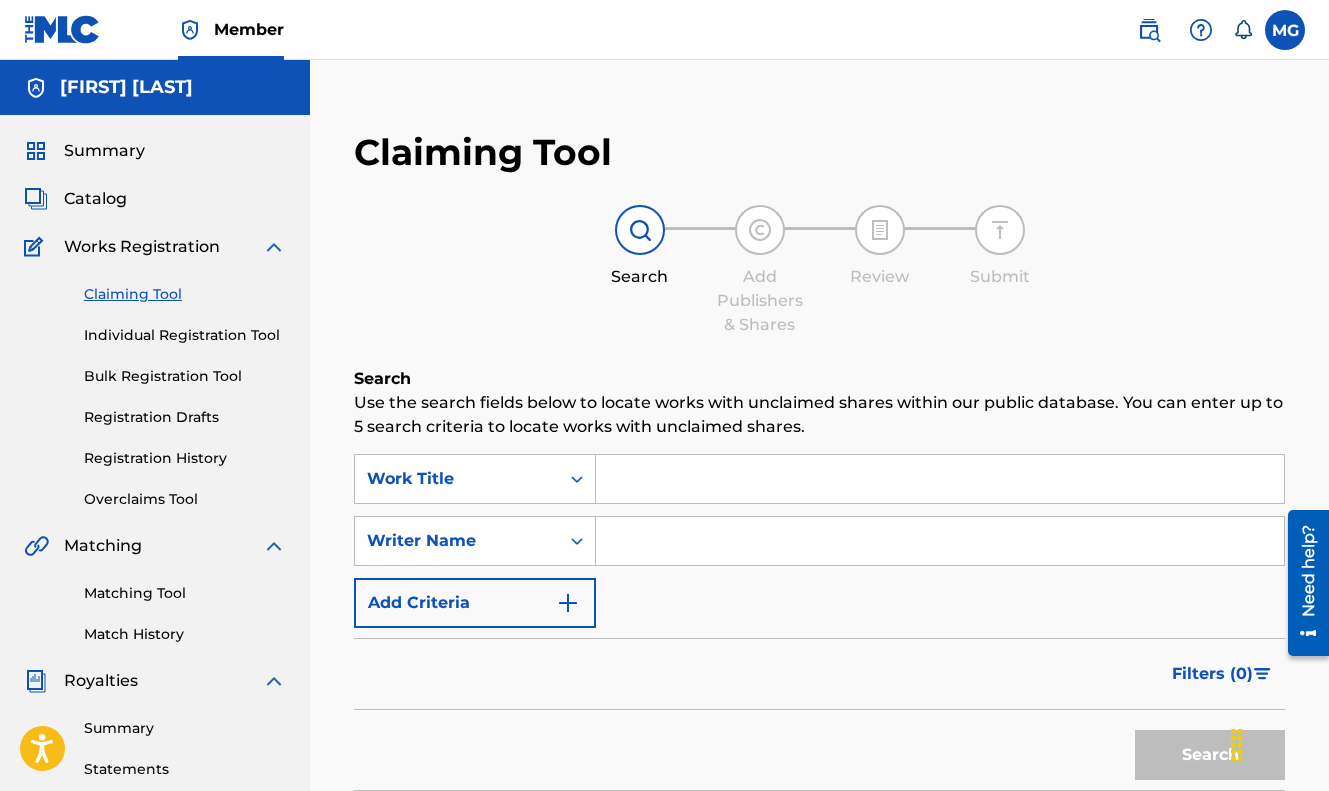 type 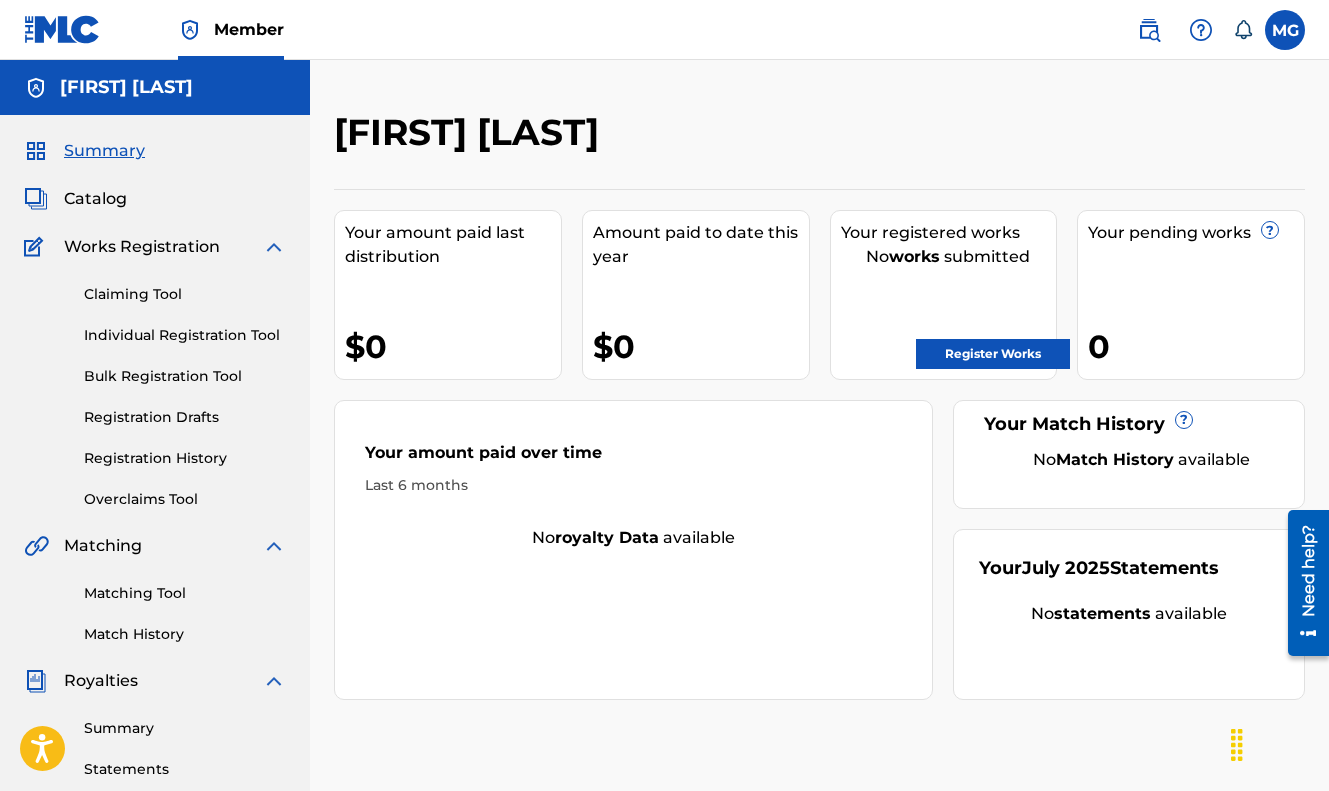 click on "Register Works" at bounding box center (993, 354) 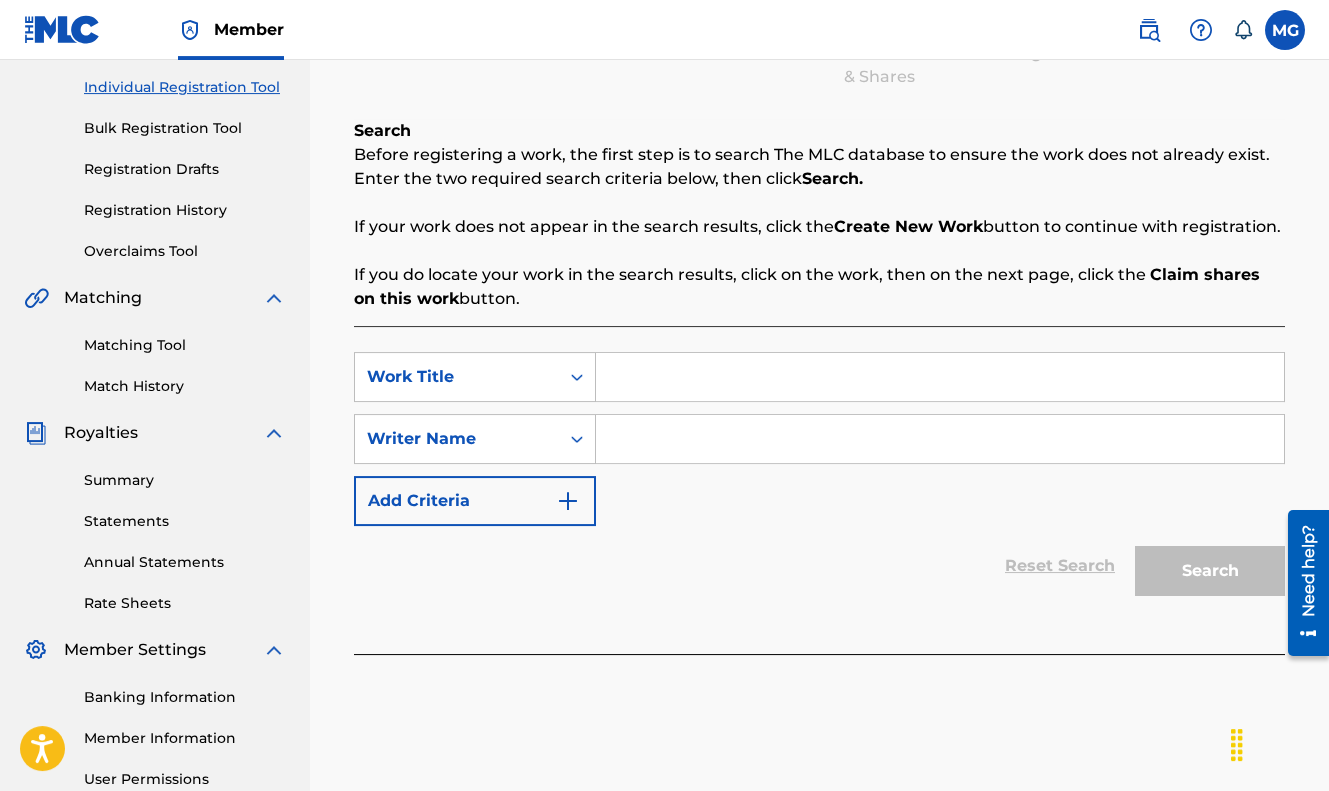 scroll, scrollTop: 49, scrollLeft: 0, axis: vertical 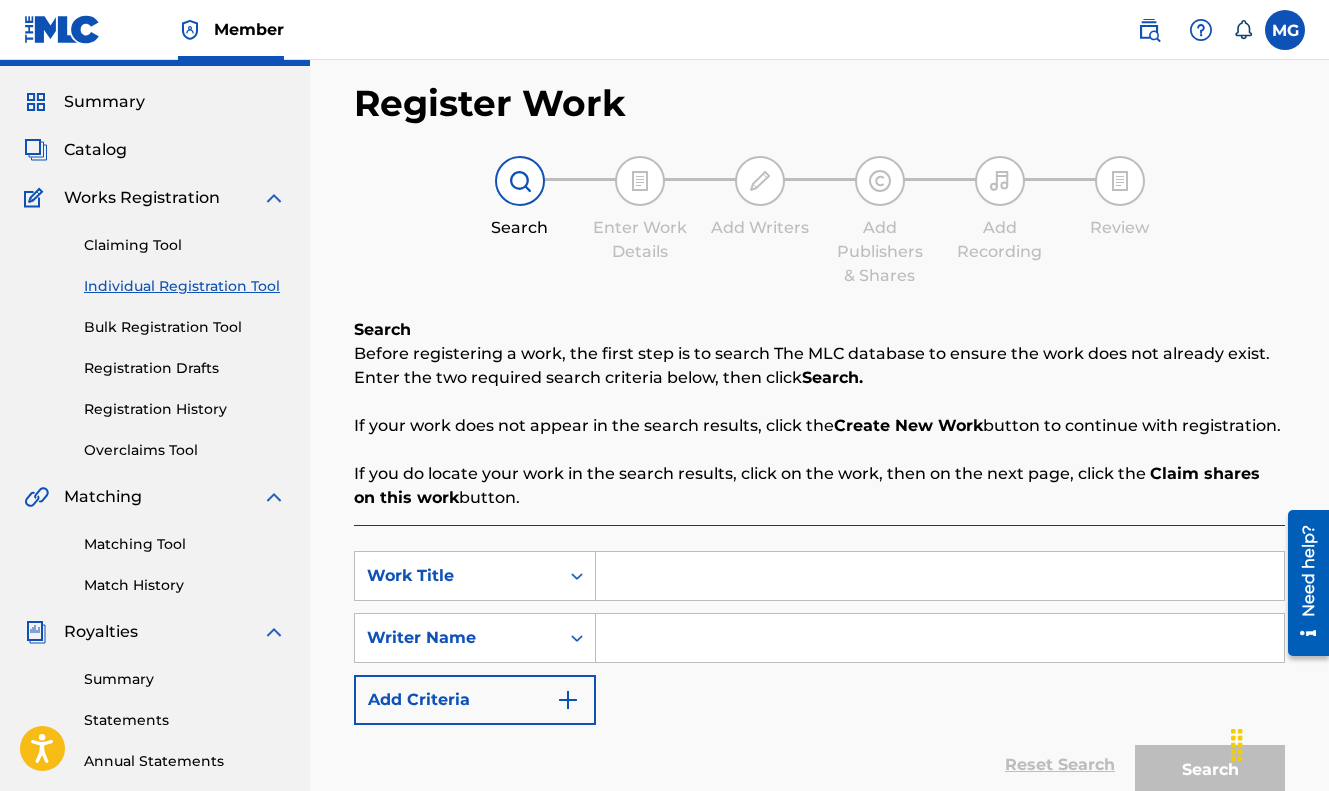 click on "Registration Drafts" at bounding box center [185, 368] 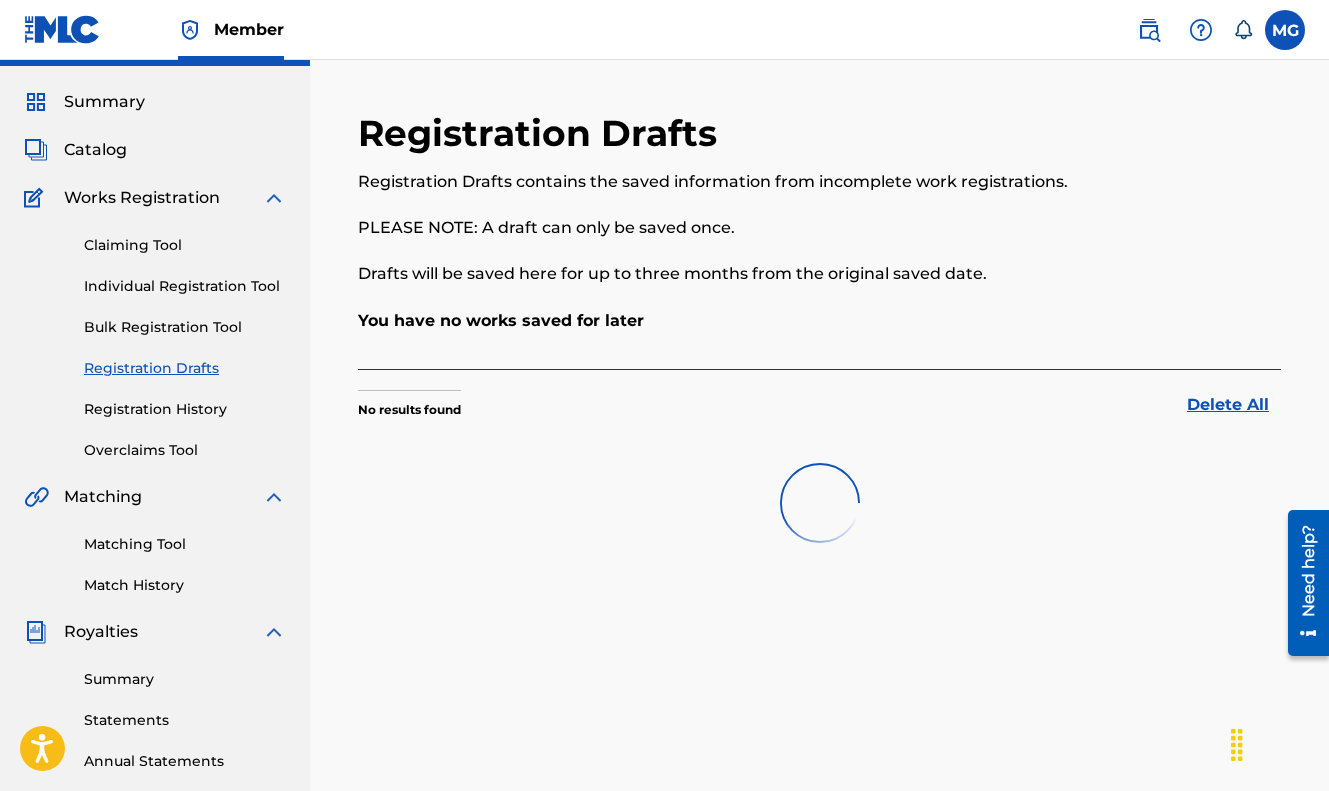 scroll, scrollTop: 0, scrollLeft: 0, axis: both 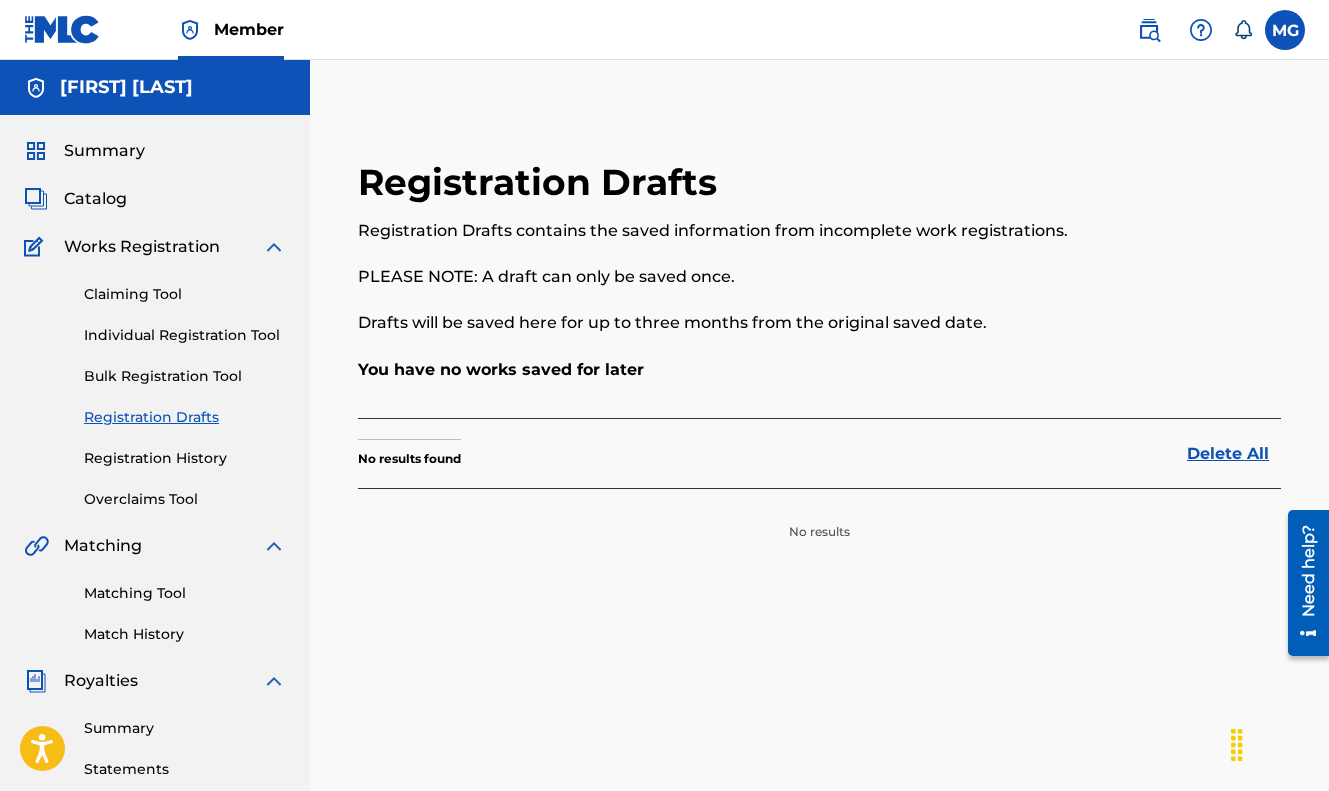 click on "Bulk Registration Tool" at bounding box center (185, 376) 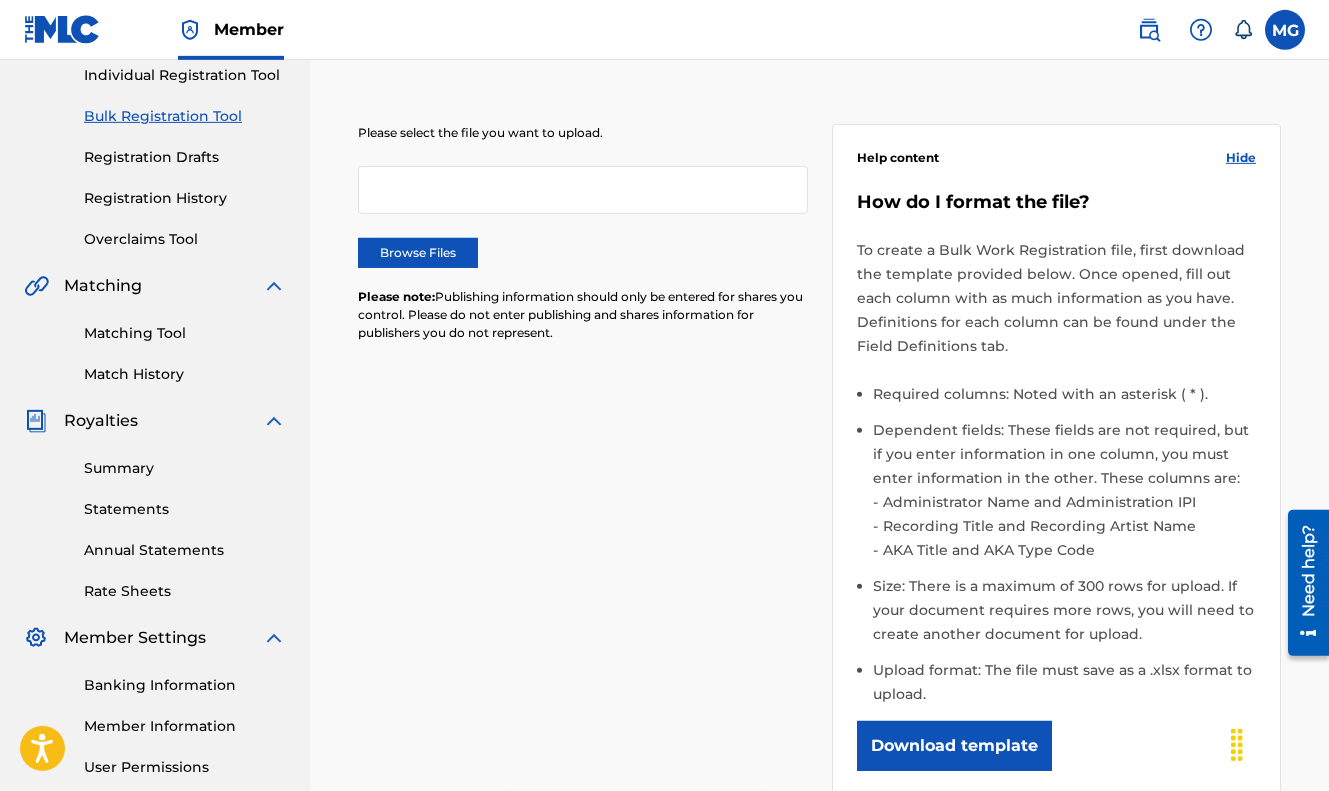 scroll, scrollTop: 43, scrollLeft: 0, axis: vertical 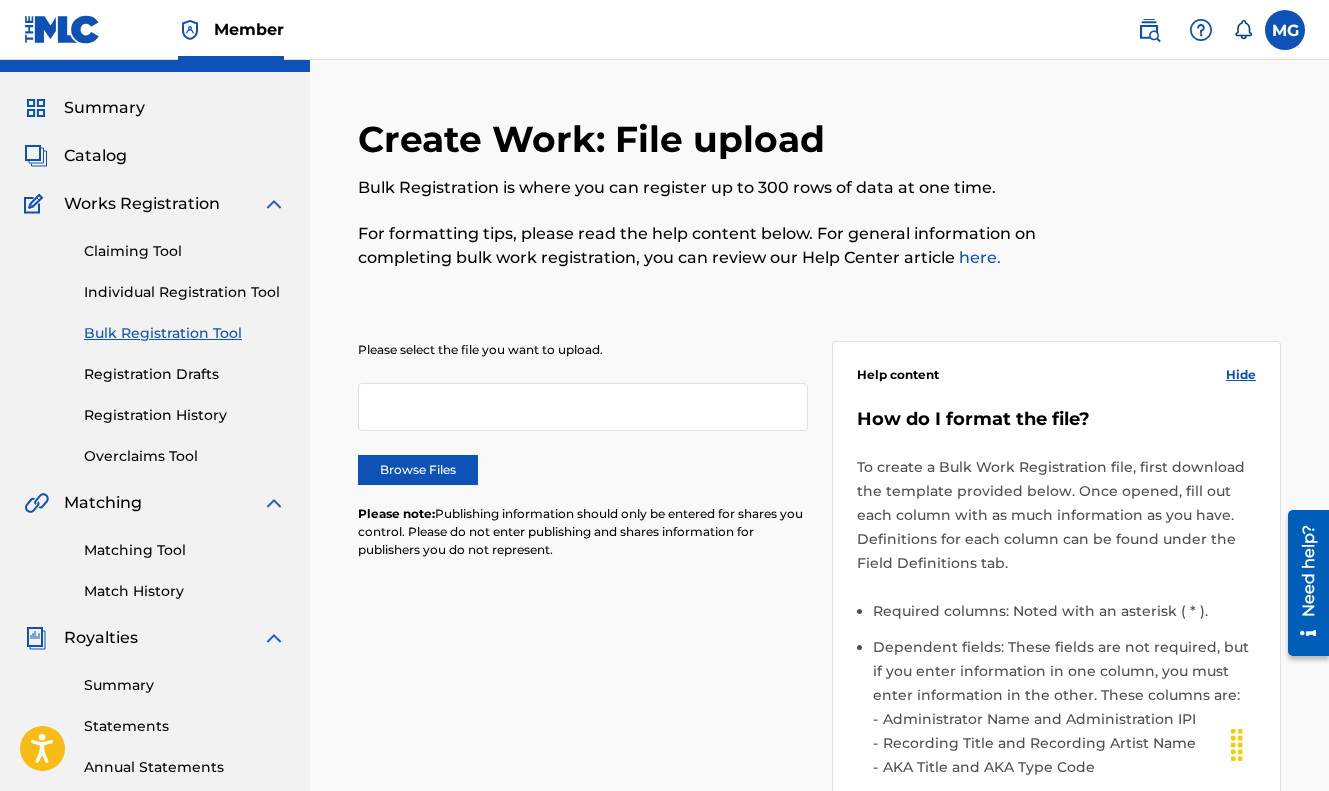 click on "Registration Drafts" at bounding box center [185, 374] 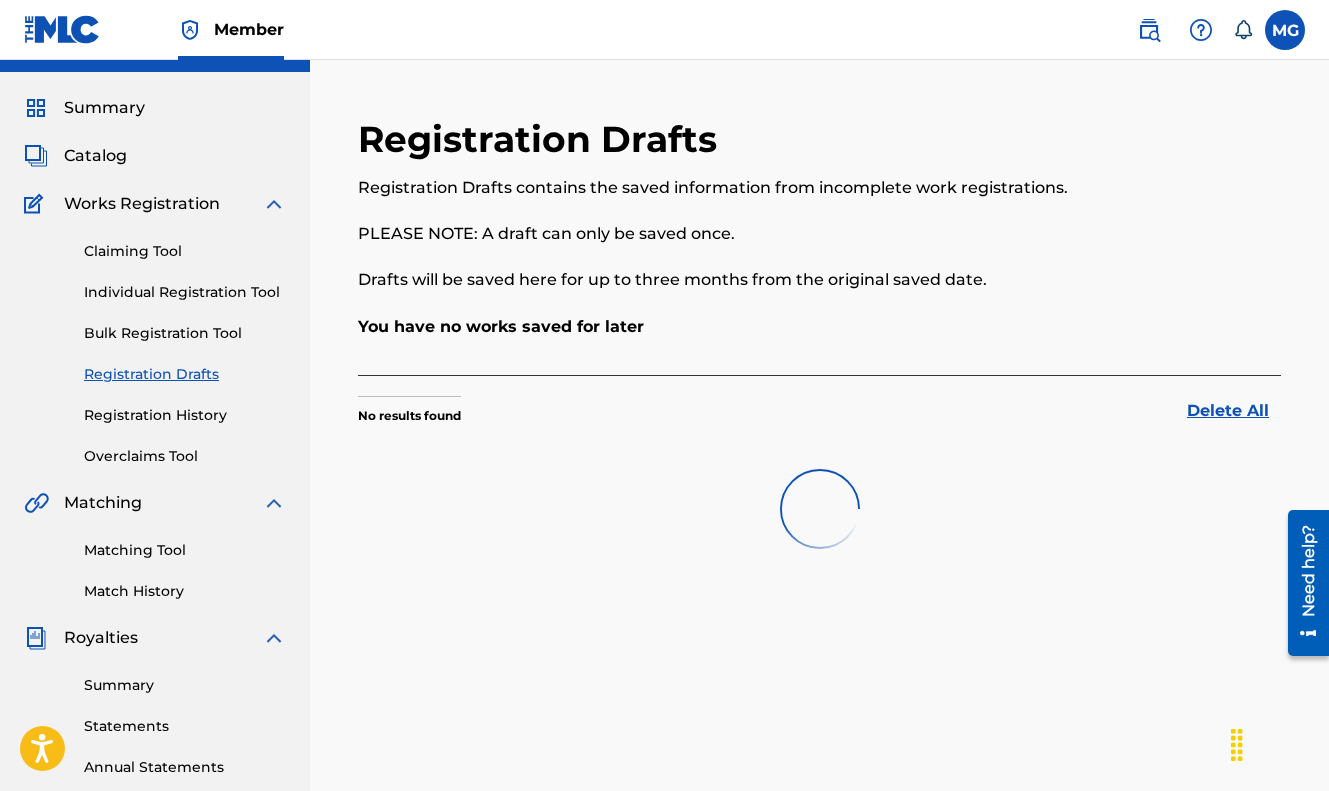 scroll, scrollTop: 0, scrollLeft: 0, axis: both 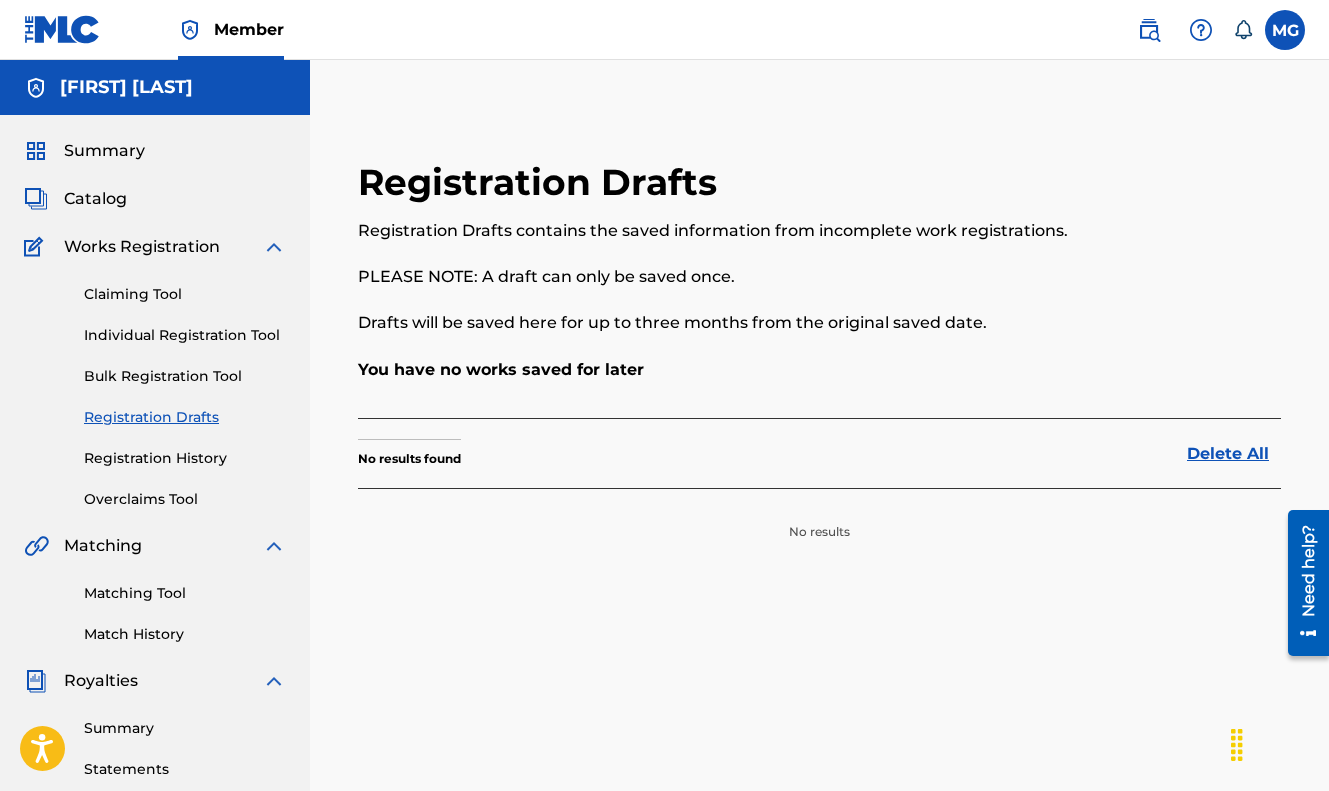 click on "Registration History" at bounding box center [185, 458] 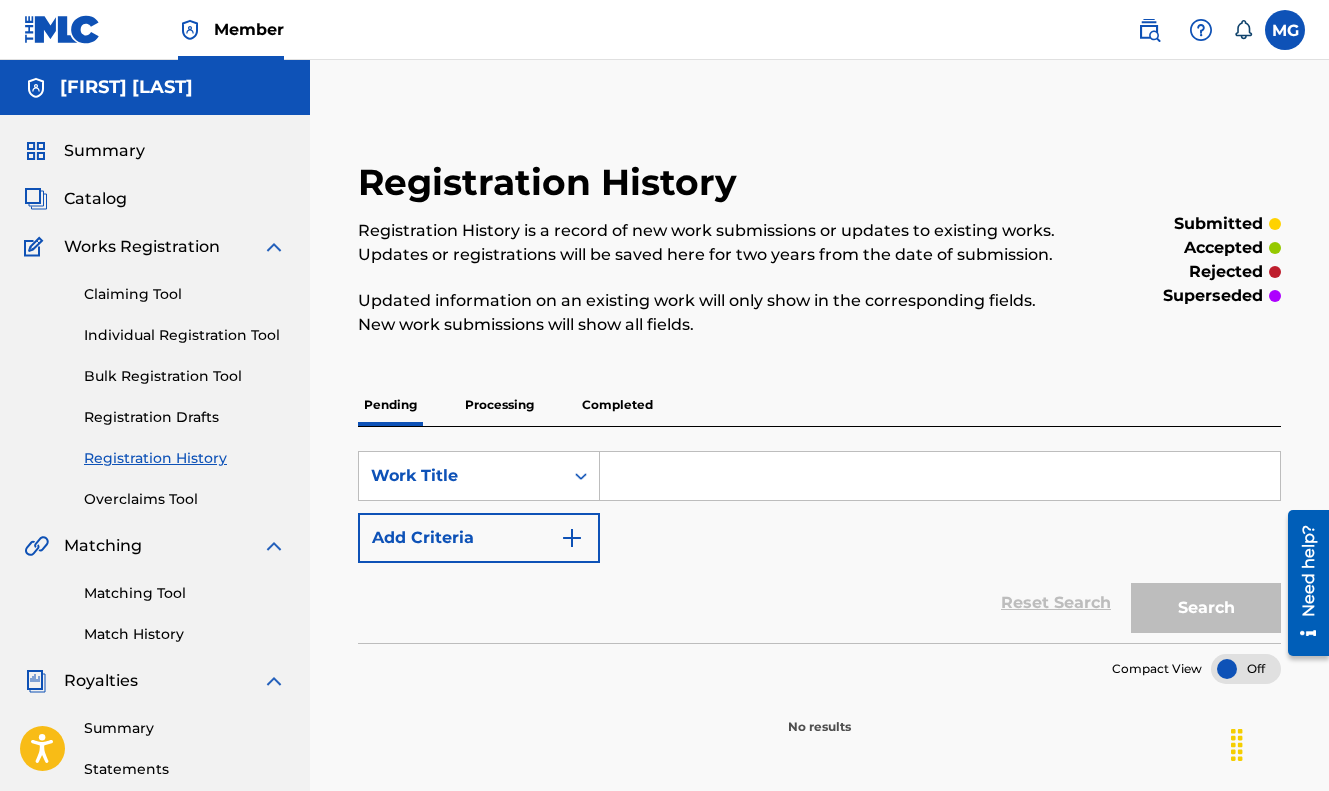 scroll, scrollTop: 208, scrollLeft: 0, axis: vertical 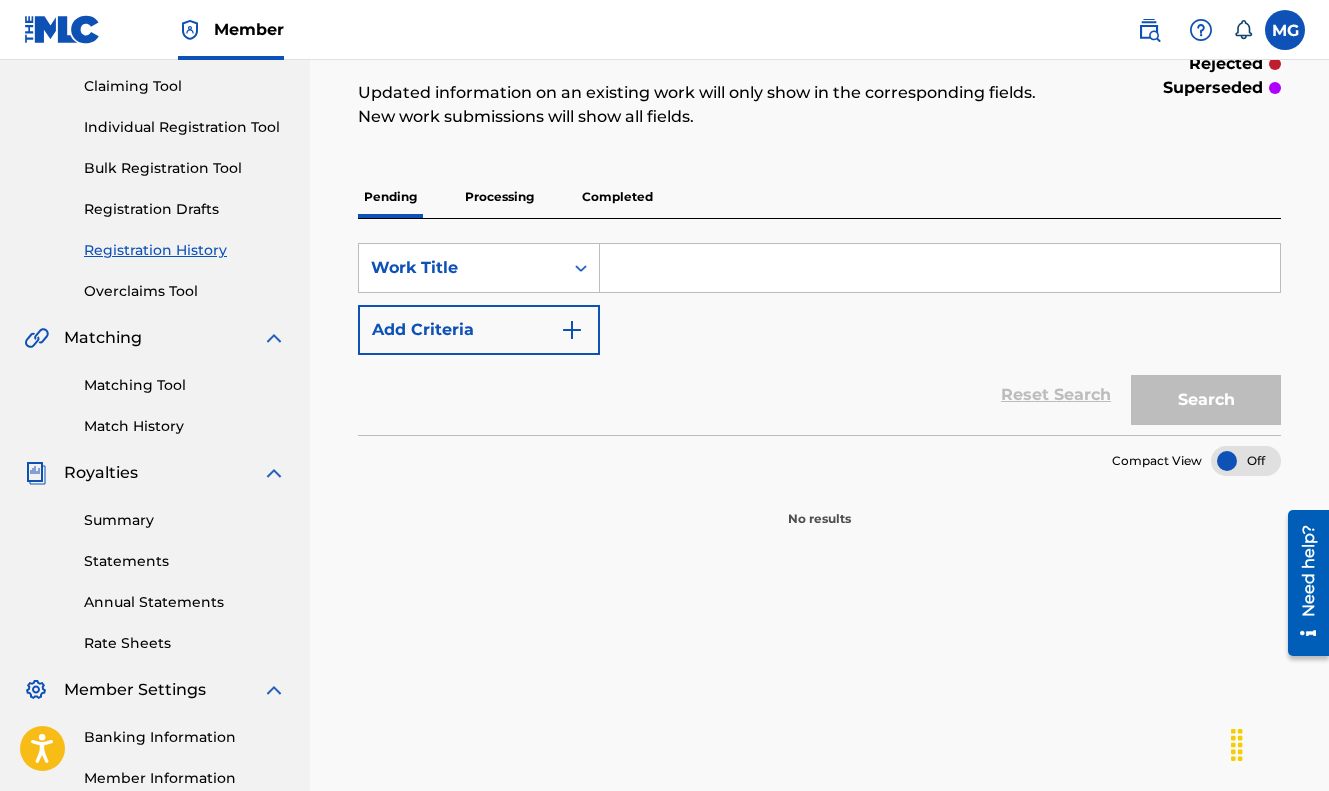 click on "Overclaims Tool" at bounding box center (185, 291) 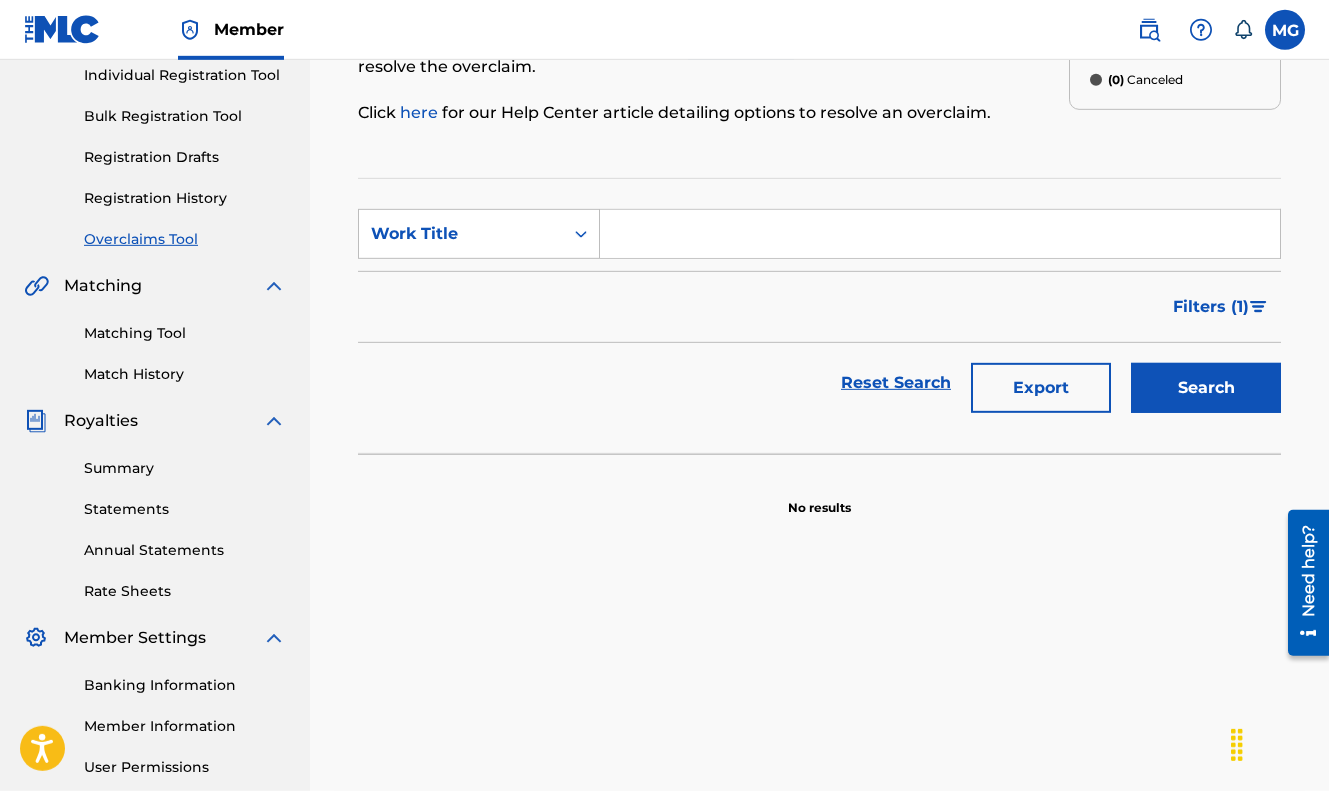 scroll, scrollTop: 449, scrollLeft: 0, axis: vertical 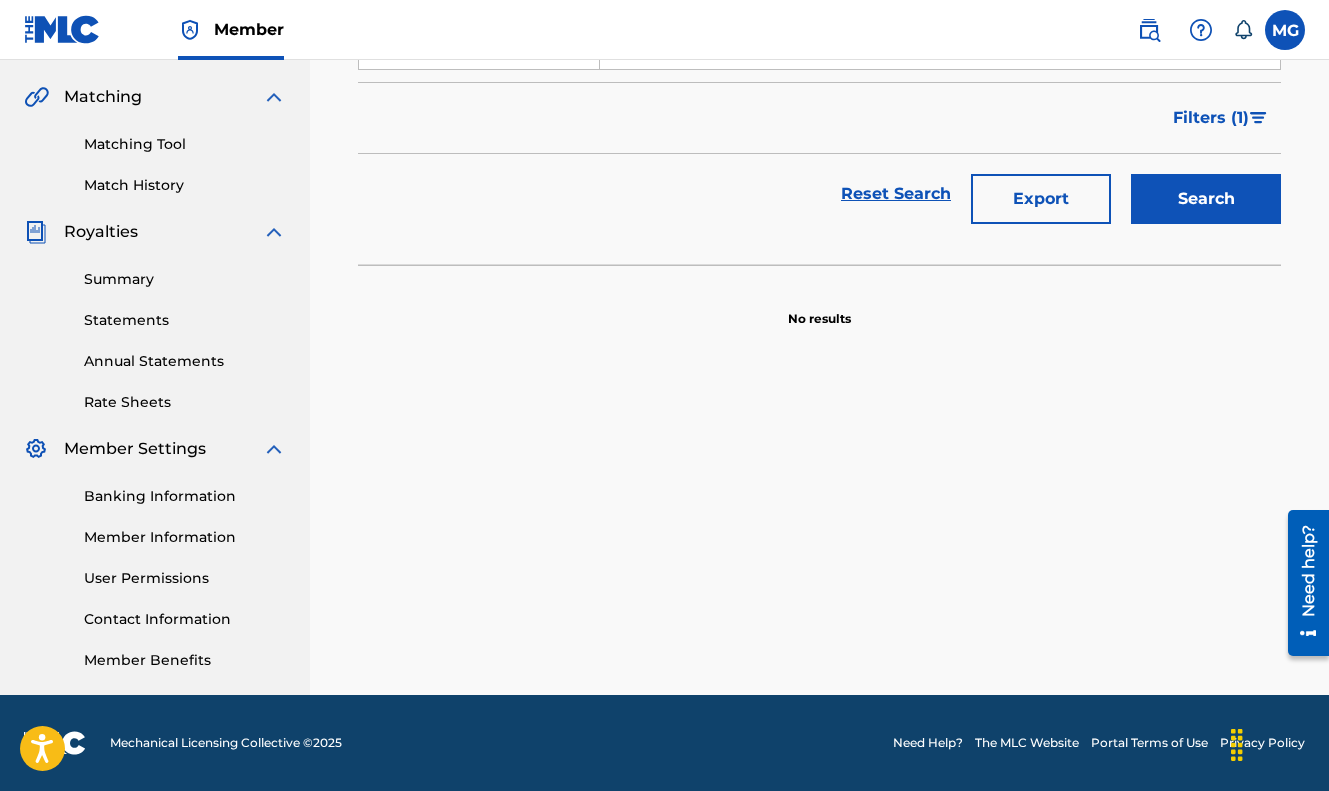 click on "Member Benefits" at bounding box center (185, 660) 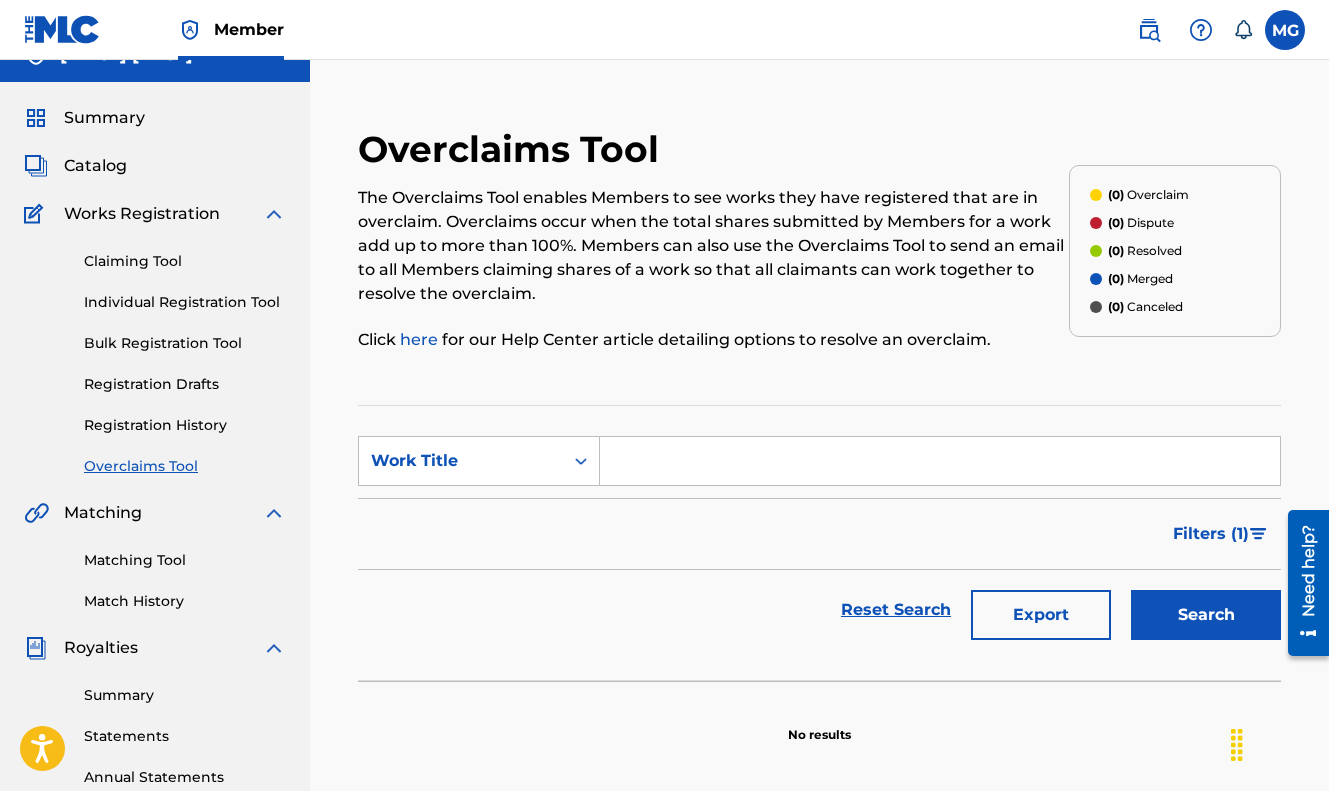 scroll, scrollTop: 0, scrollLeft: 0, axis: both 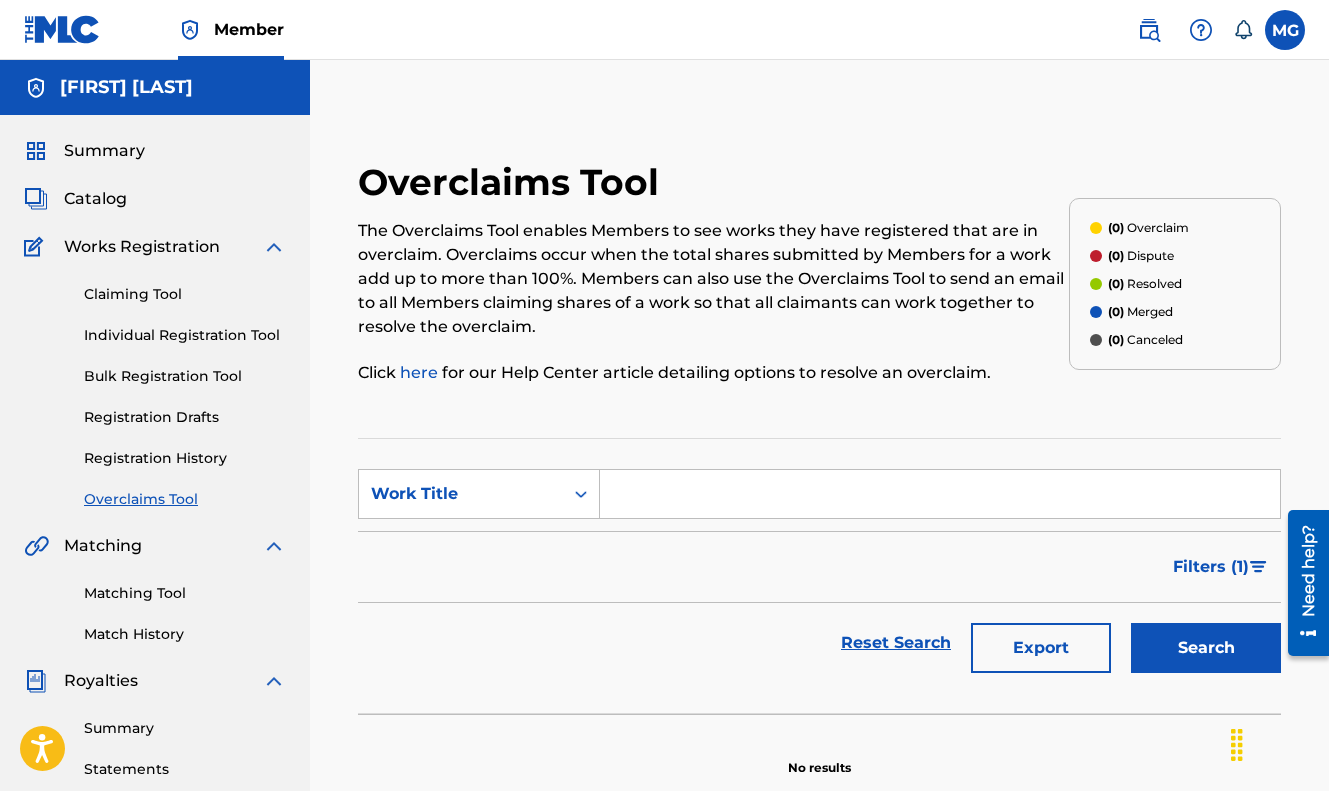click on "[FIRST] [LAST]" at bounding box center [126, 87] 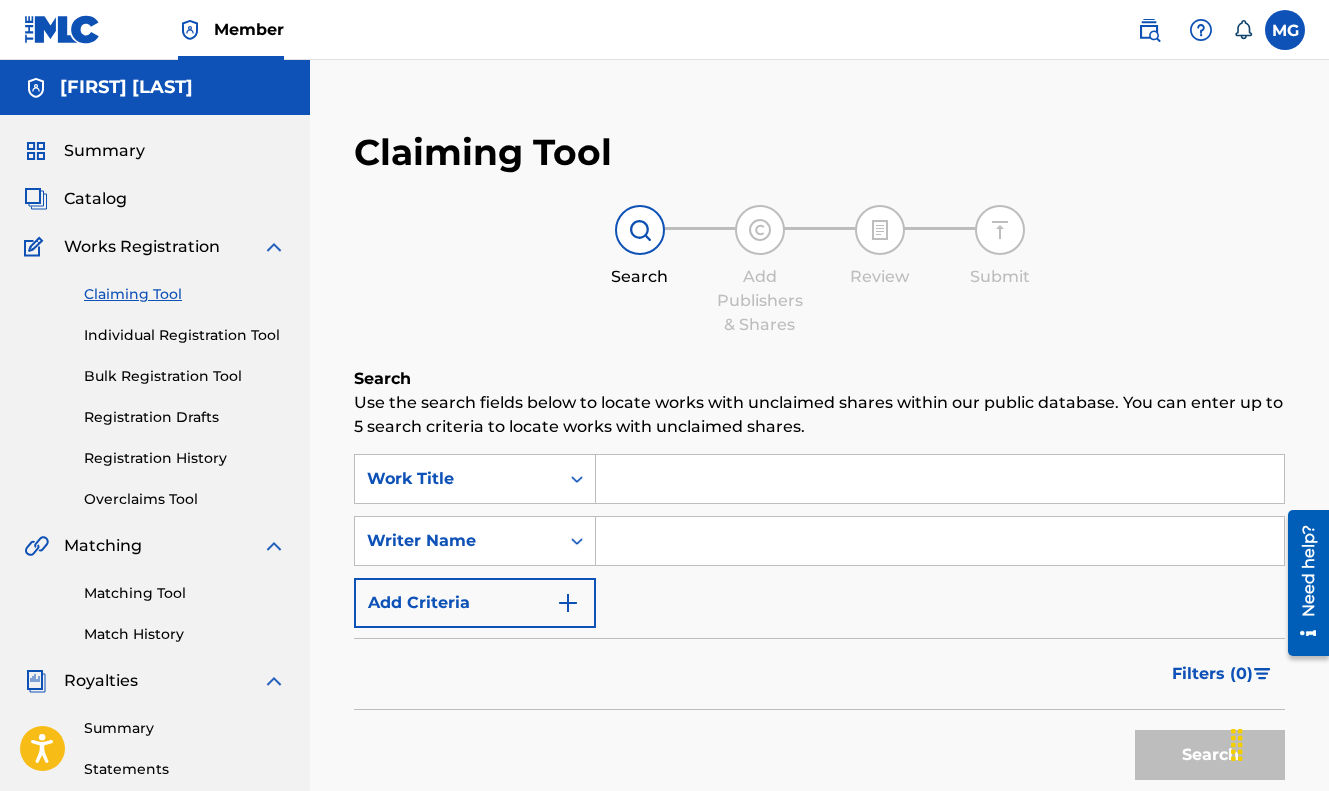 click on "Individual Registration Tool" at bounding box center [185, 335] 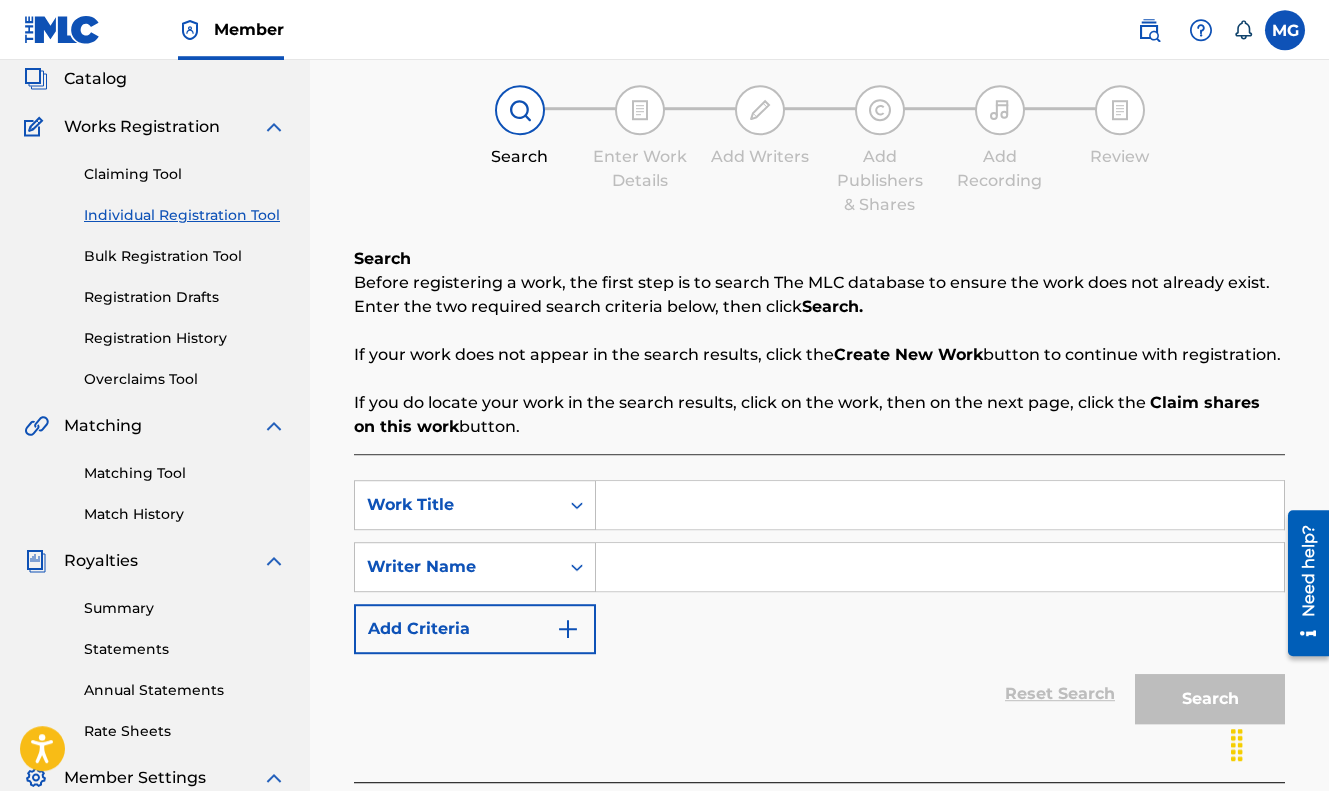 scroll, scrollTop: 81, scrollLeft: 0, axis: vertical 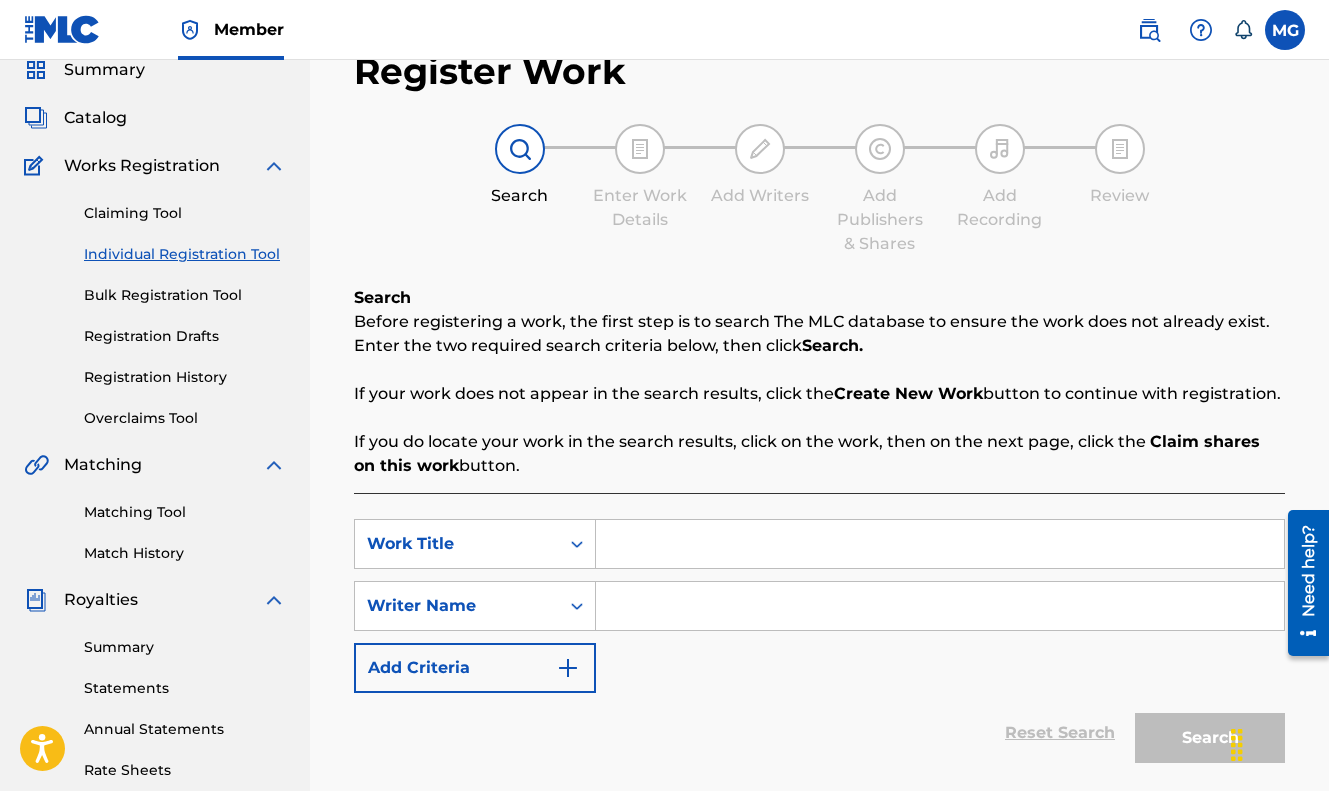 click on "Registration Drafts" at bounding box center (185, 336) 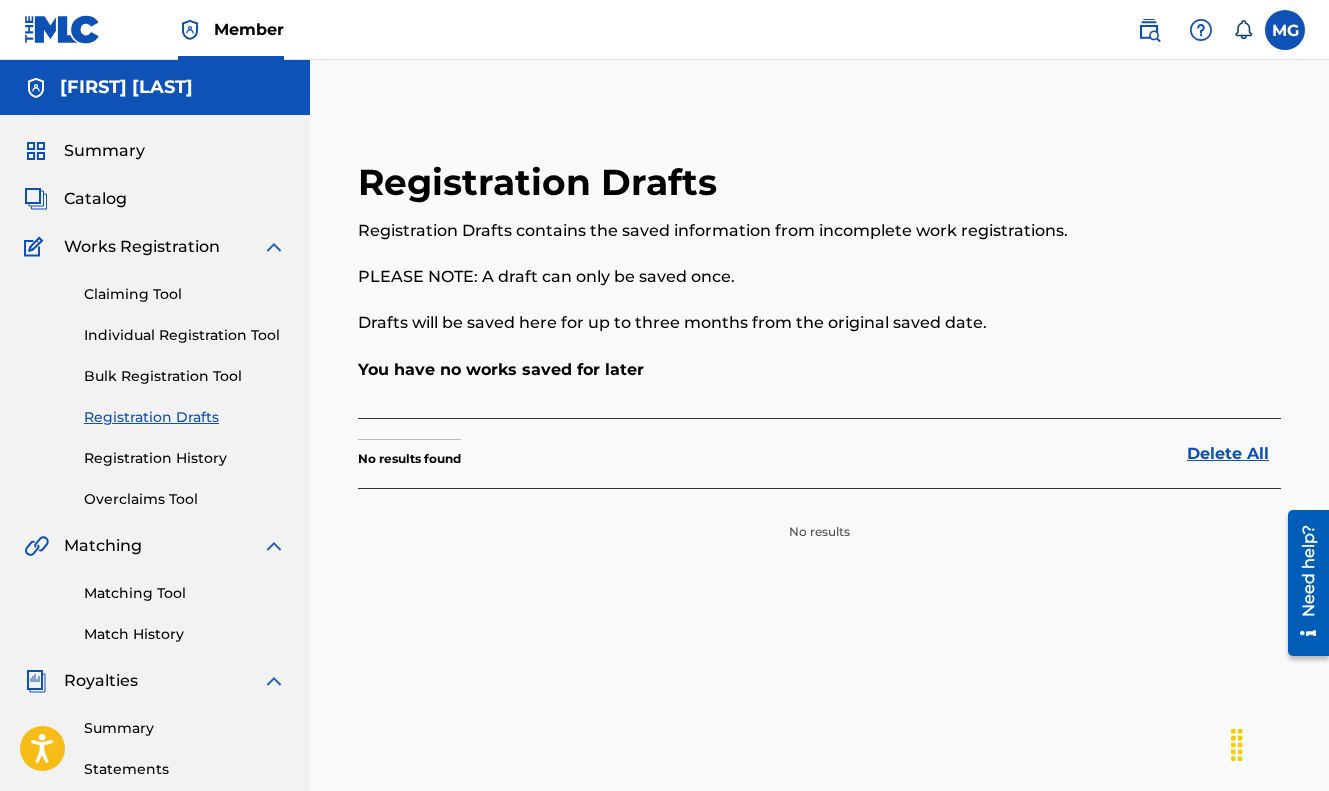 click on "Individual Registration Tool" at bounding box center [185, 335] 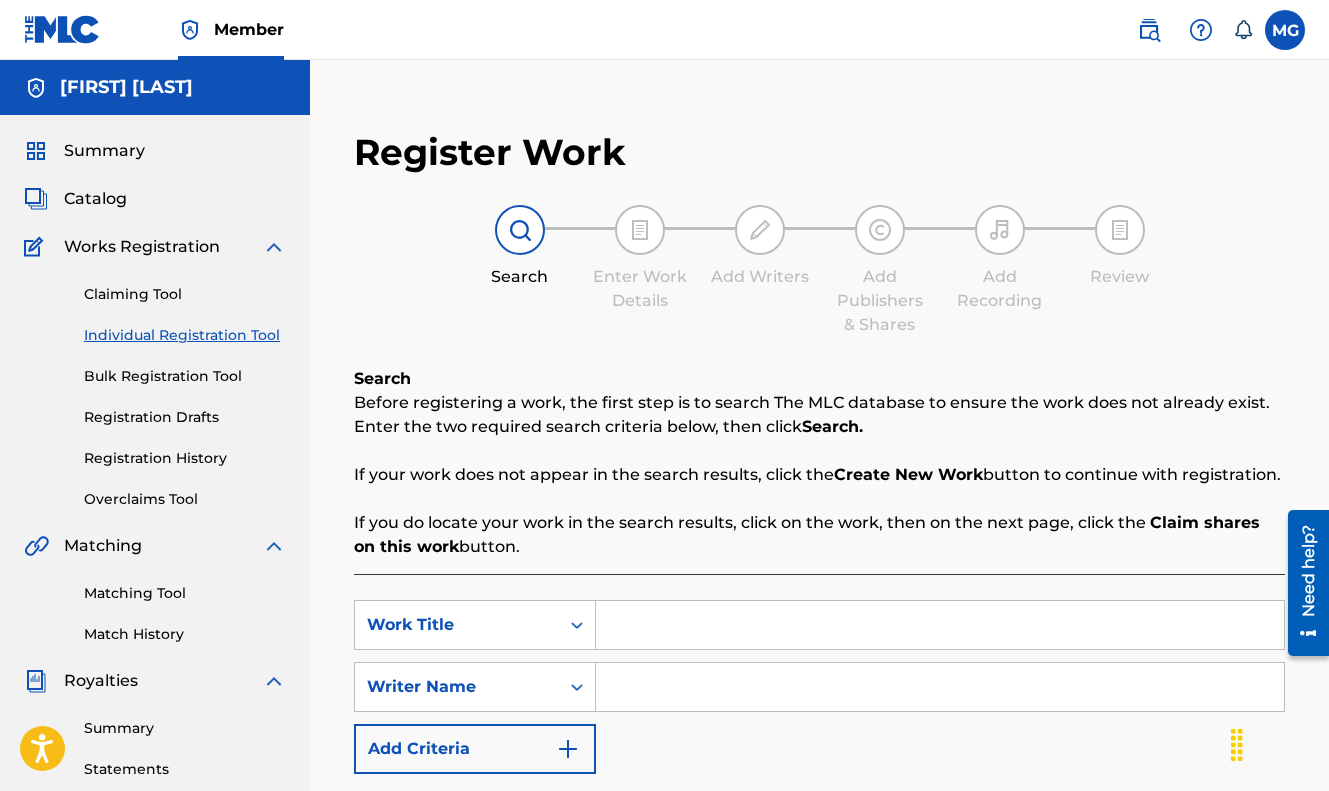 click at bounding box center (274, 247) 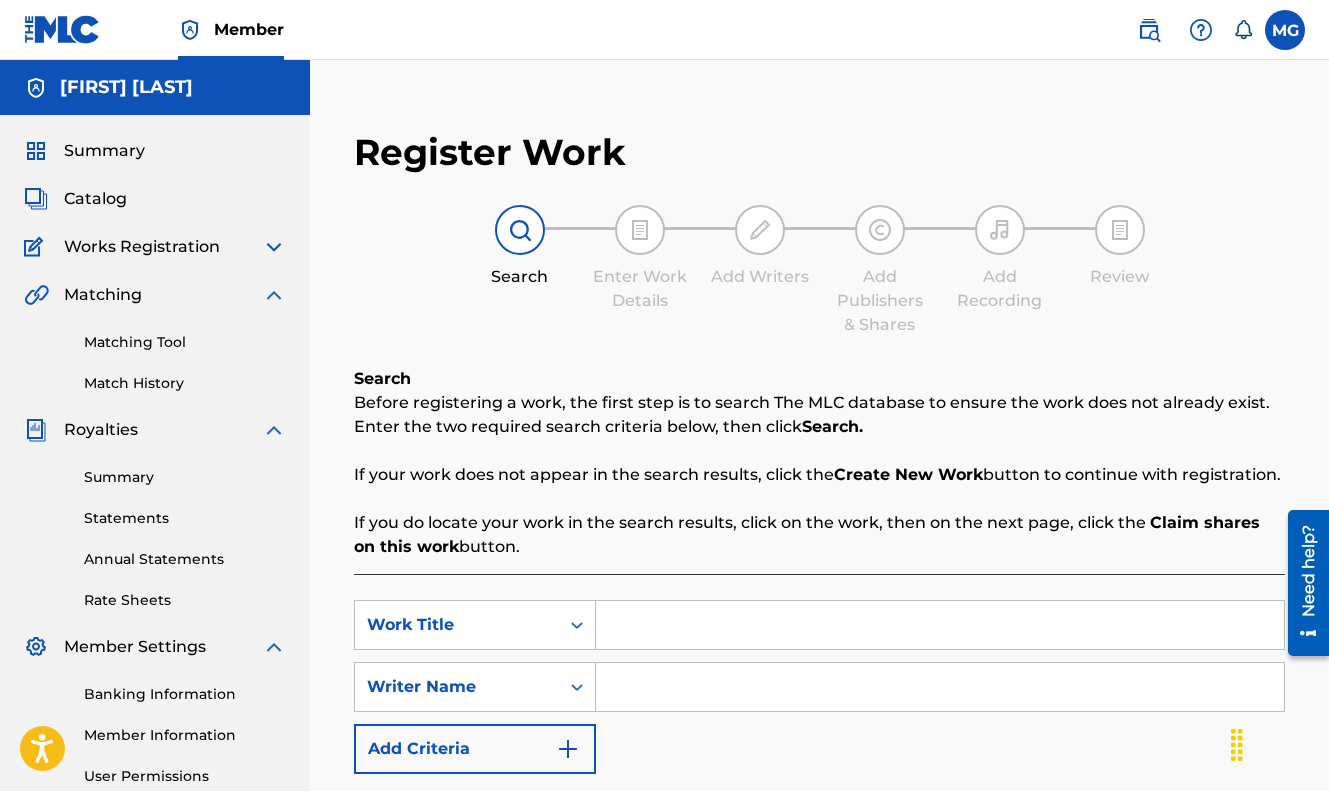 click at bounding box center (274, 295) 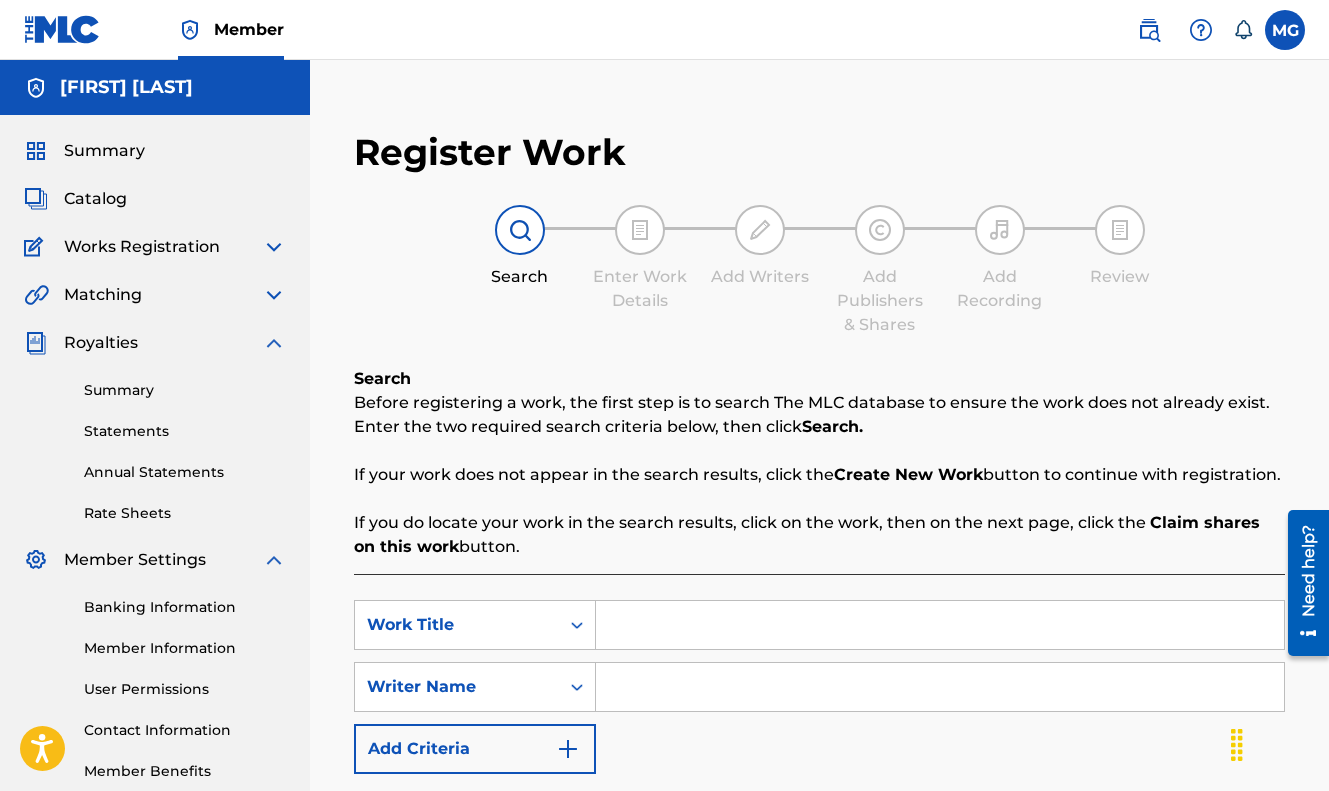 click at bounding box center (274, 295) 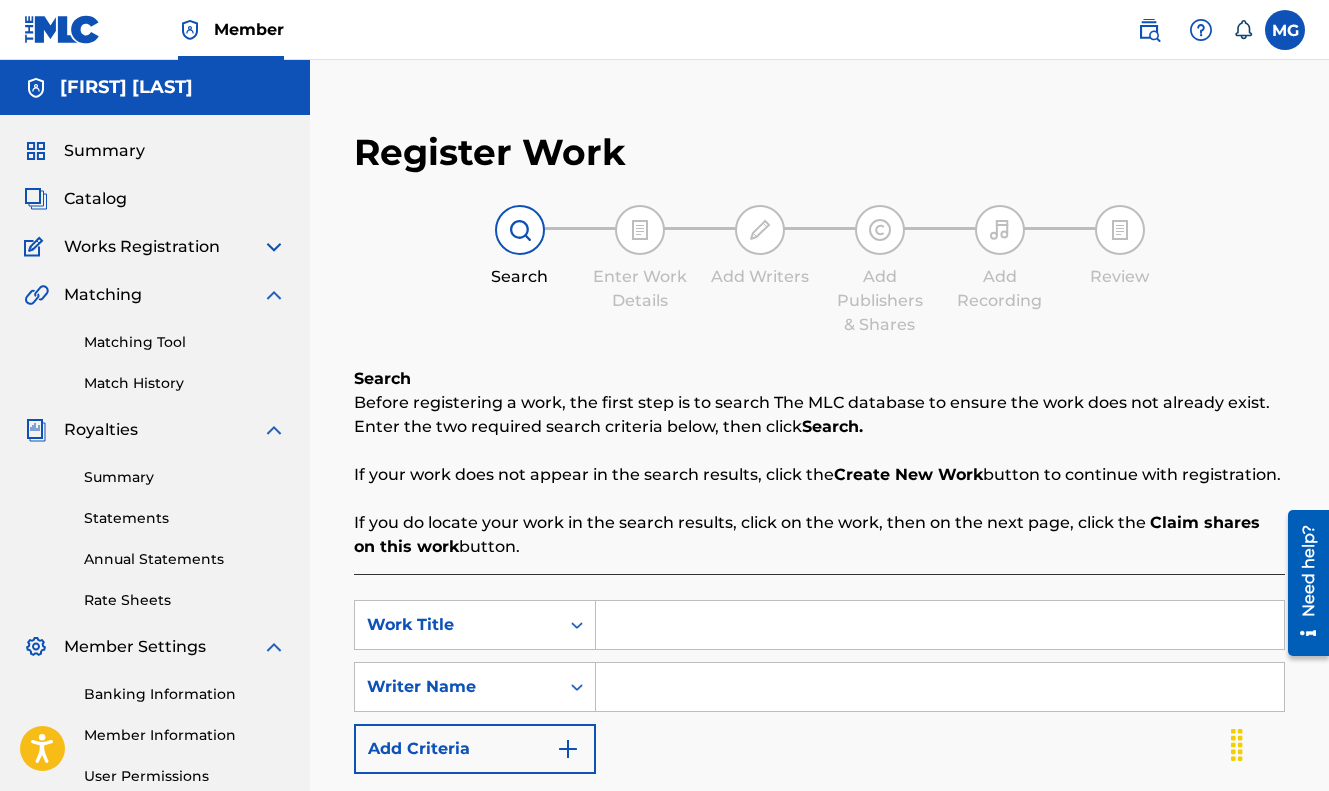 click on "Matching Tool" at bounding box center [185, 342] 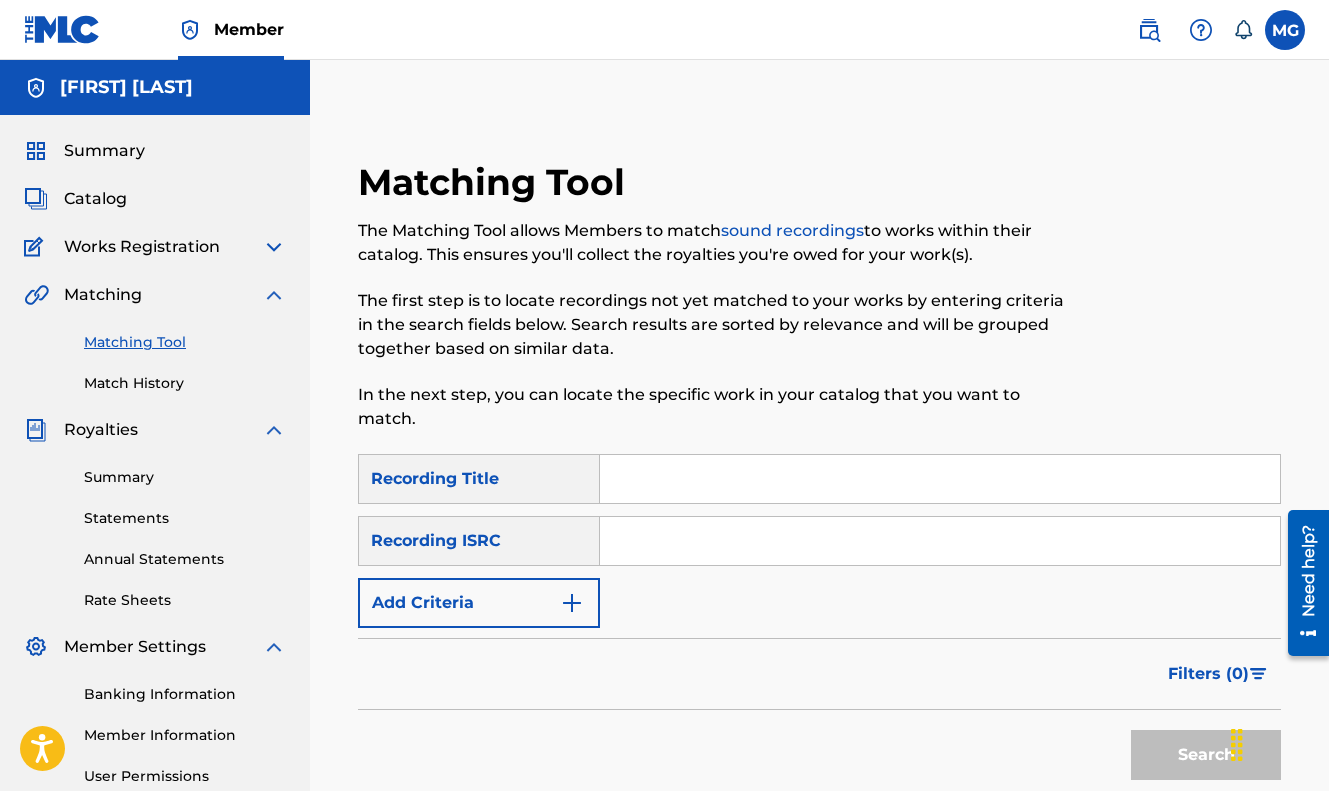 click on "Match History" at bounding box center [185, 383] 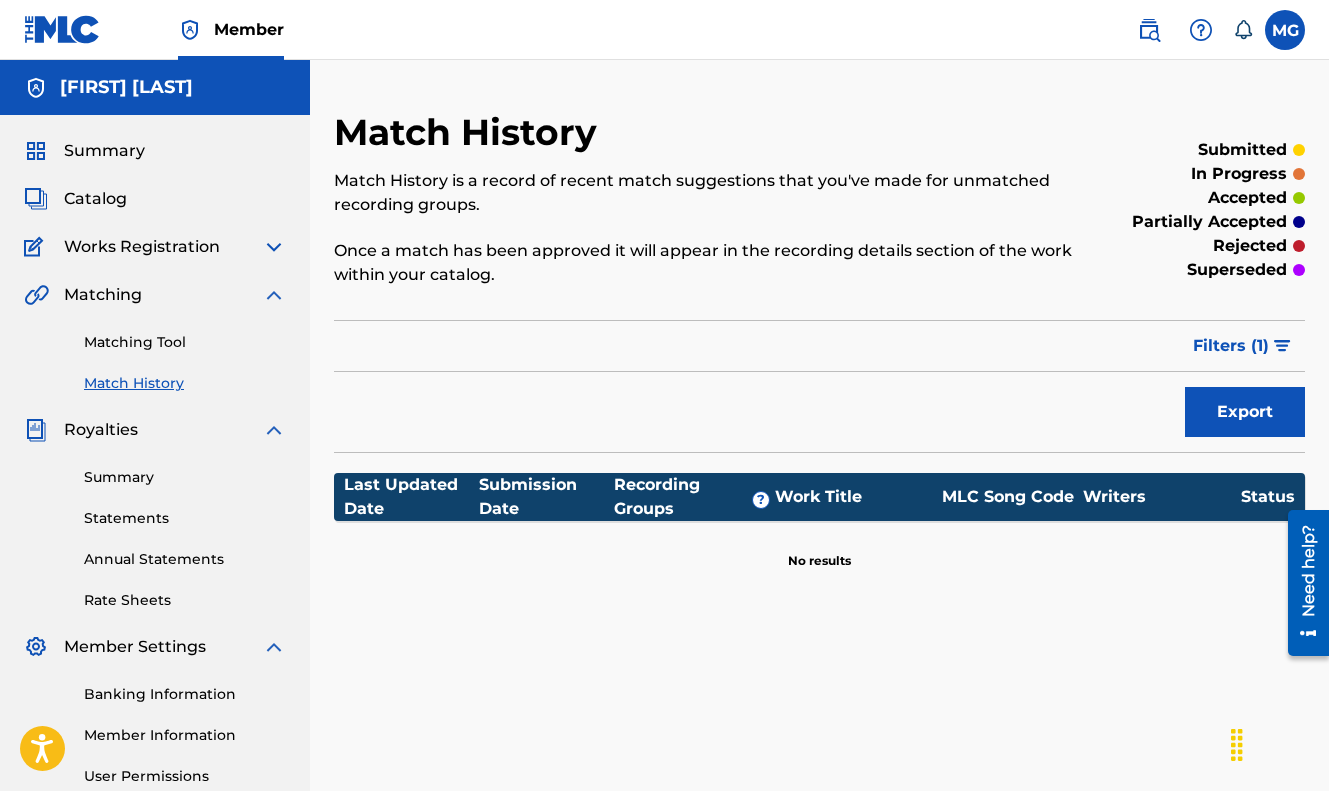 click on "Matching Tool" at bounding box center (185, 342) 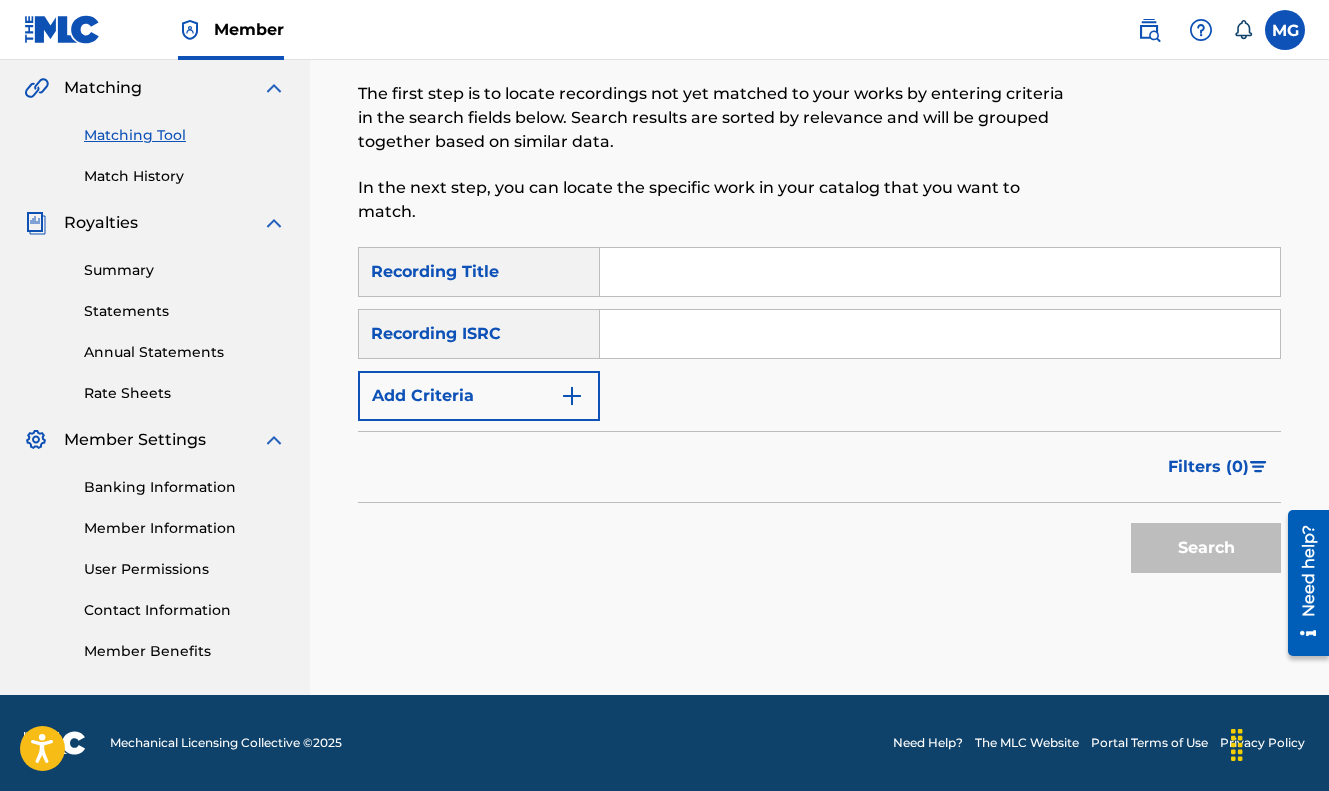 scroll, scrollTop: 0, scrollLeft: 0, axis: both 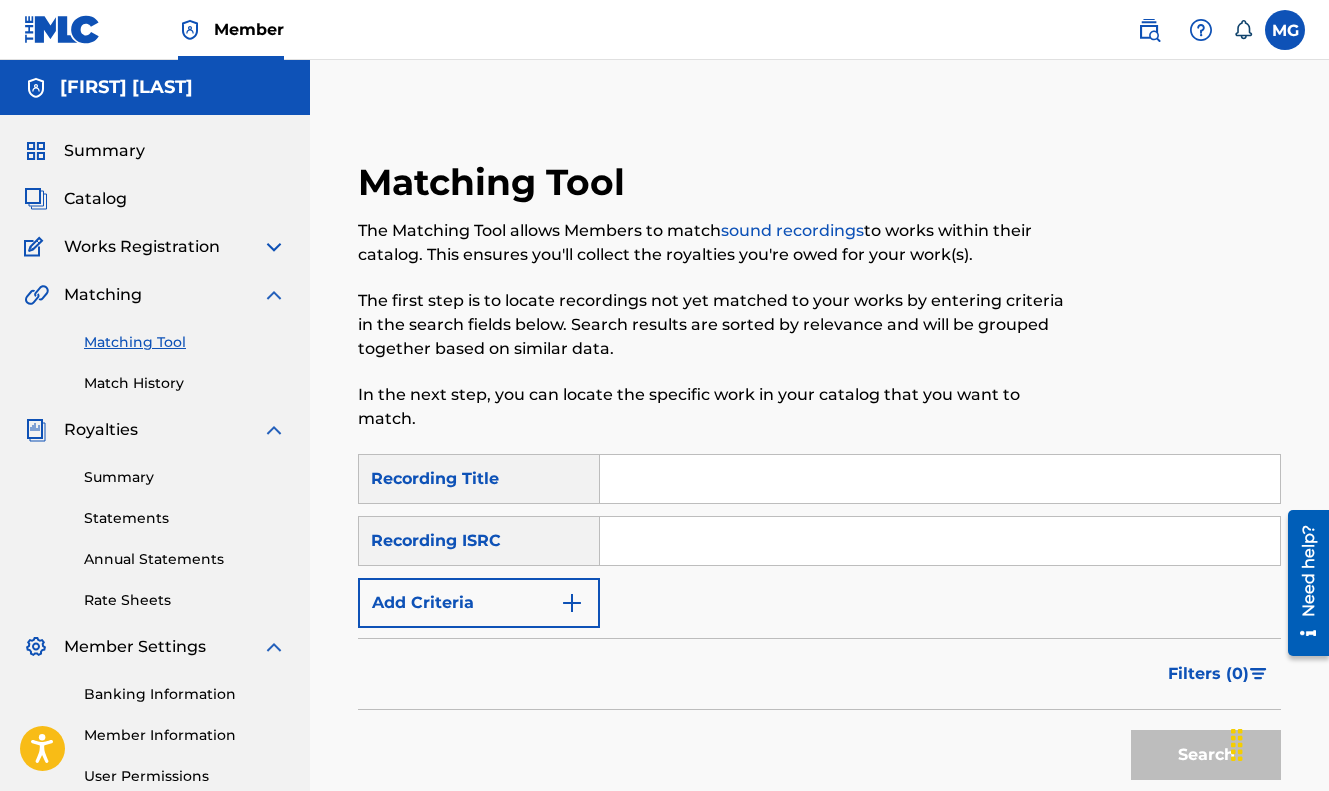 click 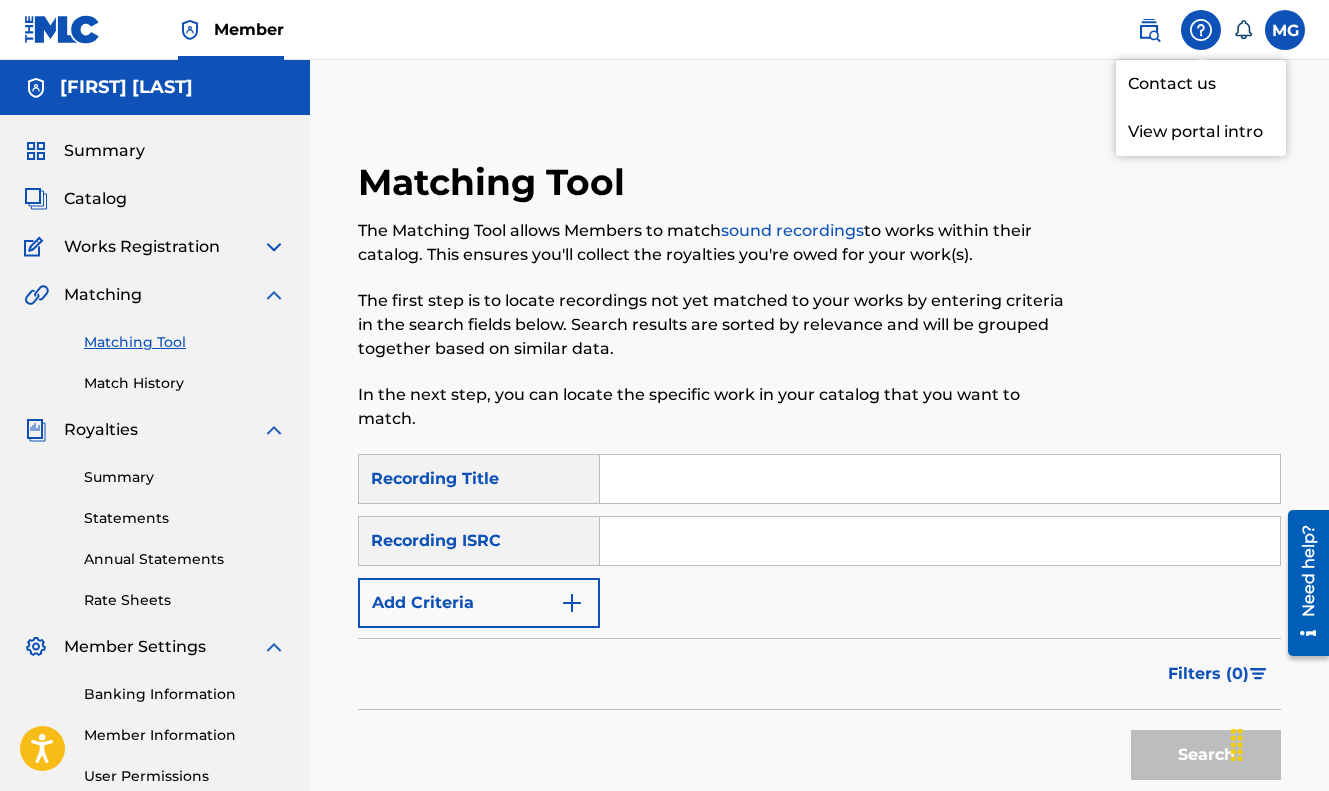 click on "View portal intro" at bounding box center (1201, 132) 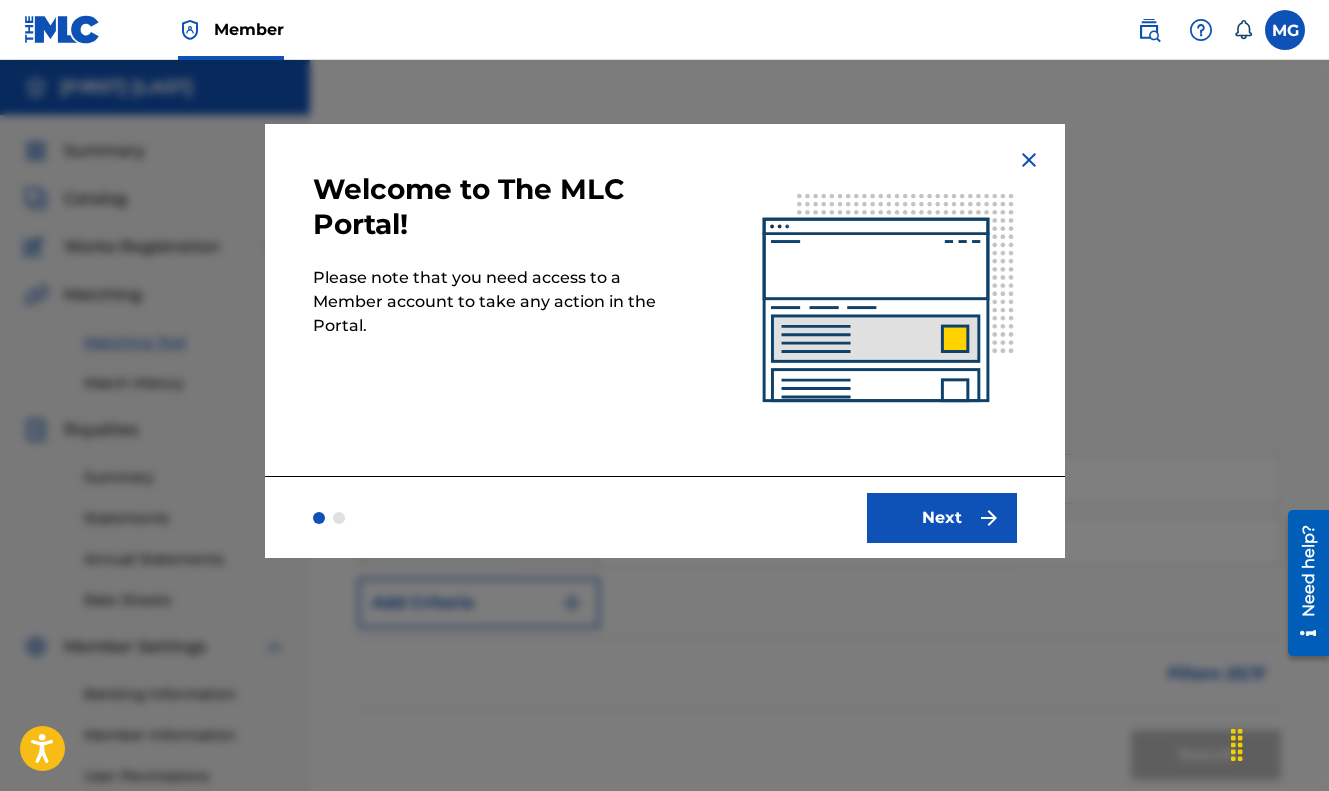 click on "Next" at bounding box center [942, 518] 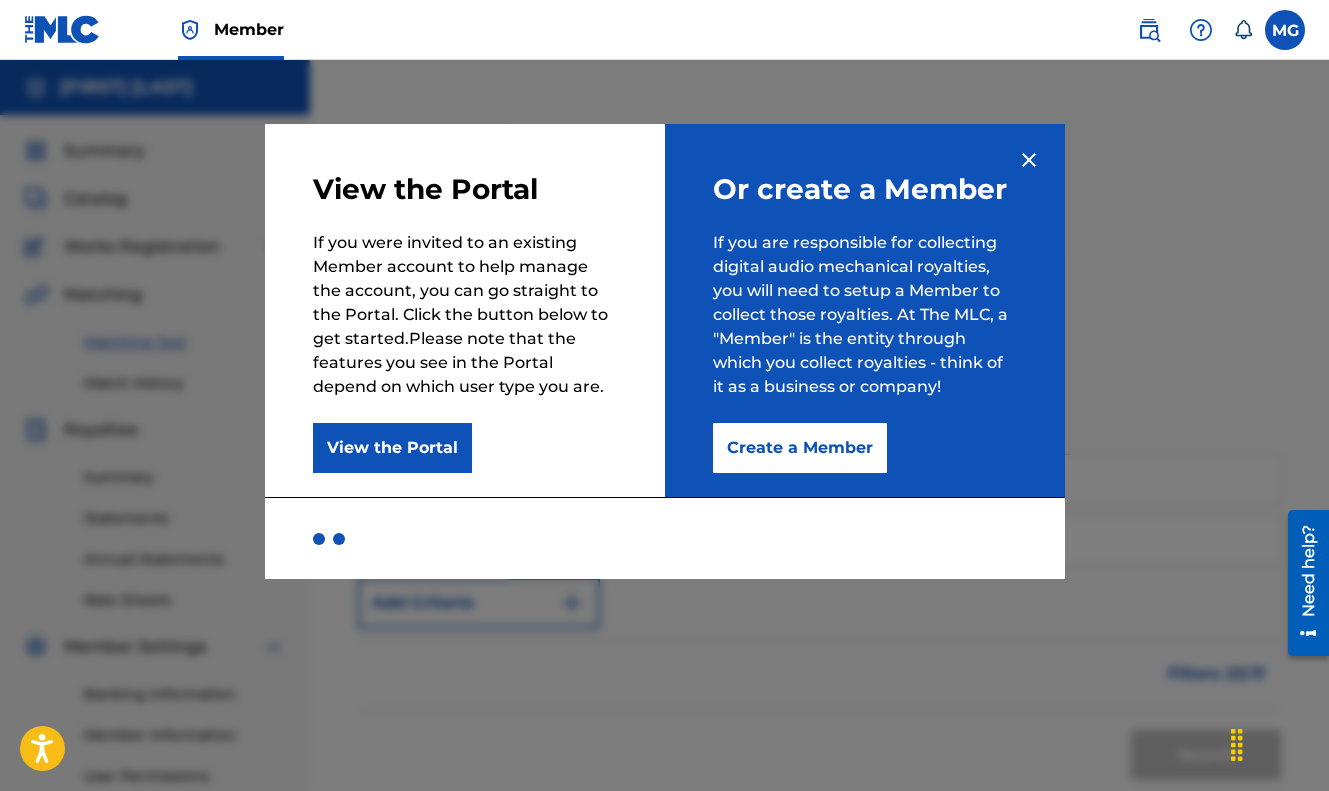 click at bounding box center [1029, 160] 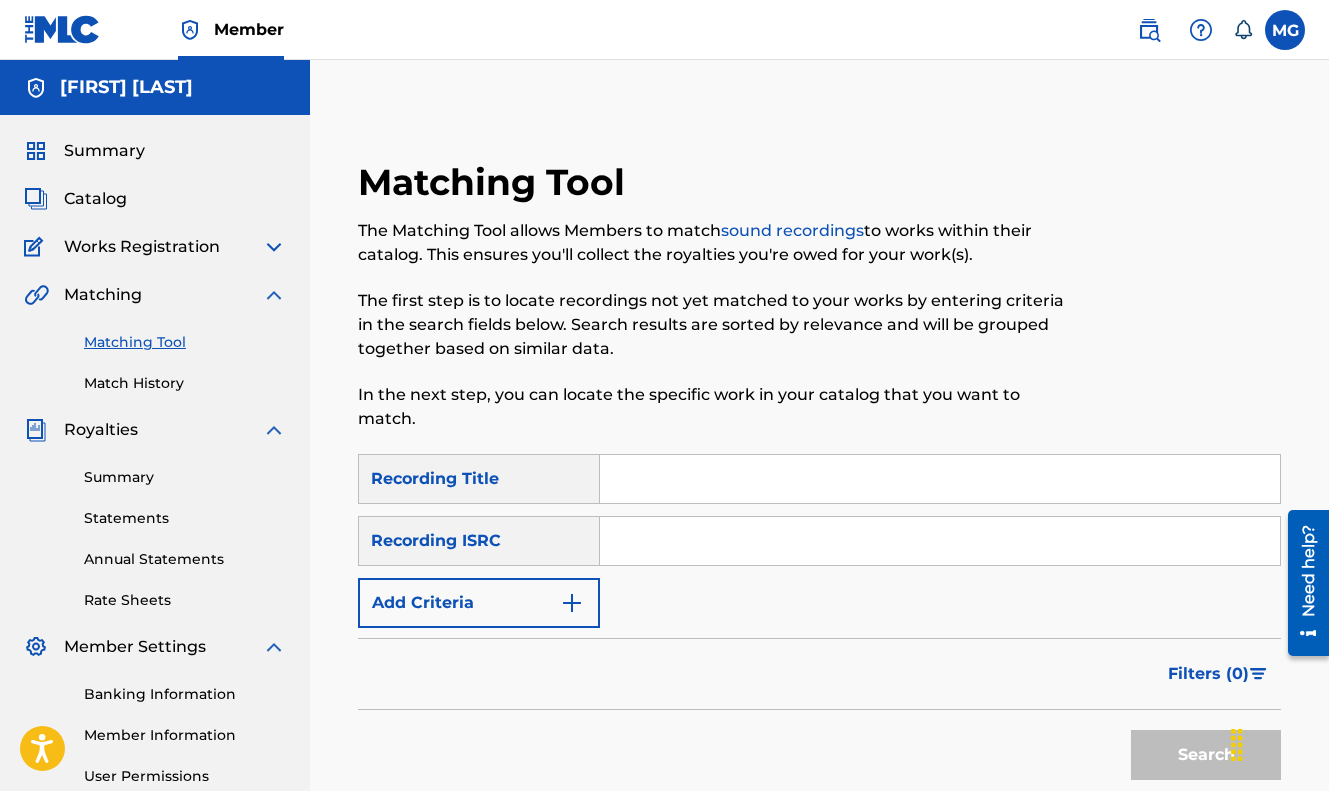click at bounding box center [1149, 30] 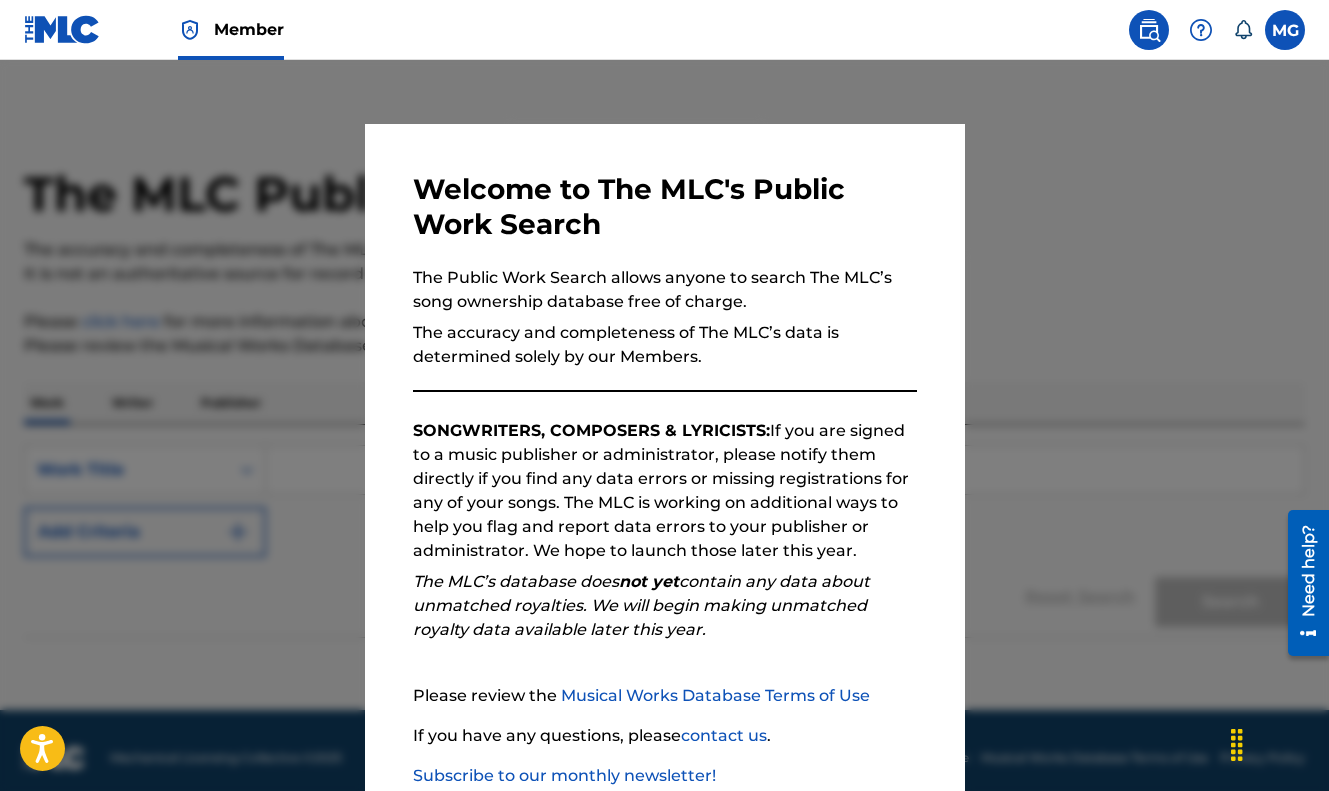 scroll, scrollTop: 125, scrollLeft: 0, axis: vertical 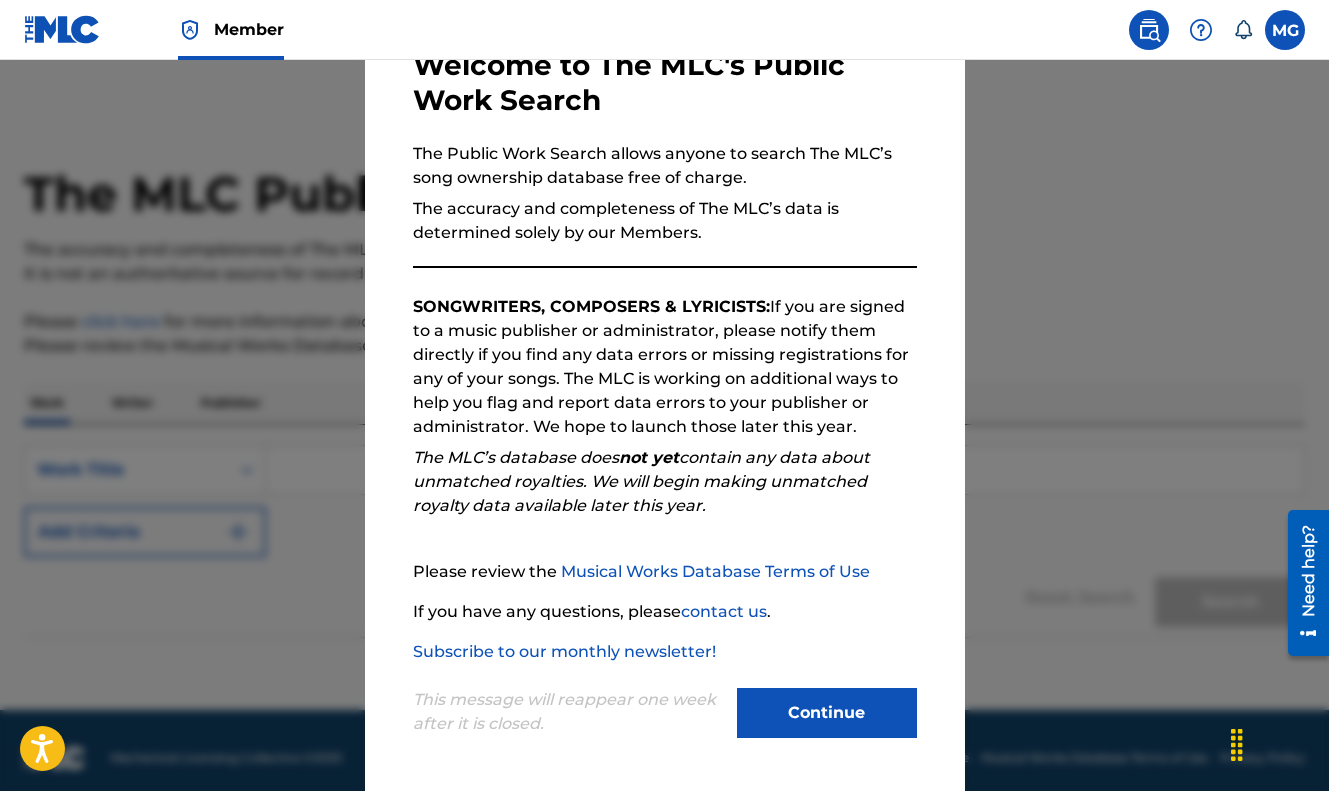 click on "Continue" at bounding box center [827, 713] 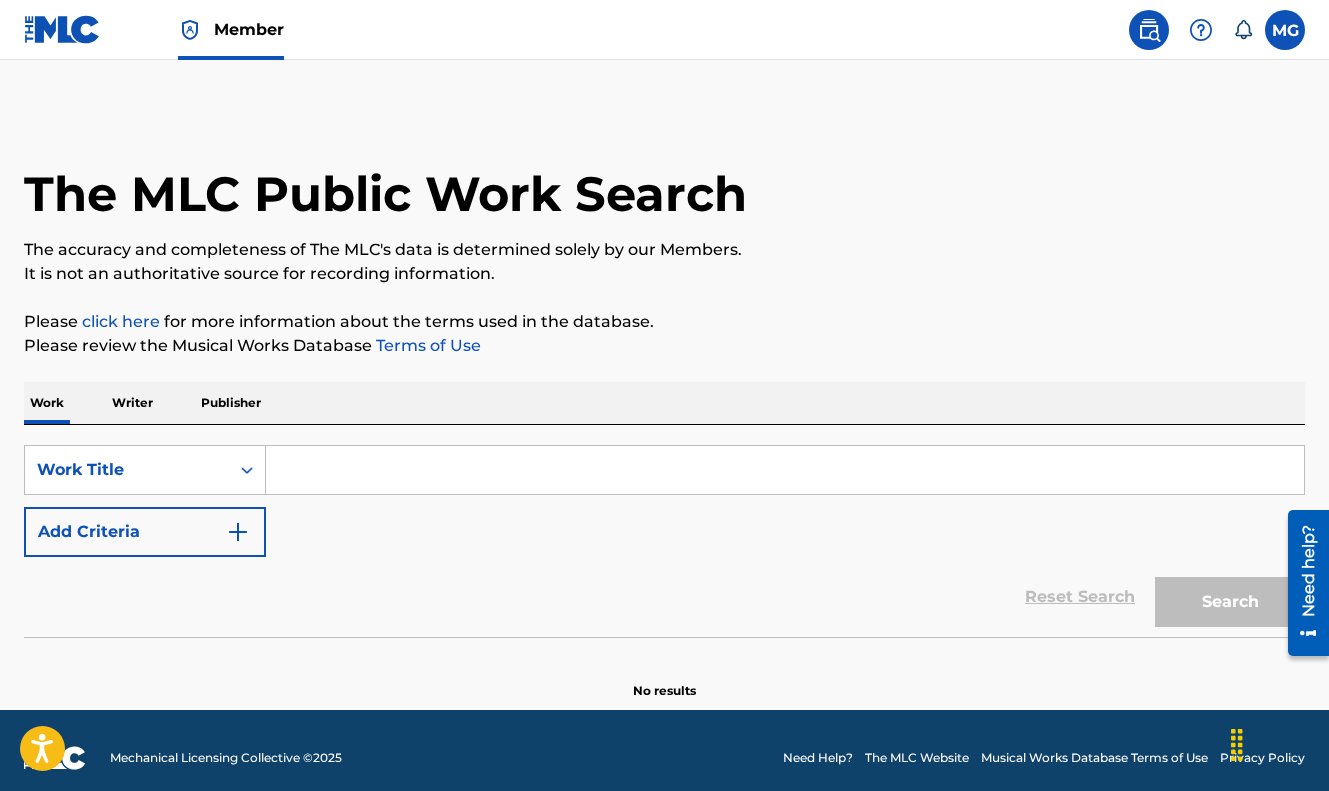 click at bounding box center [785, 470] 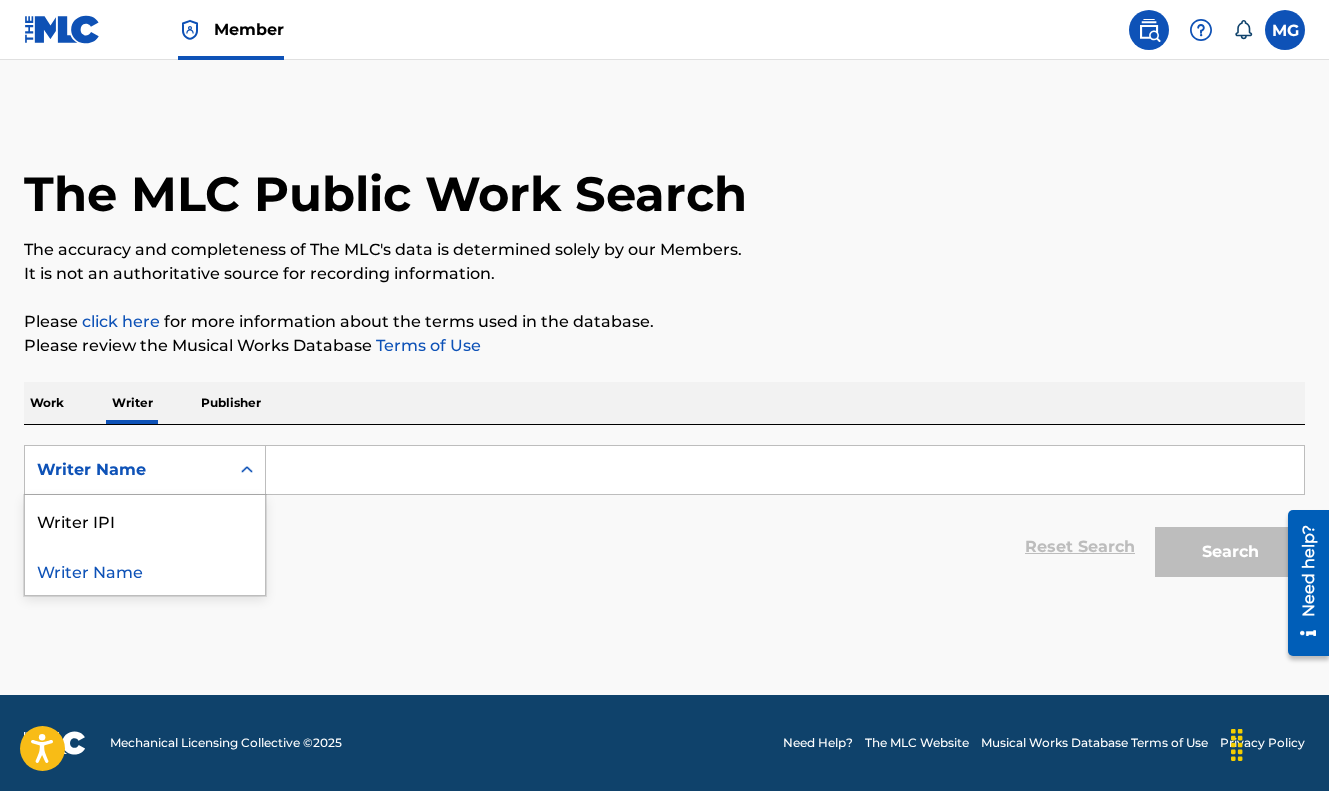 click 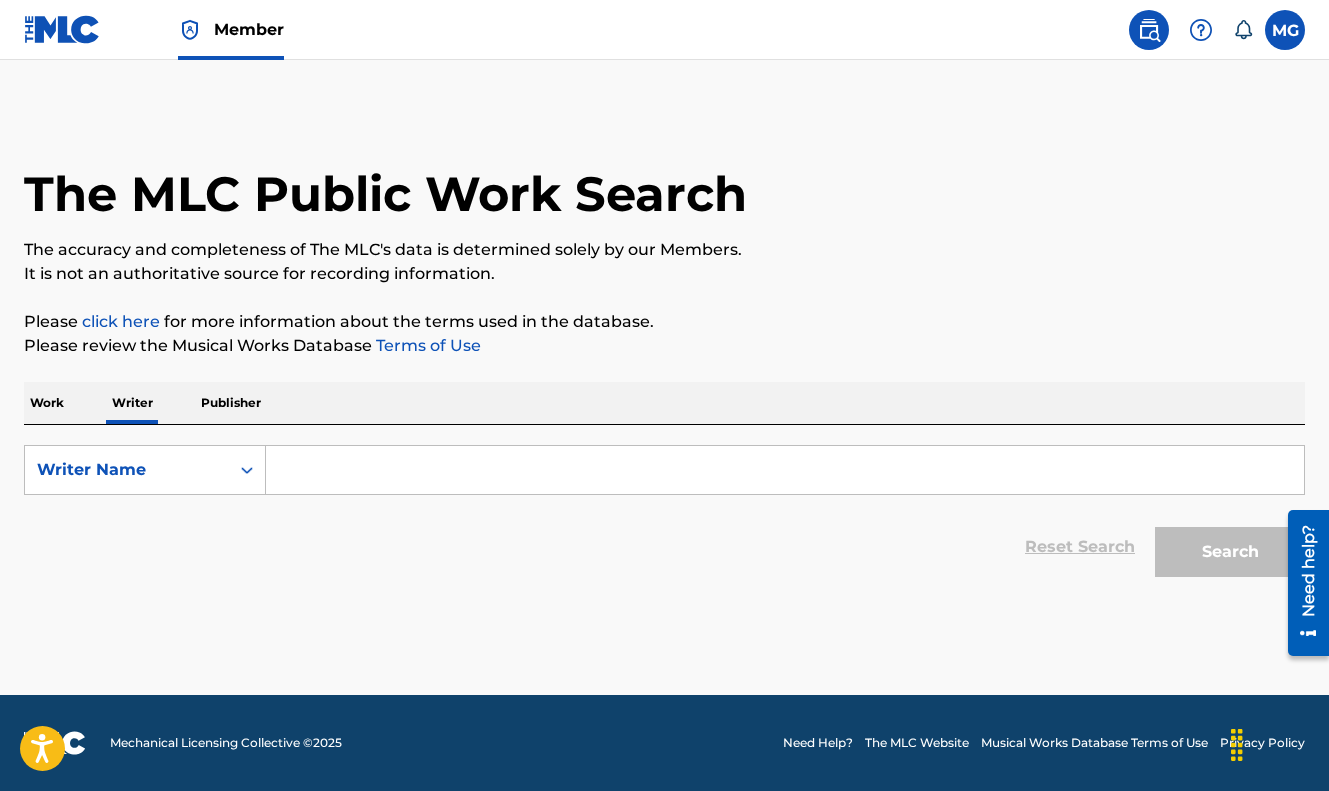 click 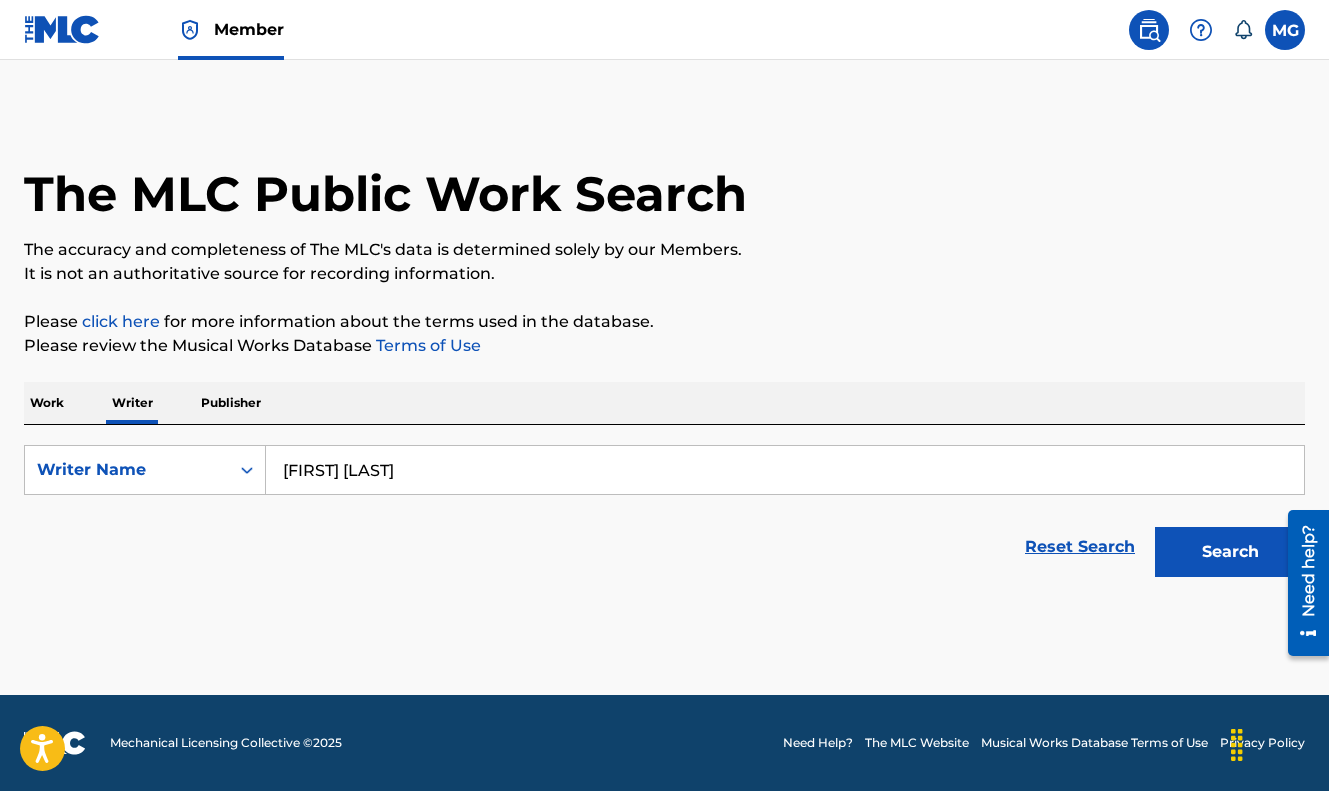 type on "[FIRST] [LAST]" 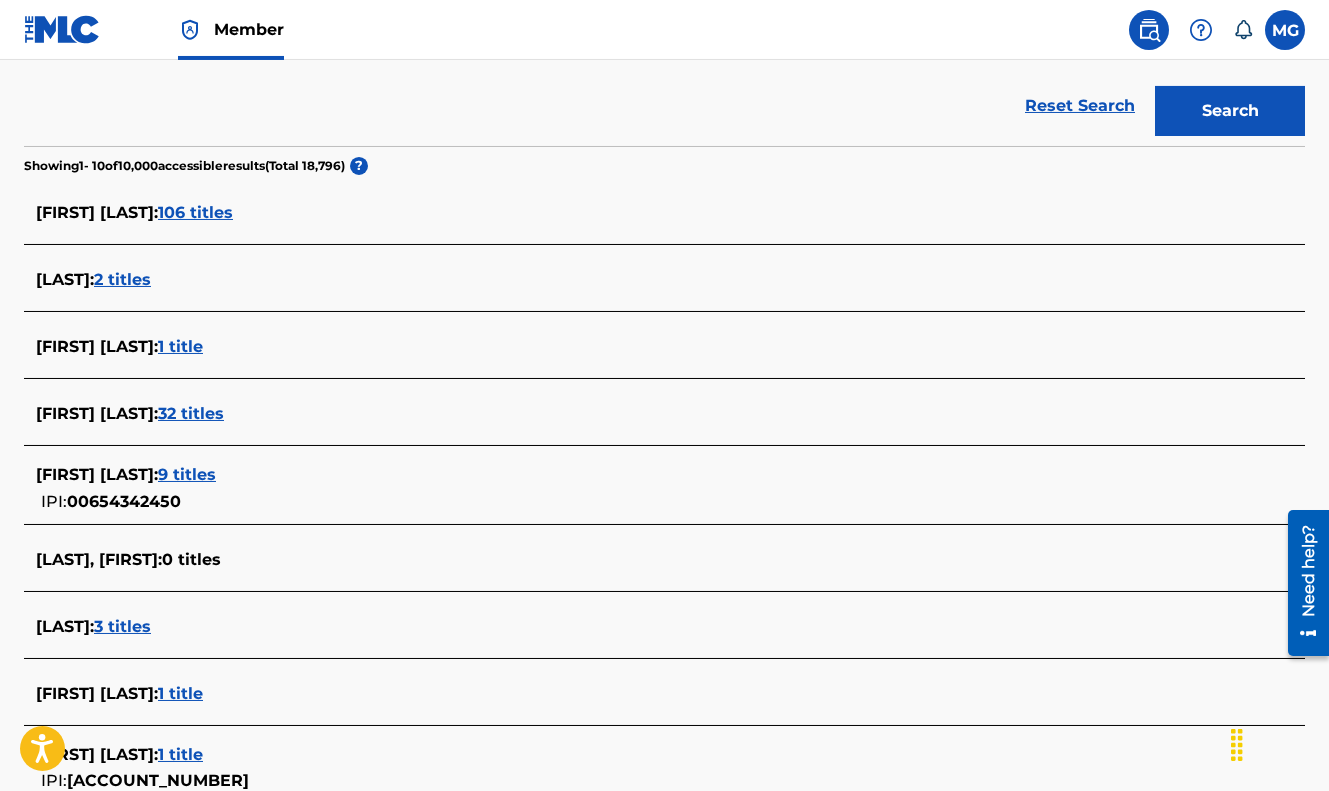 scroll, scrollTop: 544, scrollLeft: 0, axis: vertical 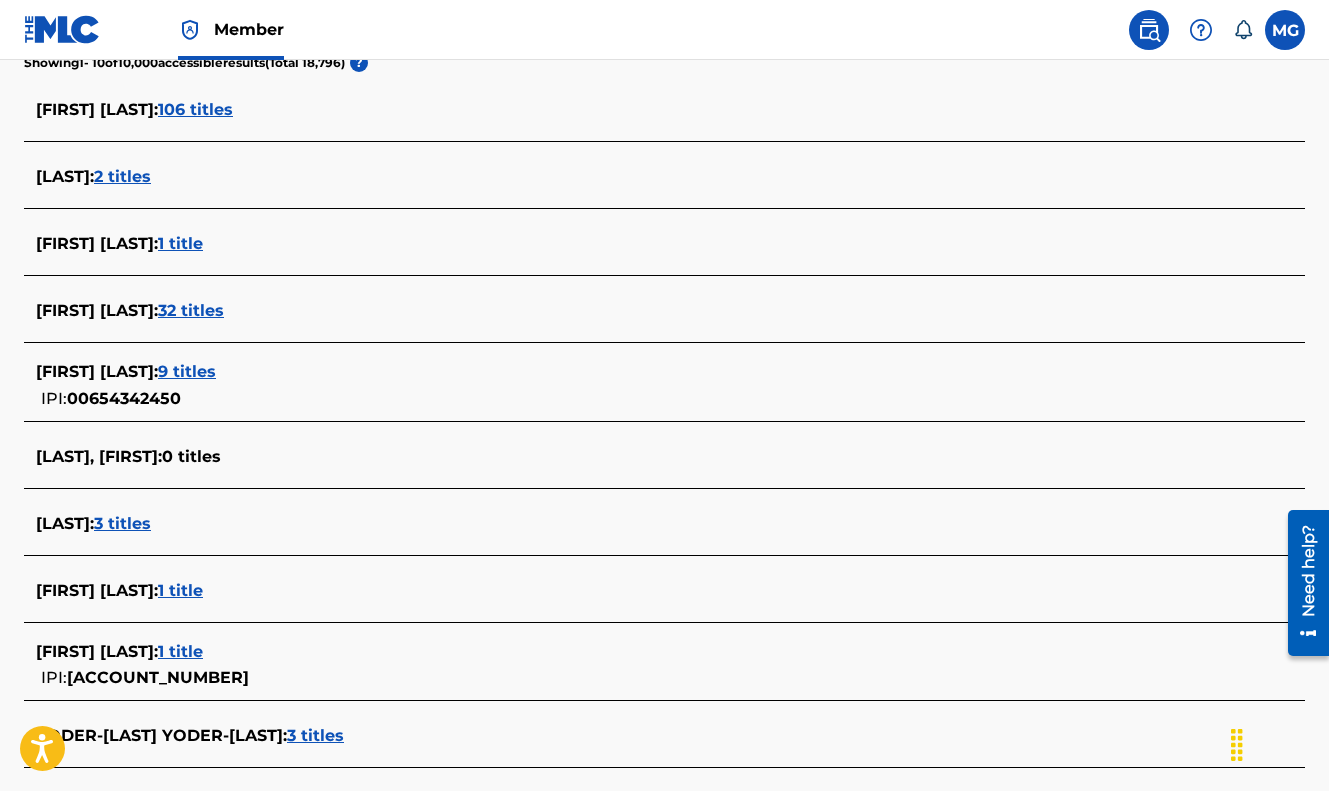 click on "1 title" at bounding box center [180, 651] 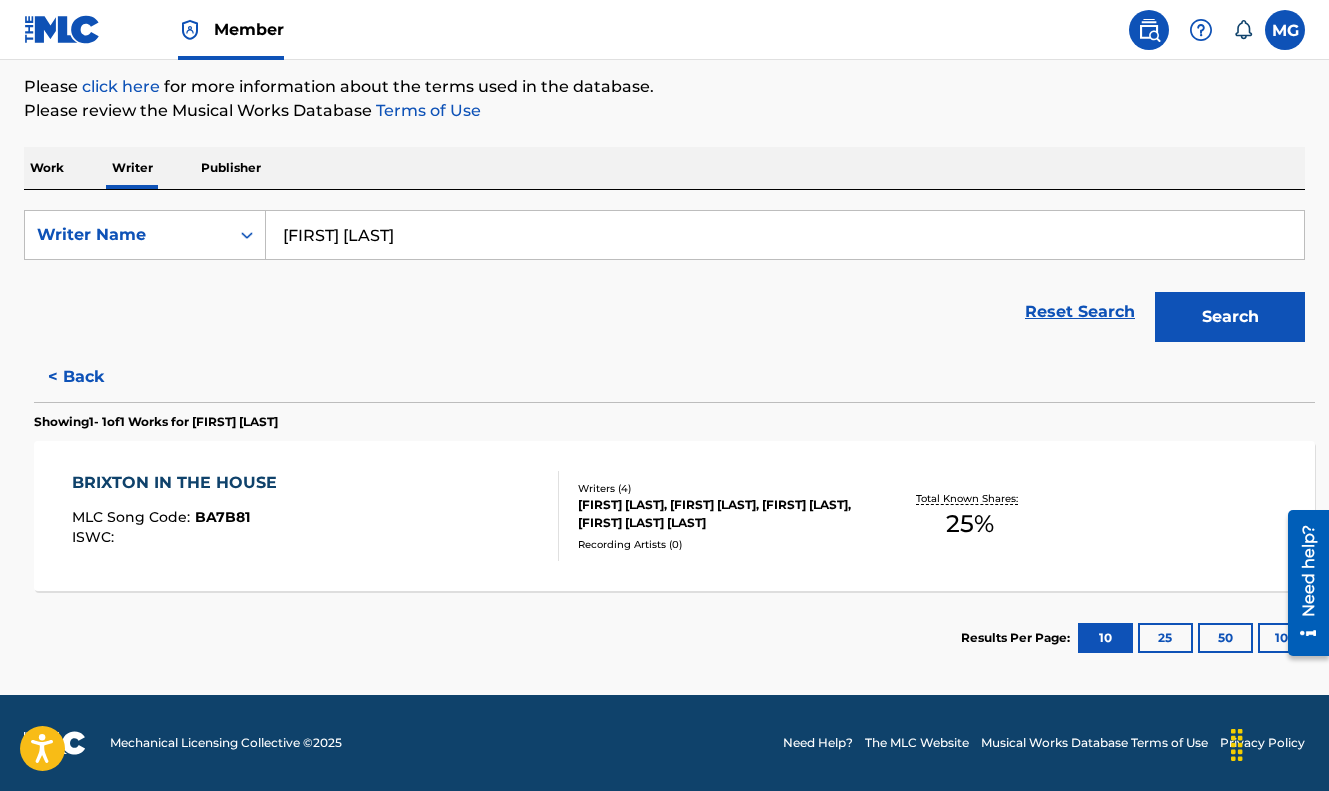 scroll, scrollTop: 235, scrollLeft: 0, axis: vertical 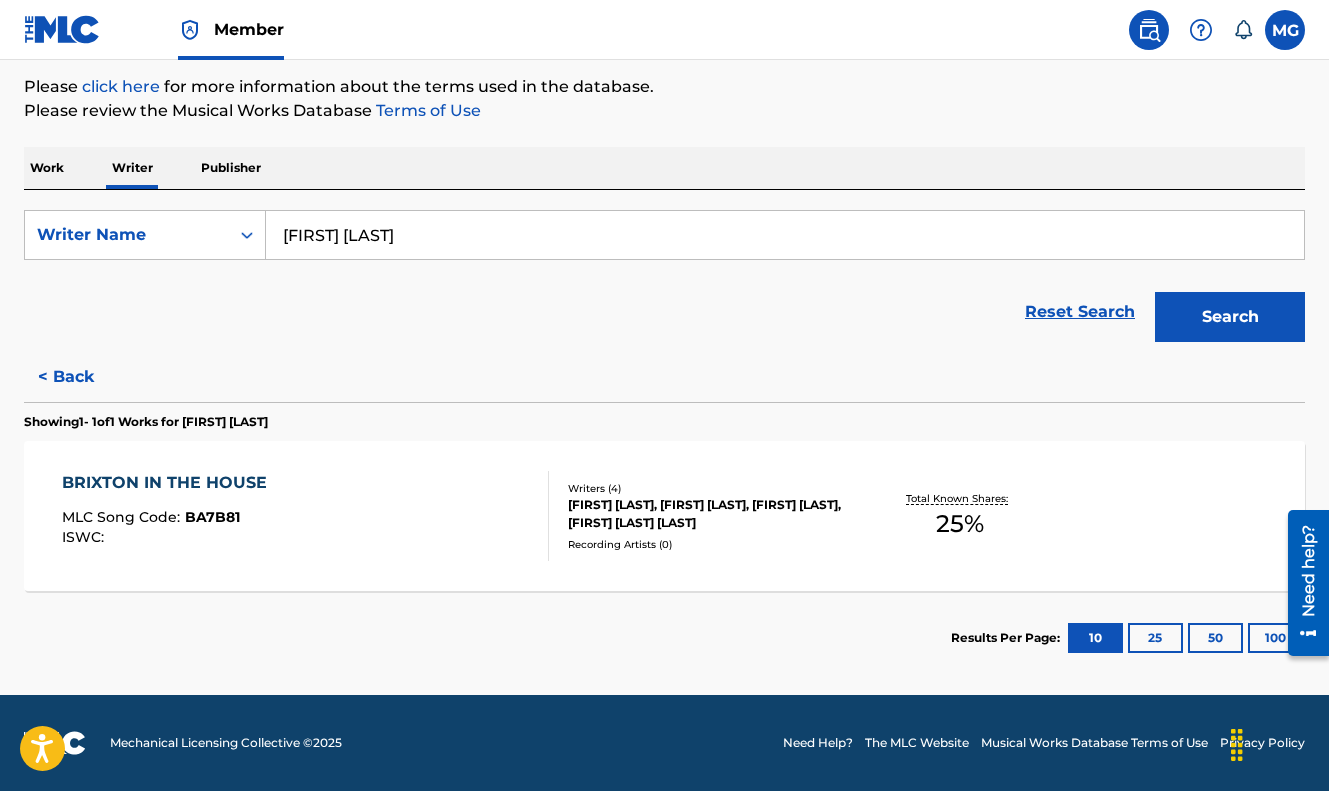 click on "25" at bounding box center (1155, 638) 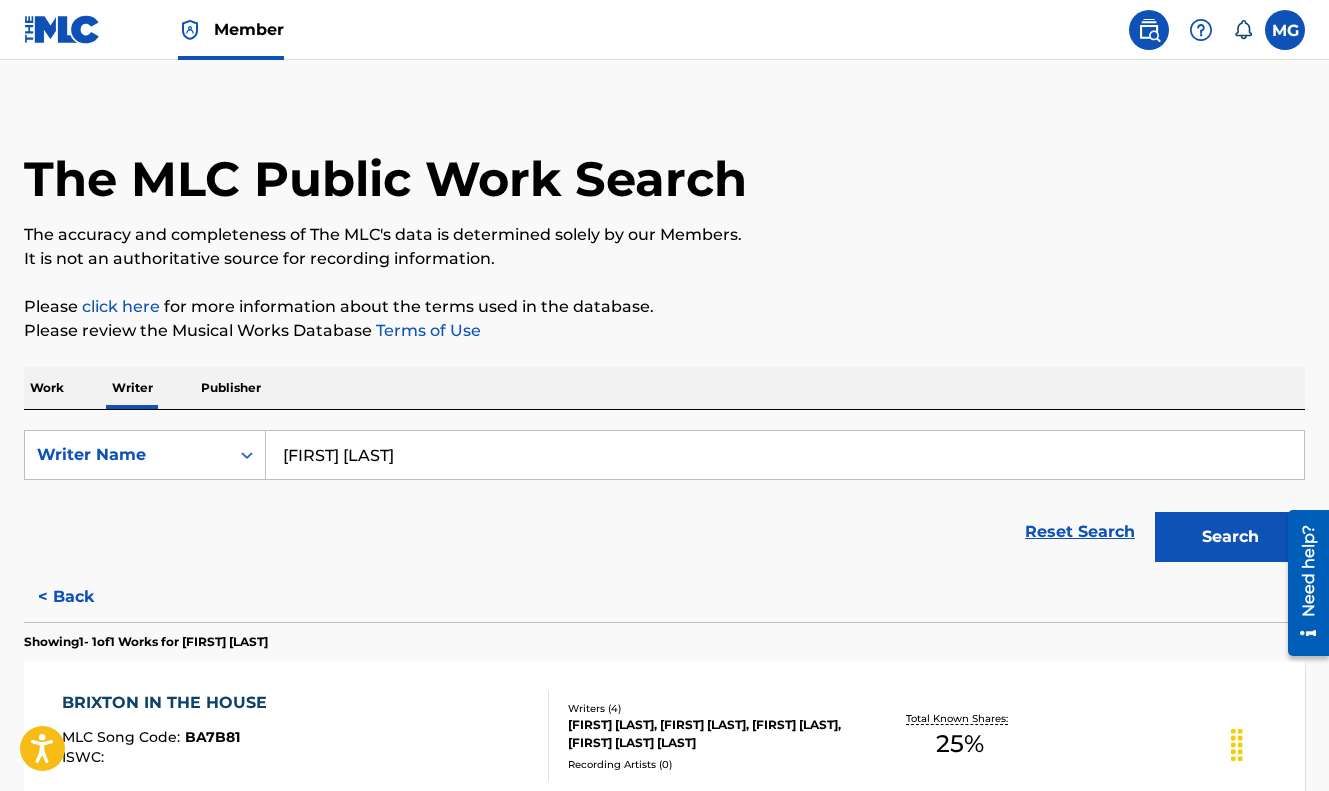 scroll, scrollTop: 235, scrollLeft: 0, axis: vertical 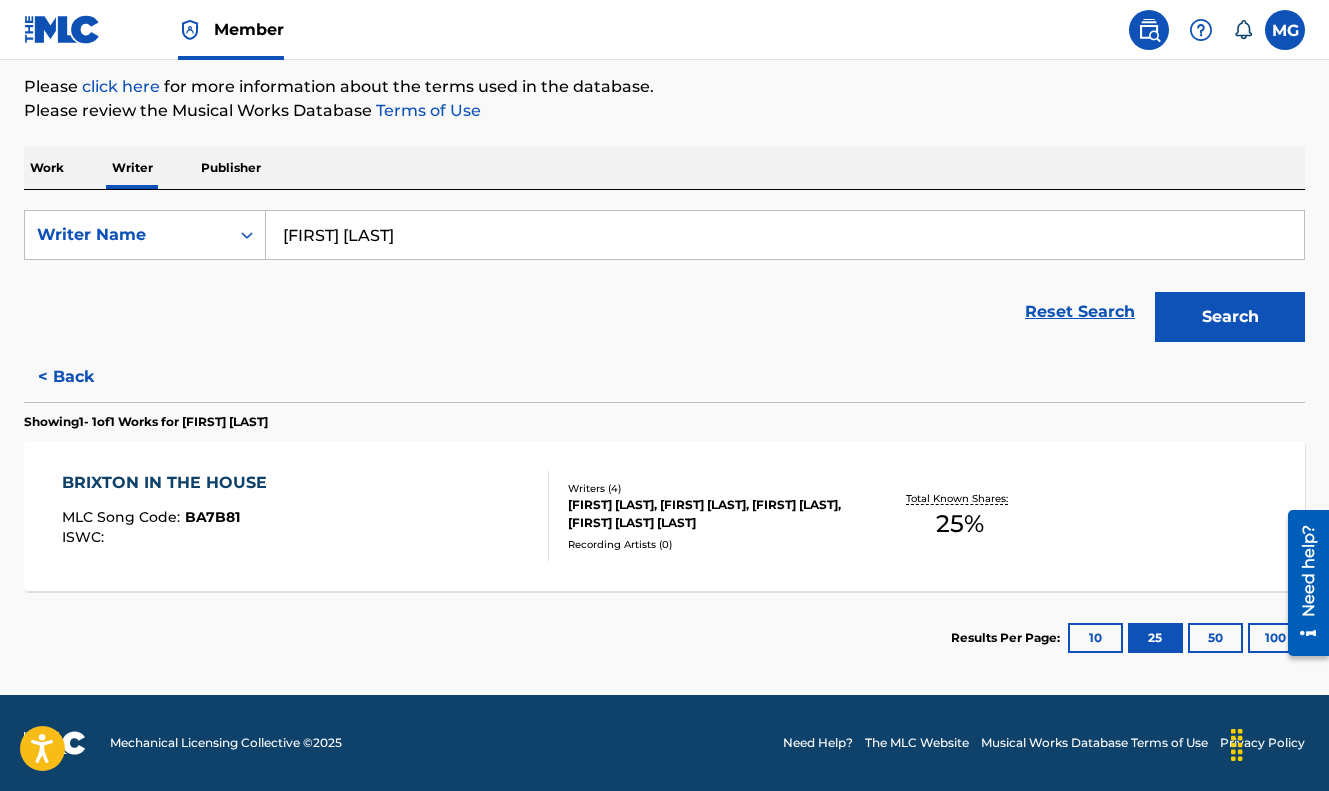 click on "50" at bounding box center (1215, 638) 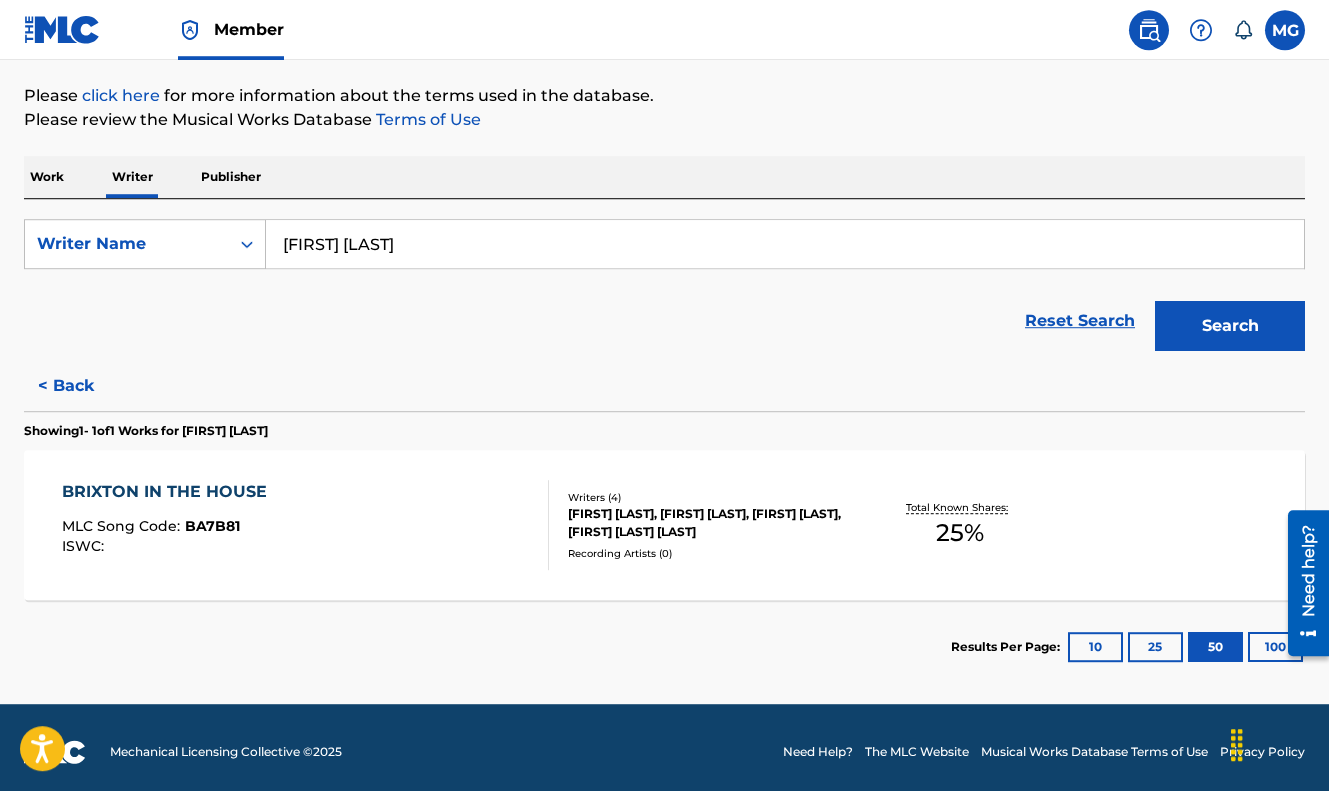 scroll, scrollTop: 235, scrollLeft: 0, axis: vertical 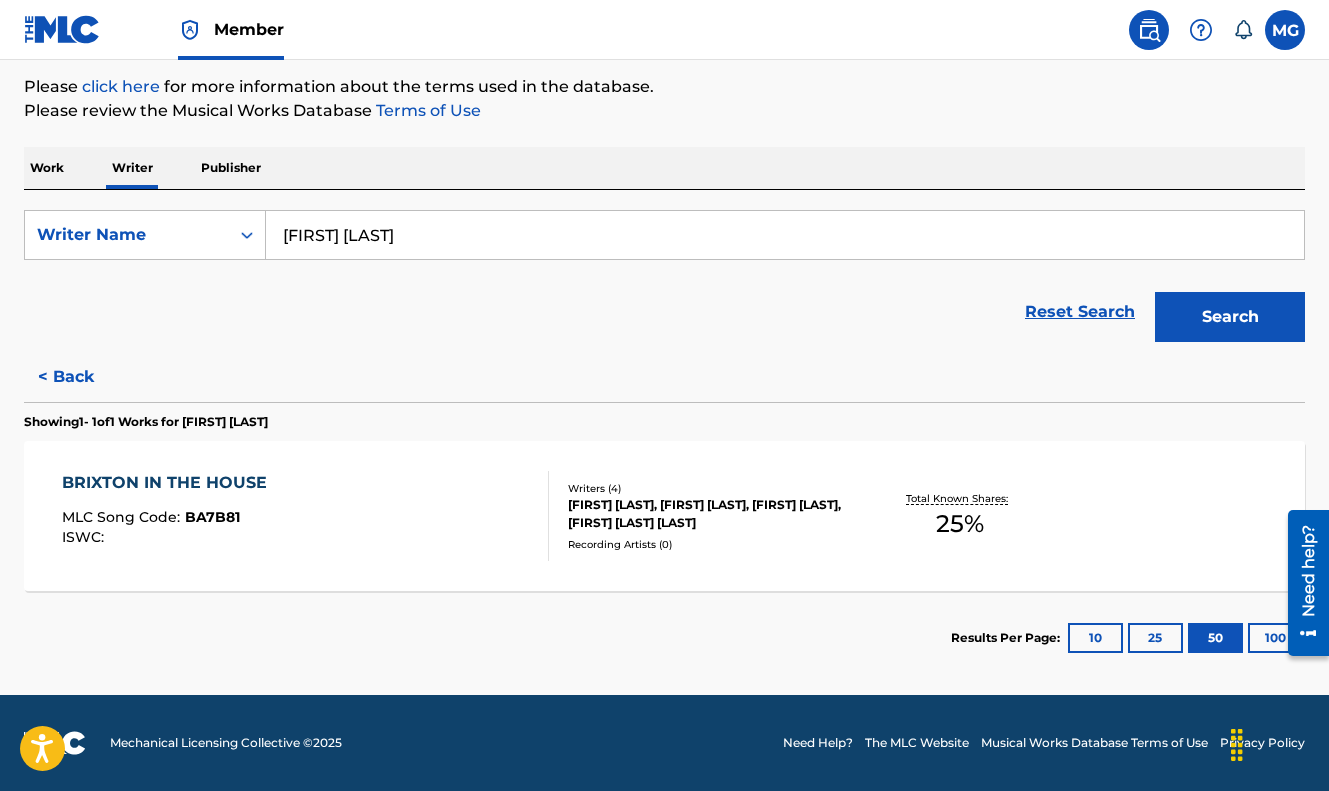 click on "10" at bounding box center [1095, 638] 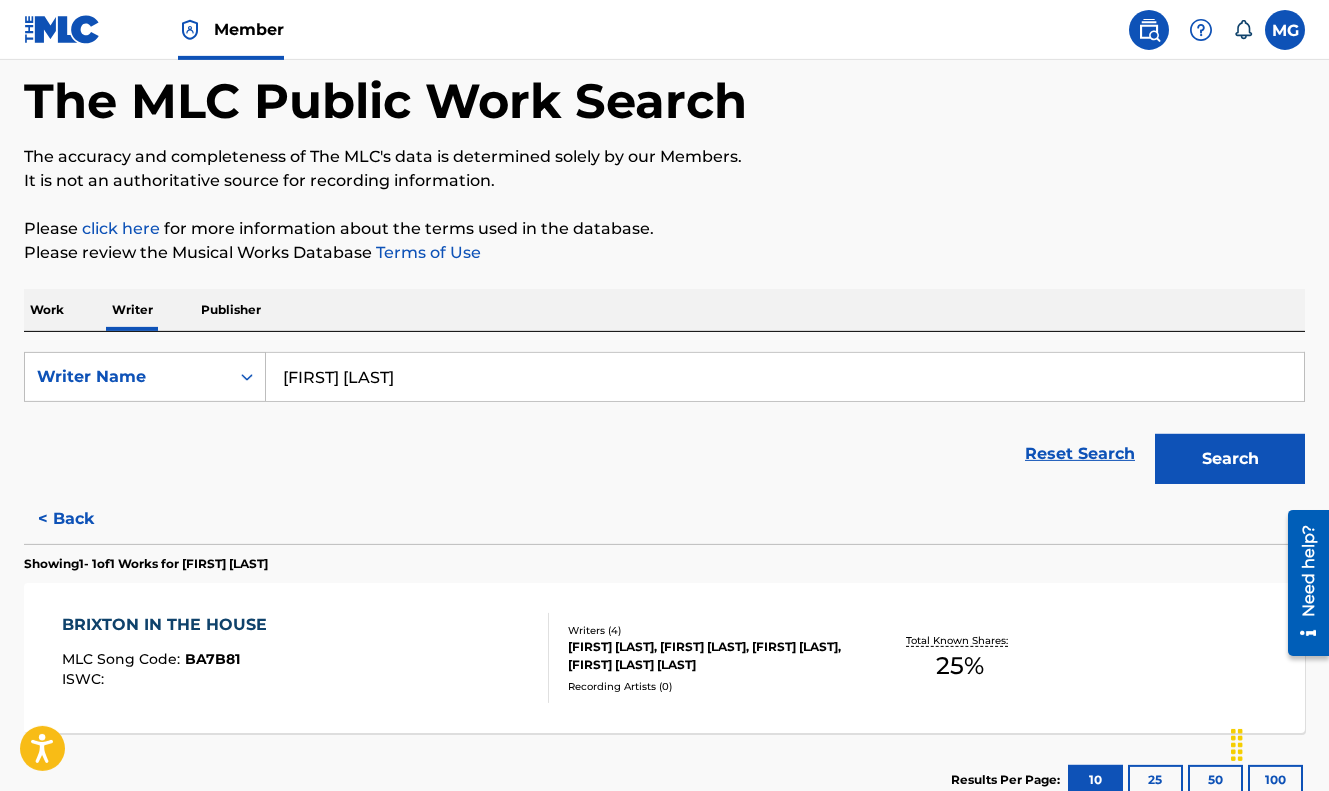 scroll, scrollTop: 95, scrollLeft: 0, axis: vertical 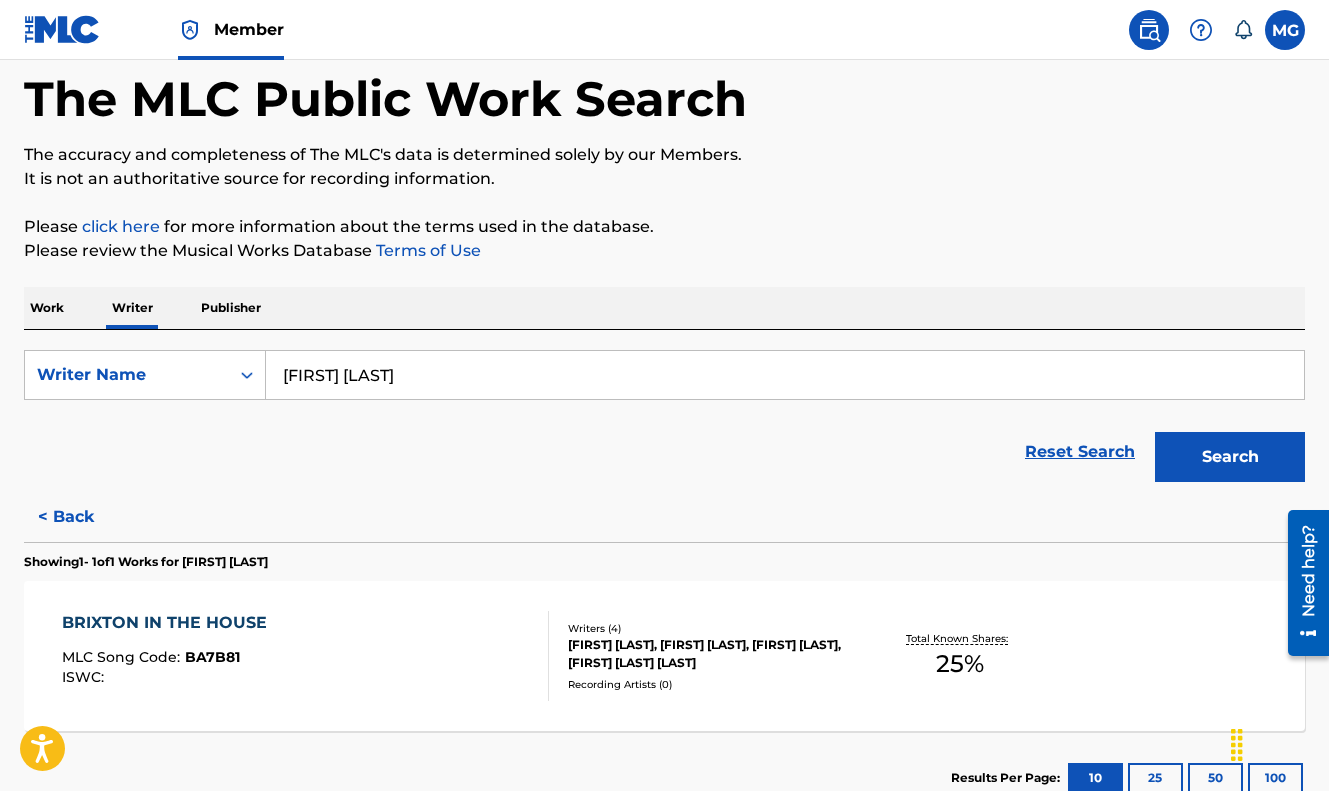 click on "< Back" at bounding box center (84, 517) 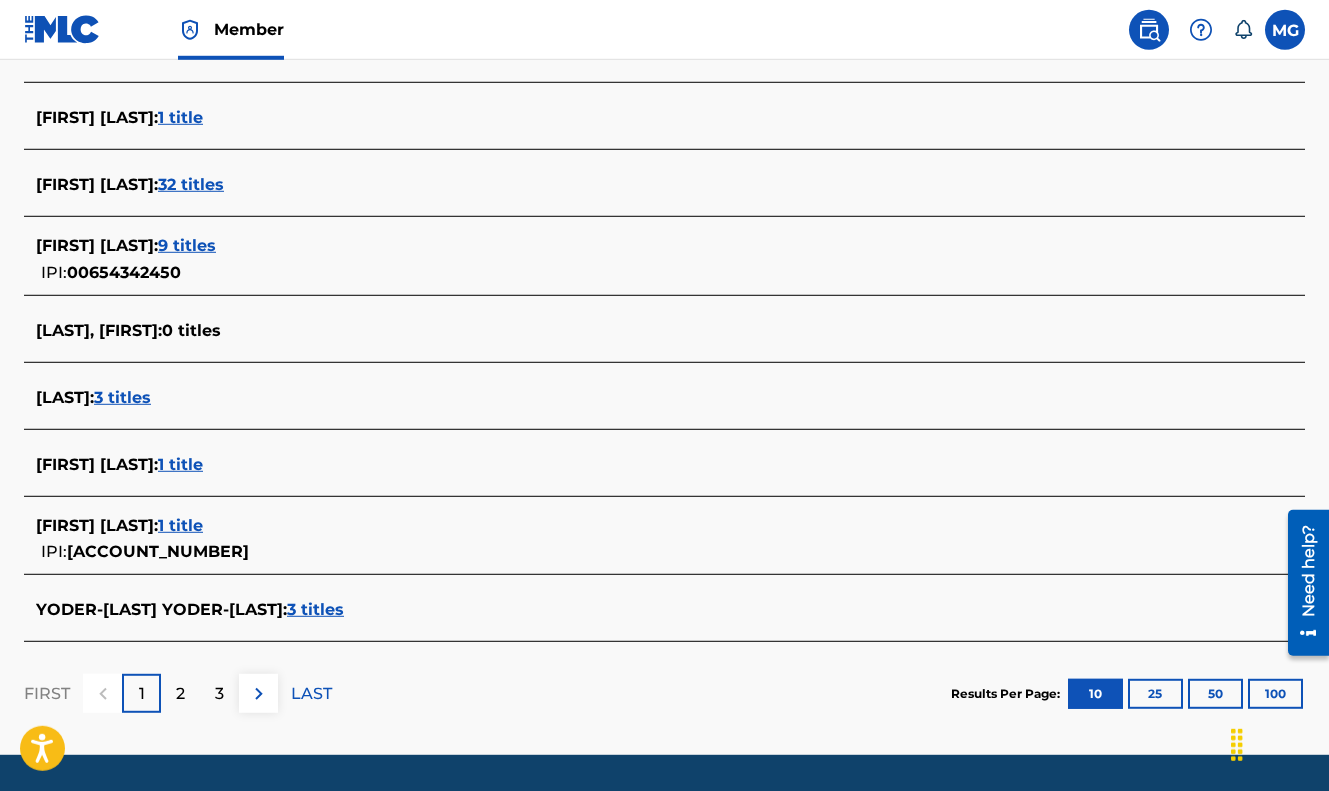 scroll, scrollTop: 730, scrollLeft: 0, axis: vertical 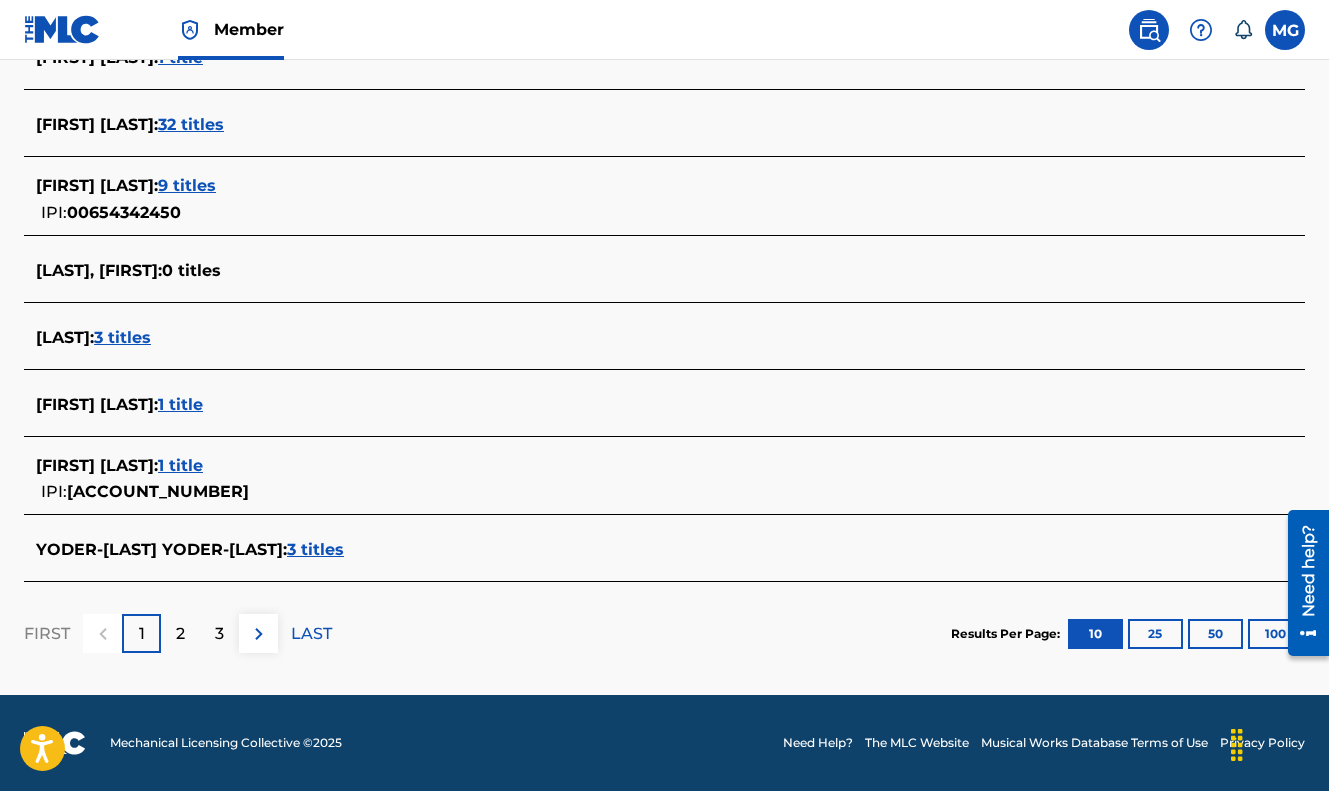 click on "[ACCOUNT_NUMBER]" at bounding box center [158, 491] 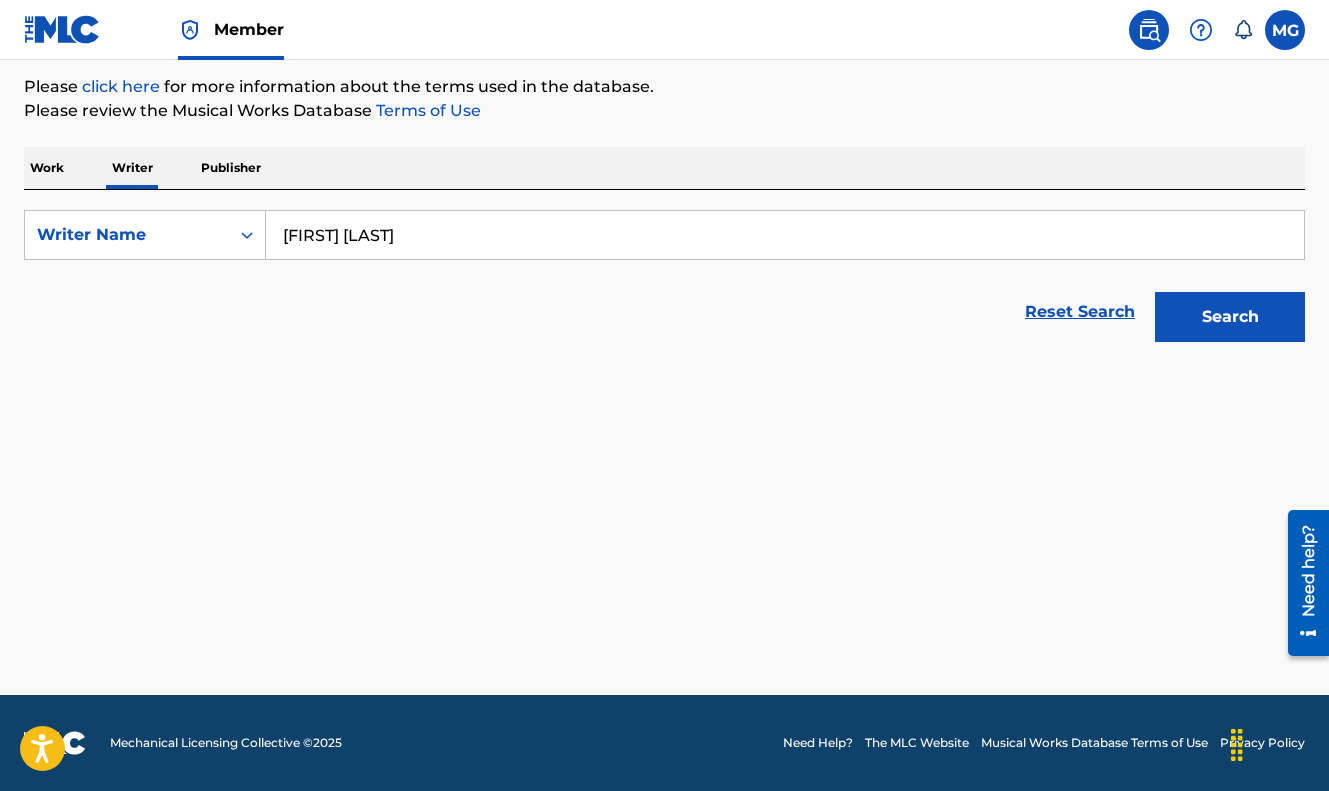 scroll, scrollTop: 235, scrollLeft: 0, axis: vertical 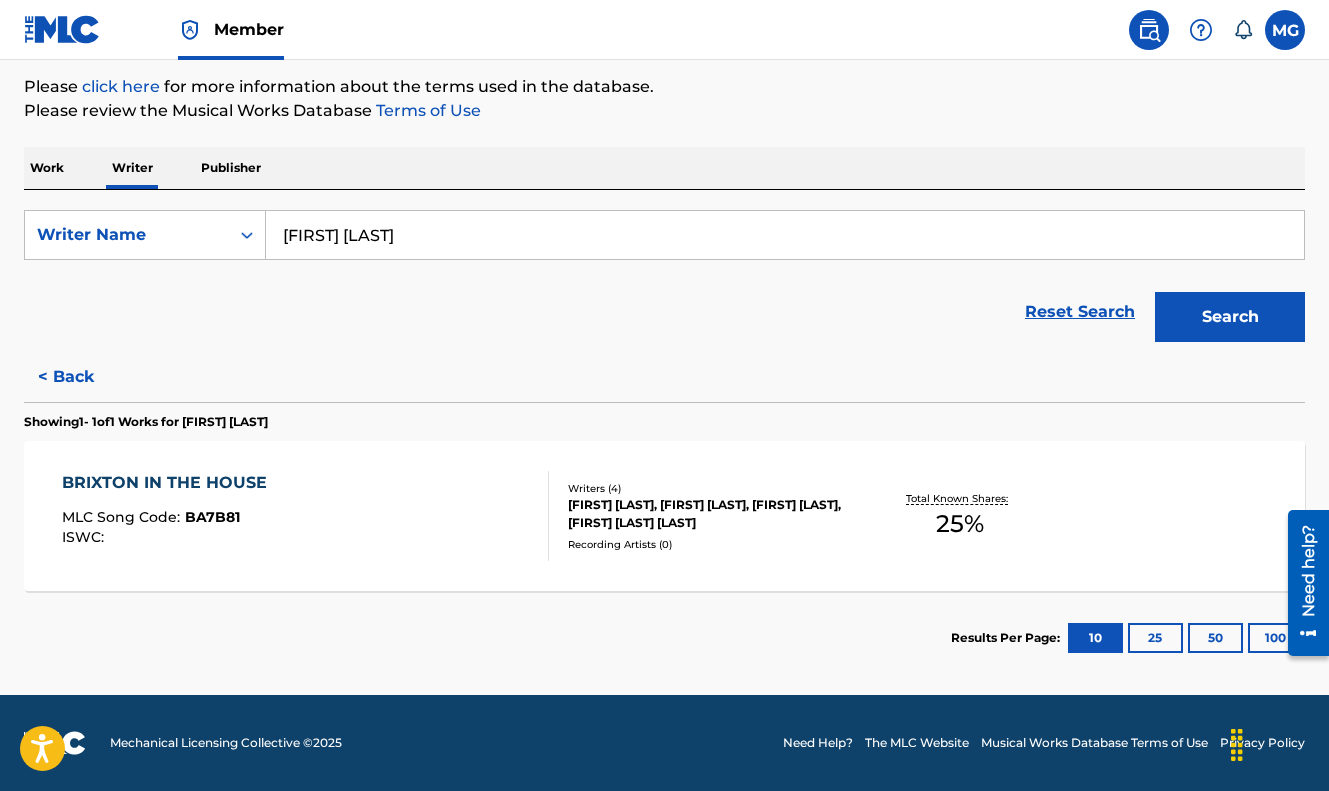 click on "< Back" at bounding box center (84, 377) 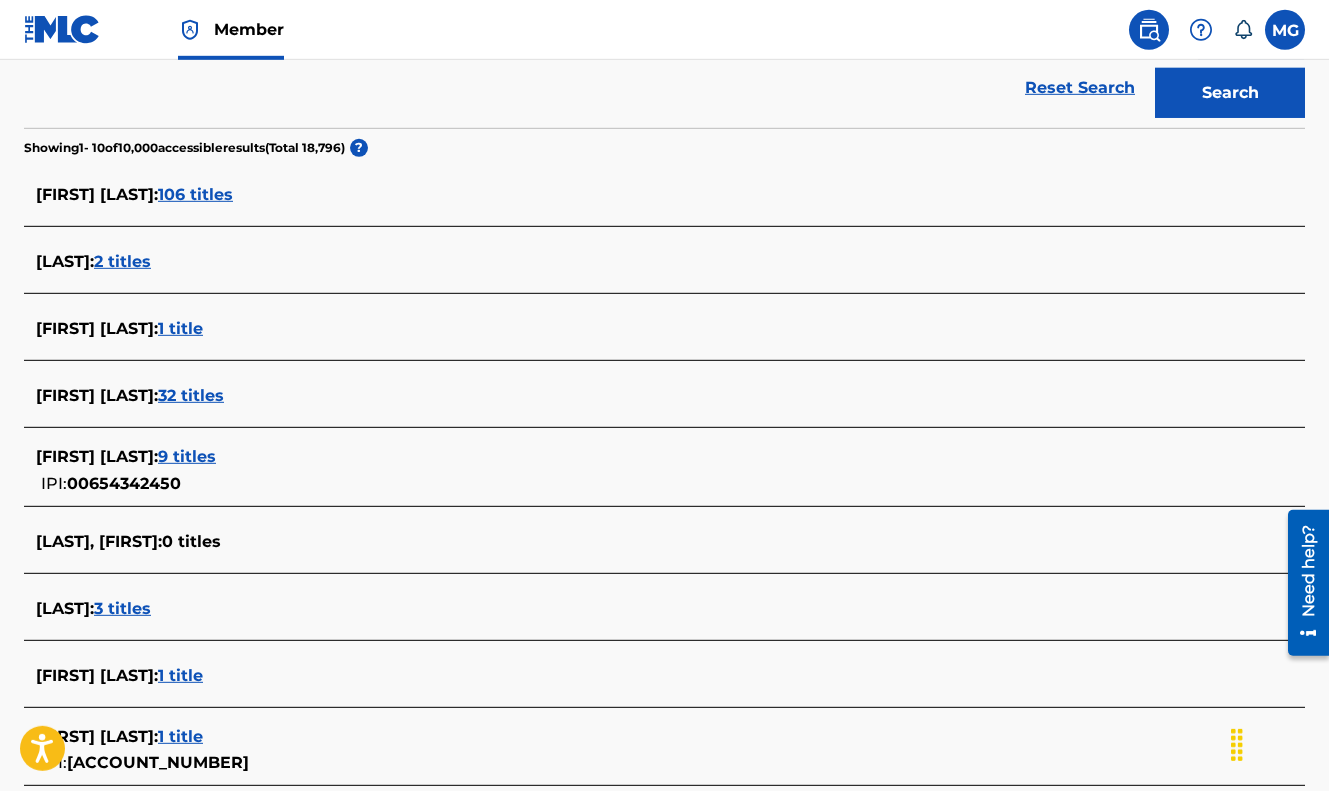 scroll, scrollTop: 362, scrollLeft: 0, axis: vertical 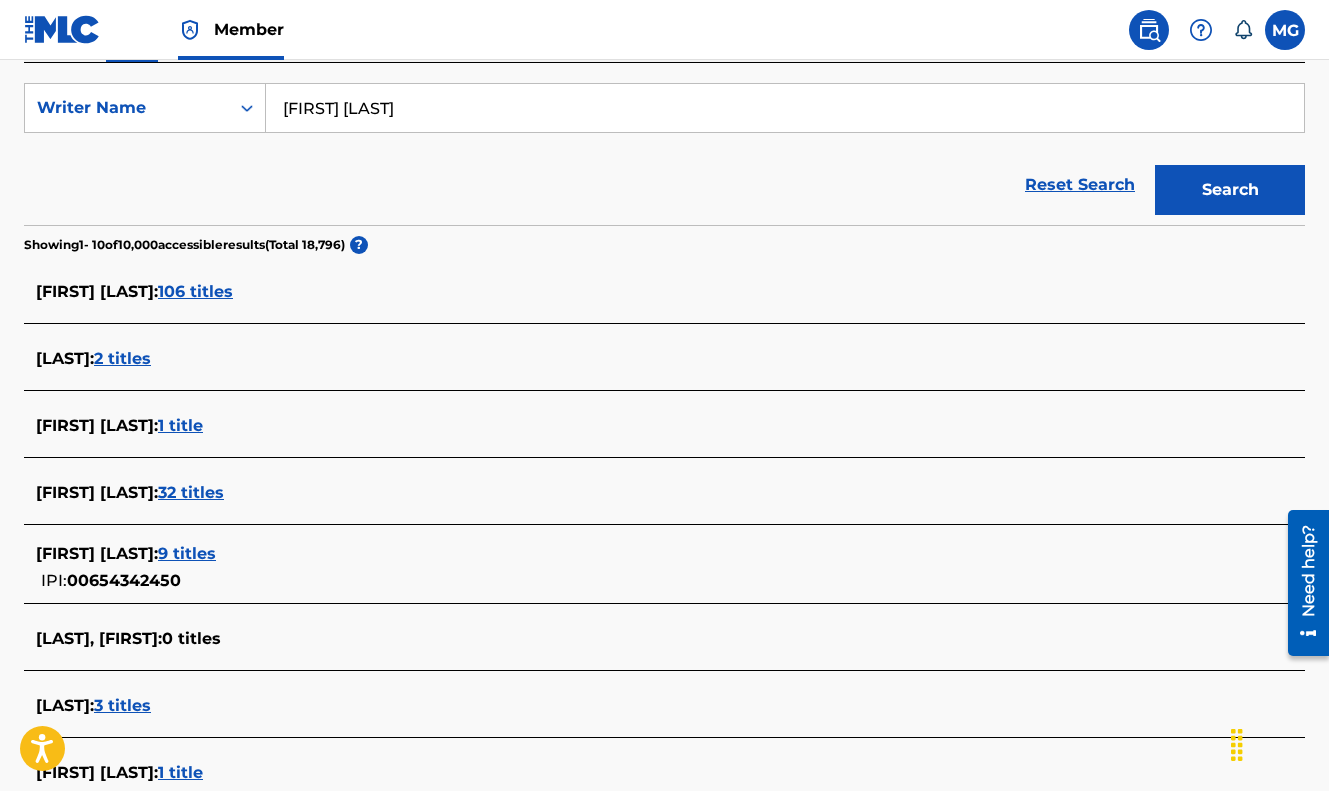 click on "9 titles" at bounding box center (187, 553) 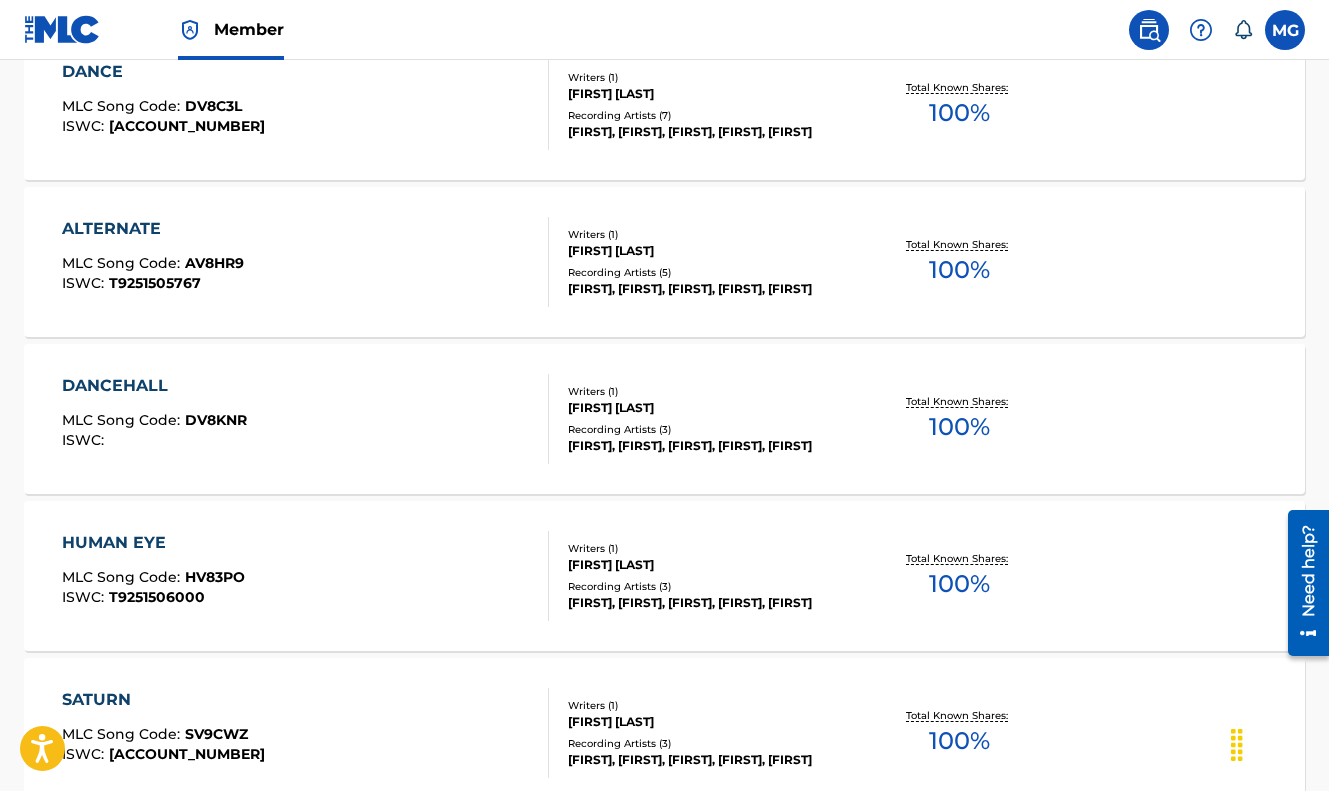 scroll, scrollTop: 1491, scrollLeft: 0, axis: vertical 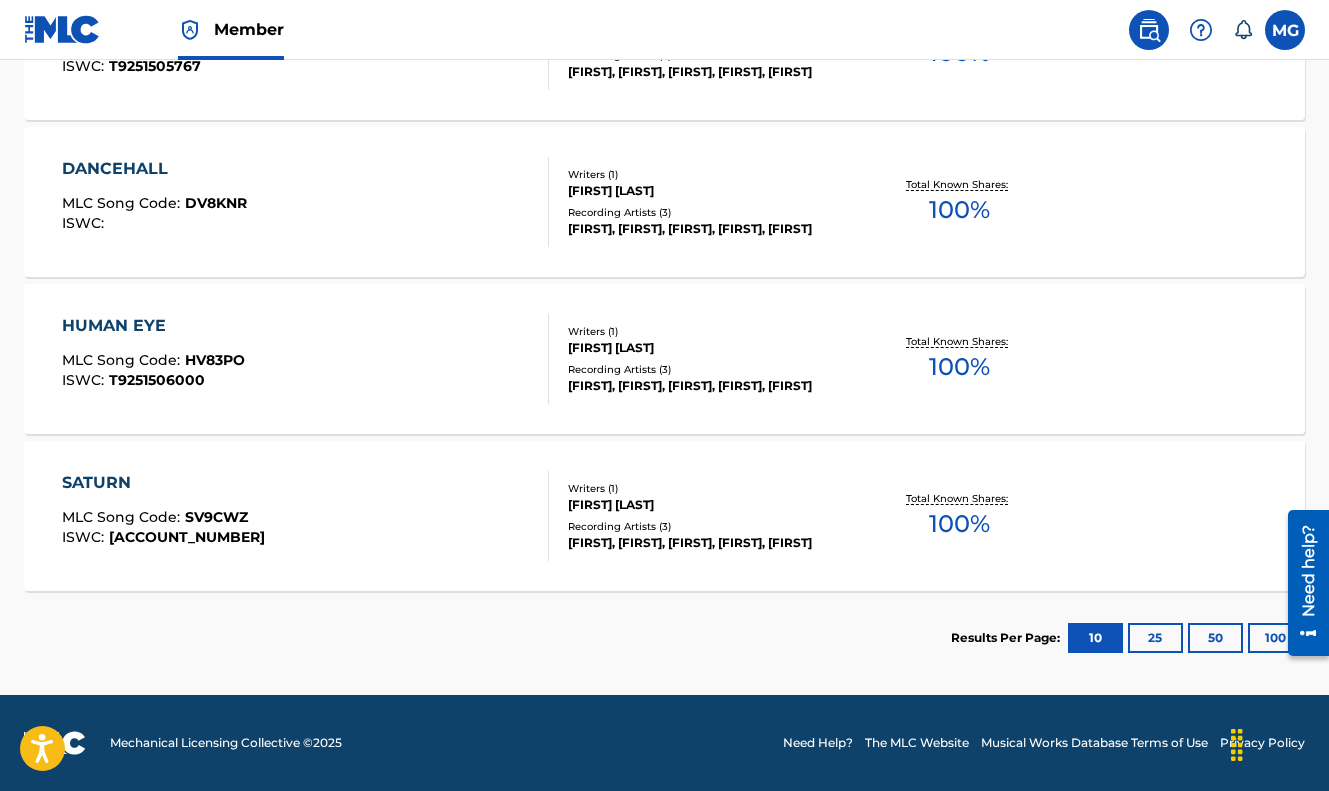 click on "25" at bounding box center (1155, 638) 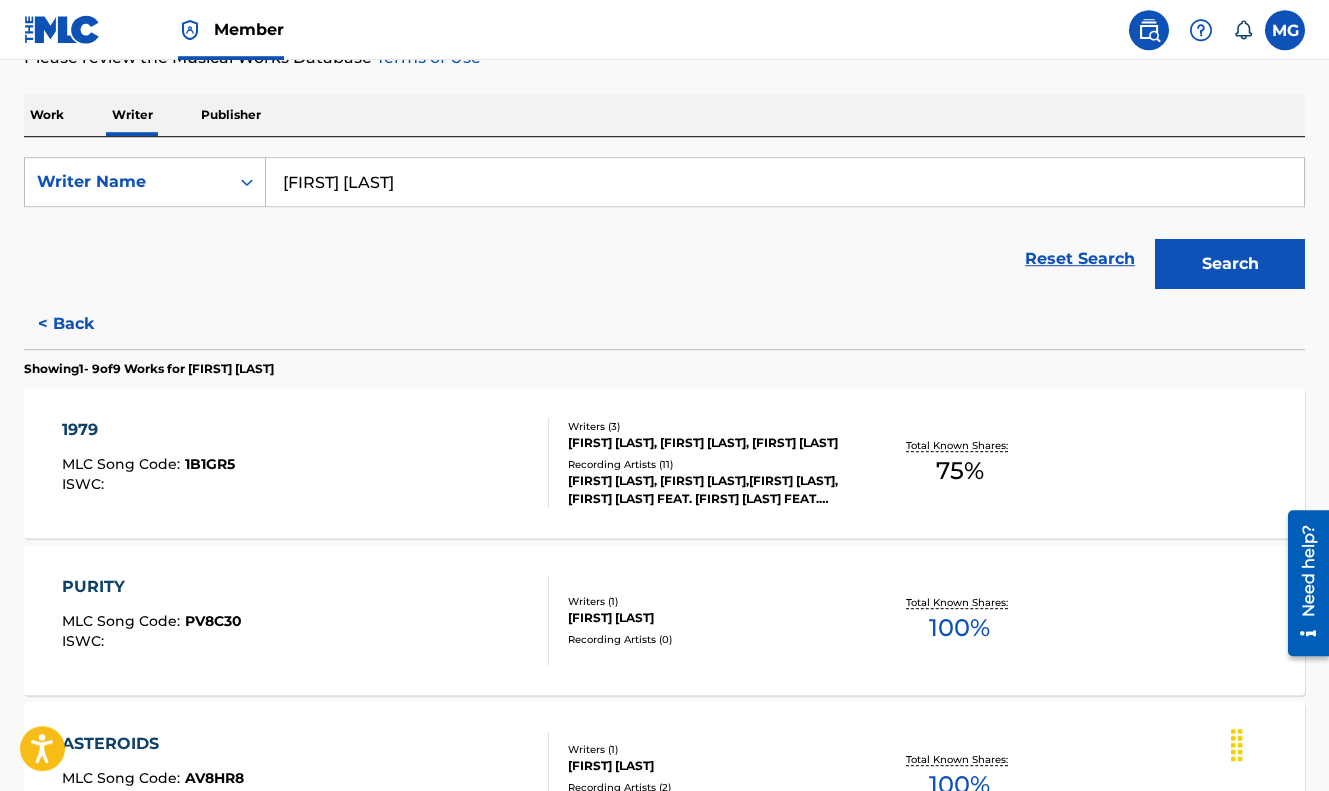 scroll, scrollTop: 111, scrollLeft: 0, axis: vertical 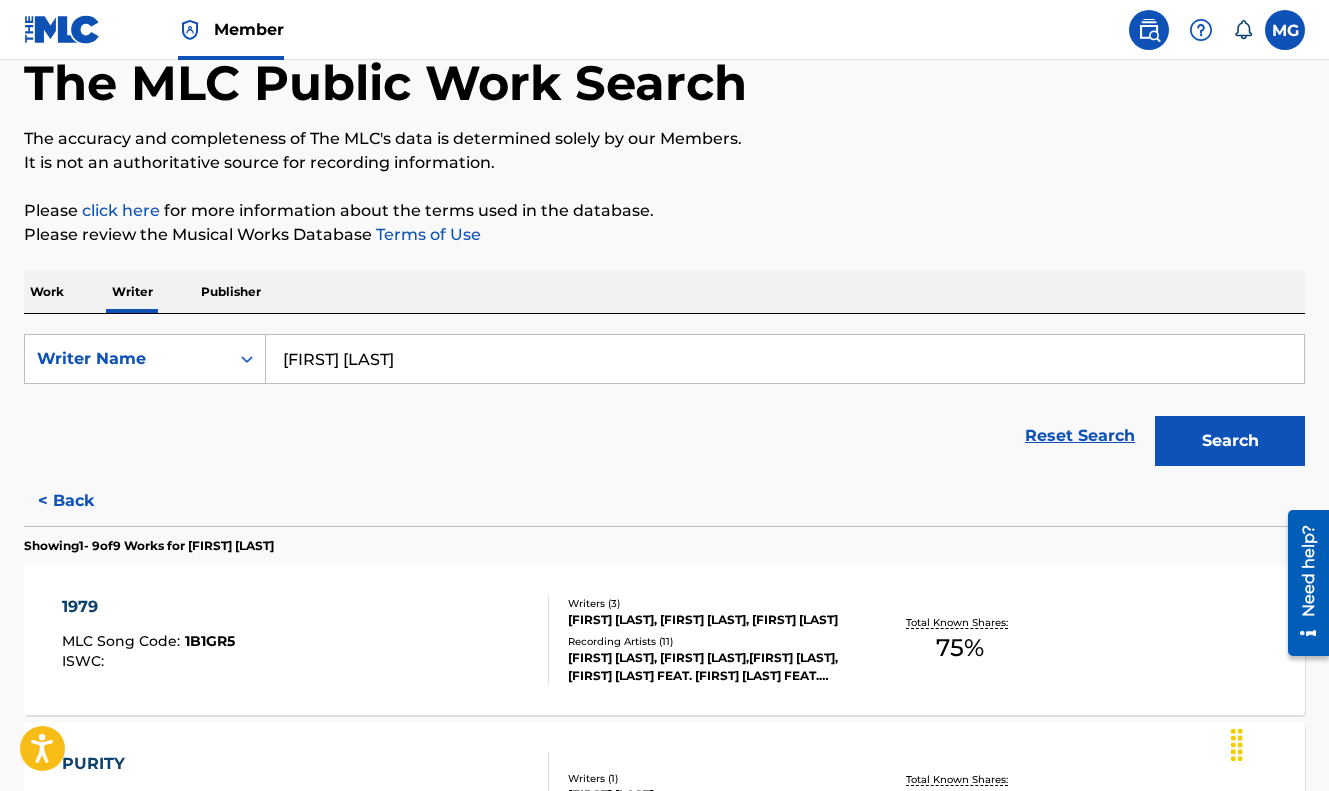 click on "< Back" at bounding box center (84, 501) 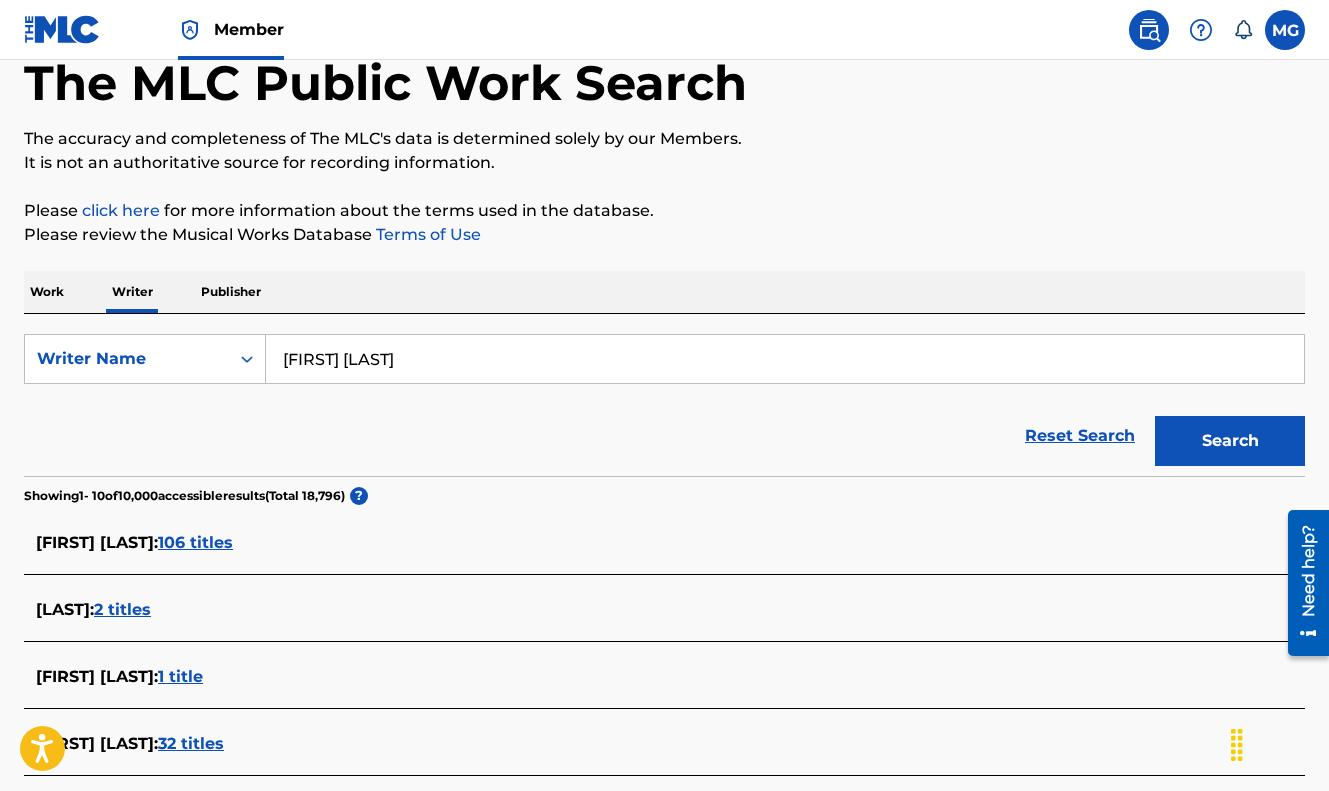 scroll, scrollTop: 303, scrollLeft: 0, axis: vertical 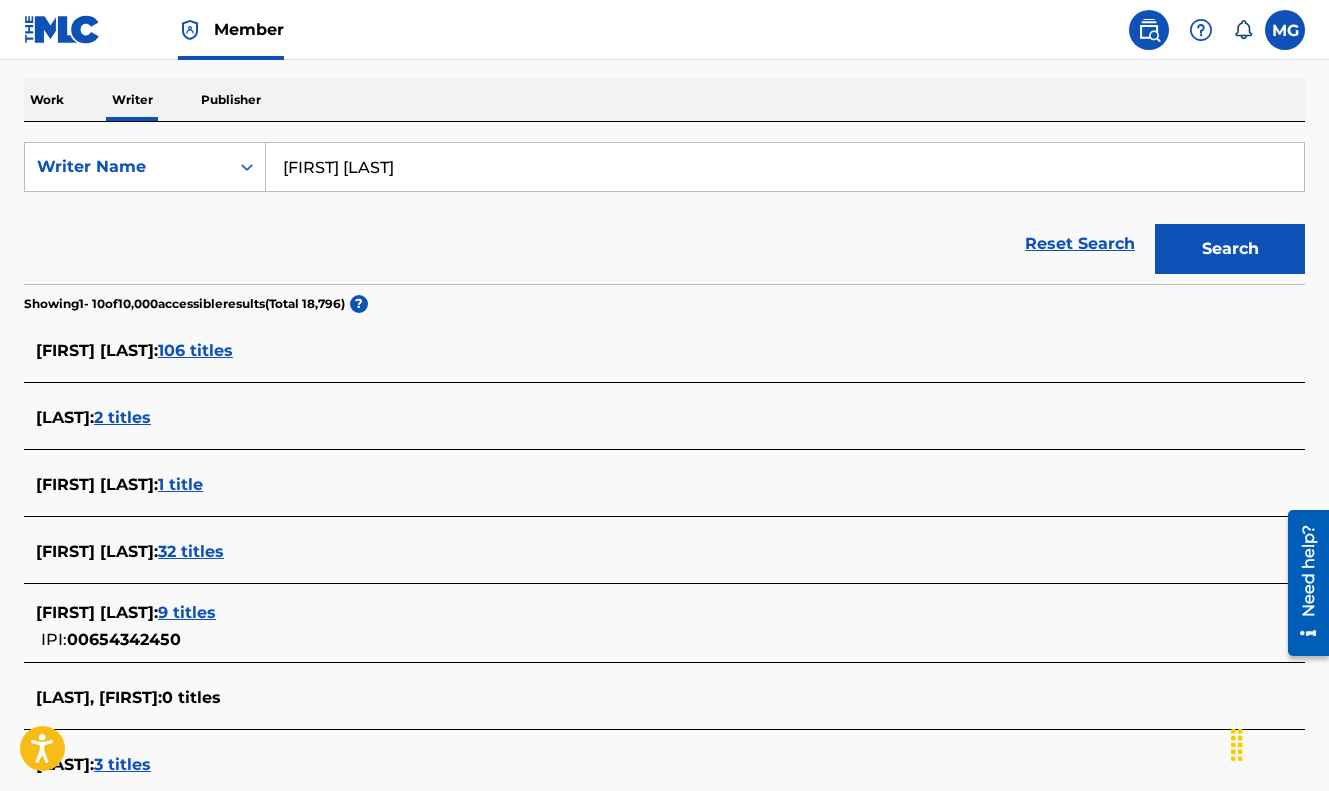 click on "106 titles" at bounding box center (195, 350) 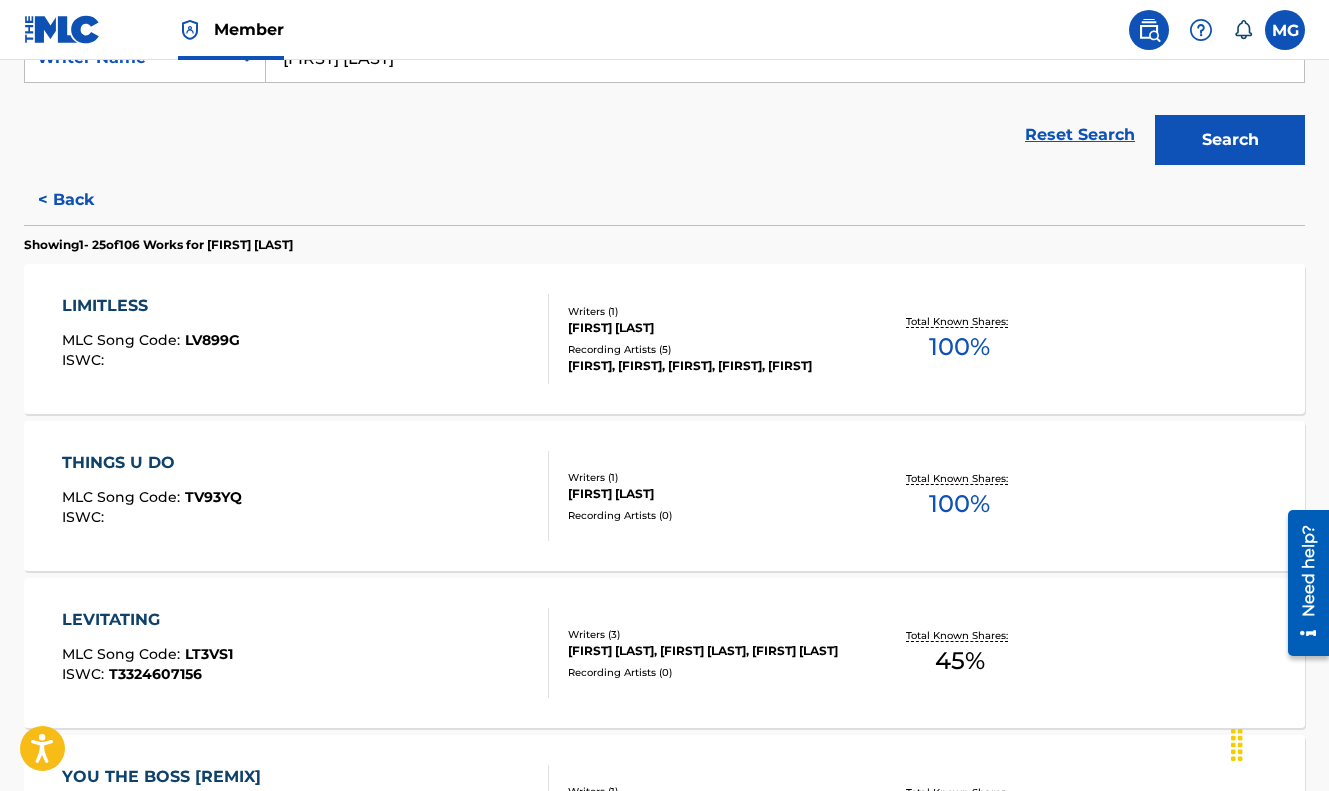 scroll, scrollTop: 0, scrollLeft: 0, axis: both 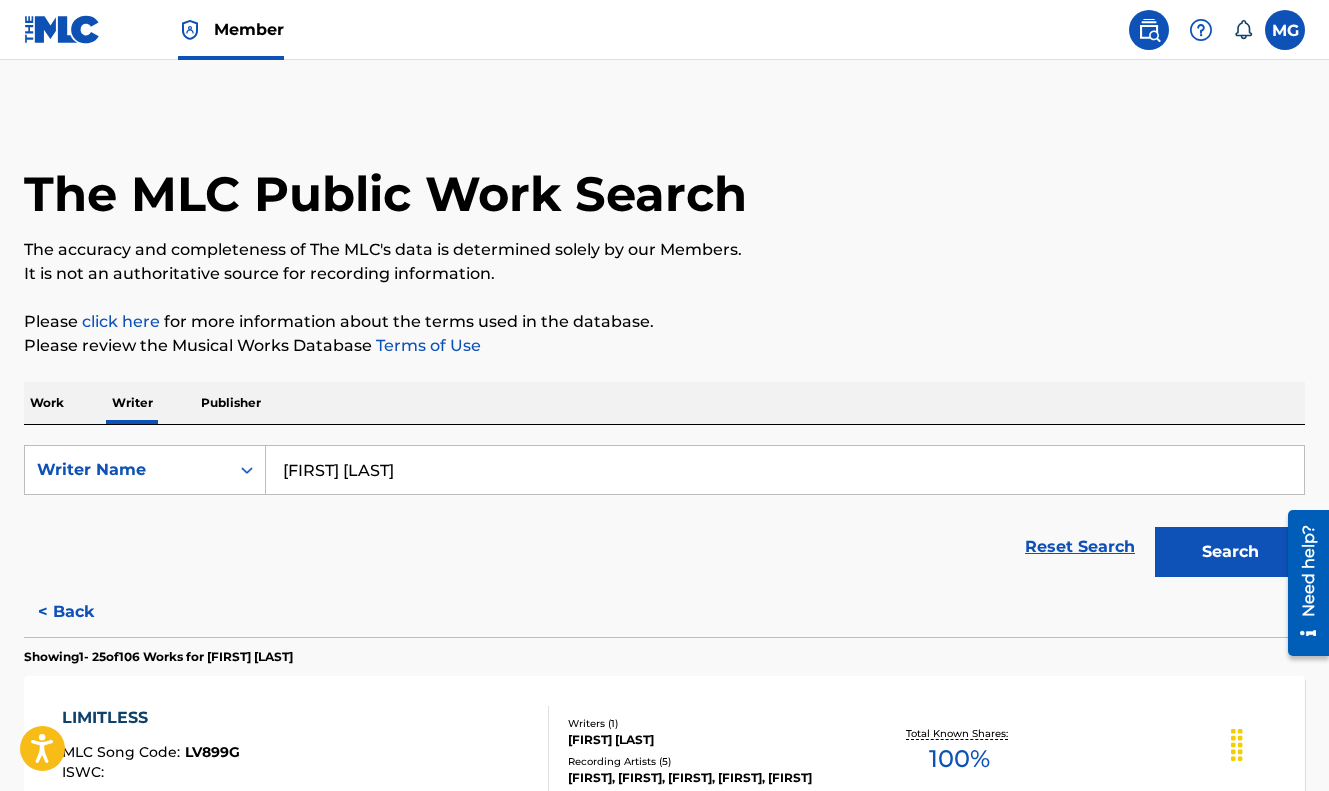 click on "Work" at bounding box center [47, 403] 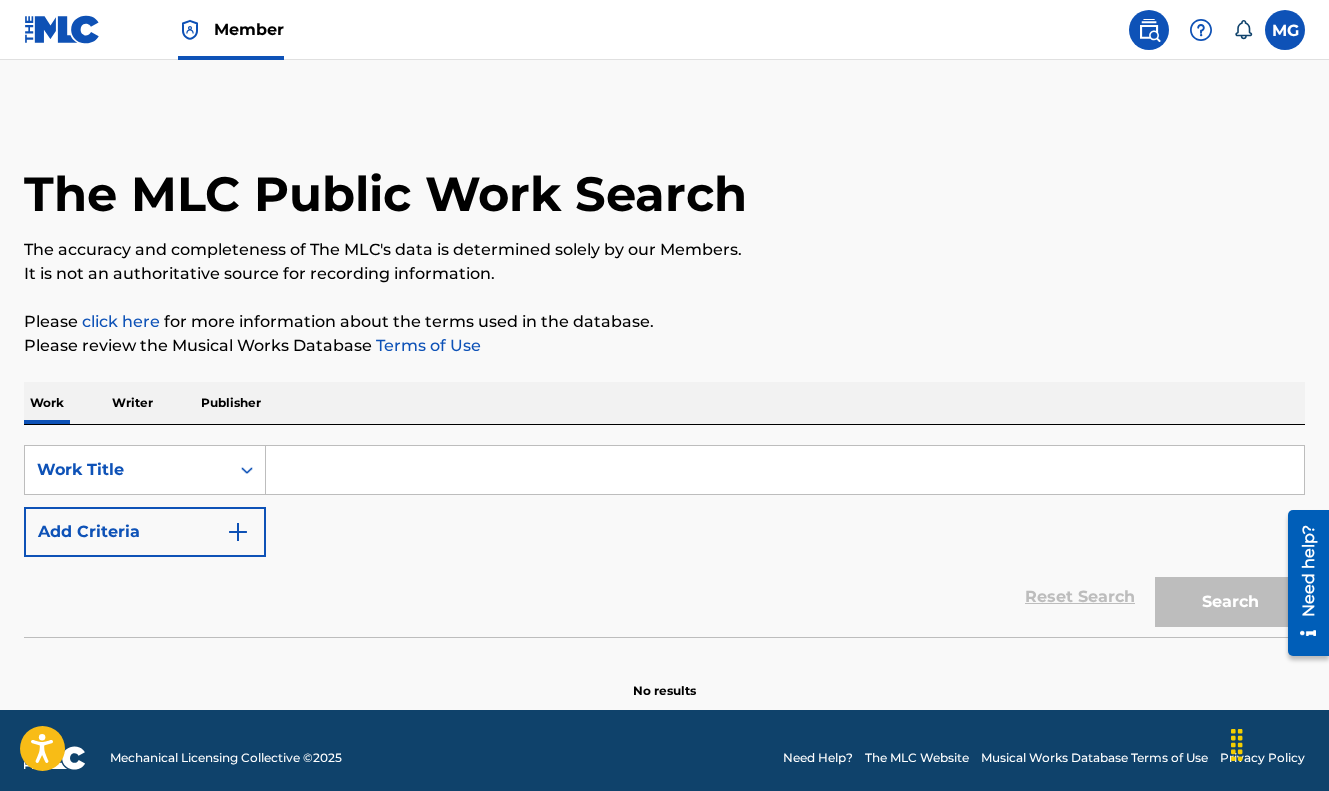 click at bounding box center (1285, 30) 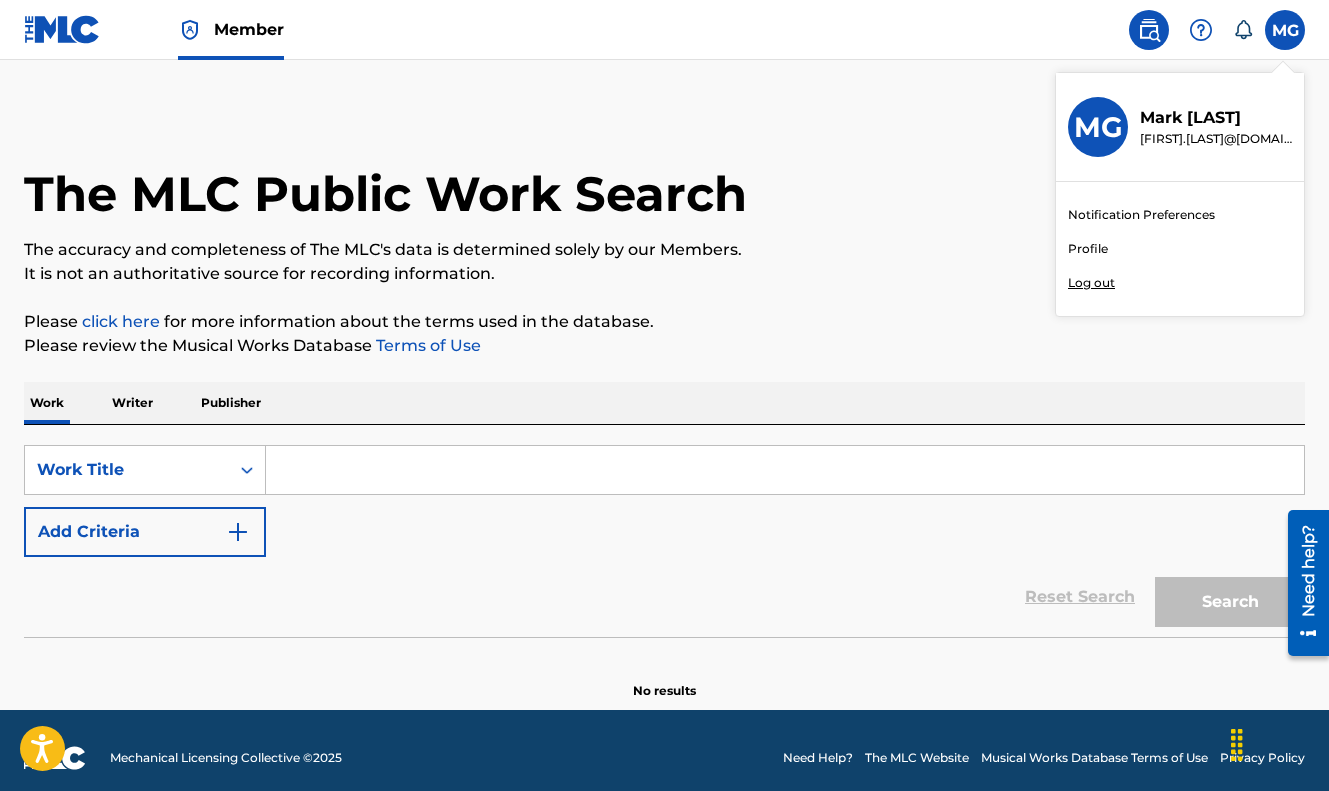 click on "Notification Preferences" at bounding box center [1141, 215] 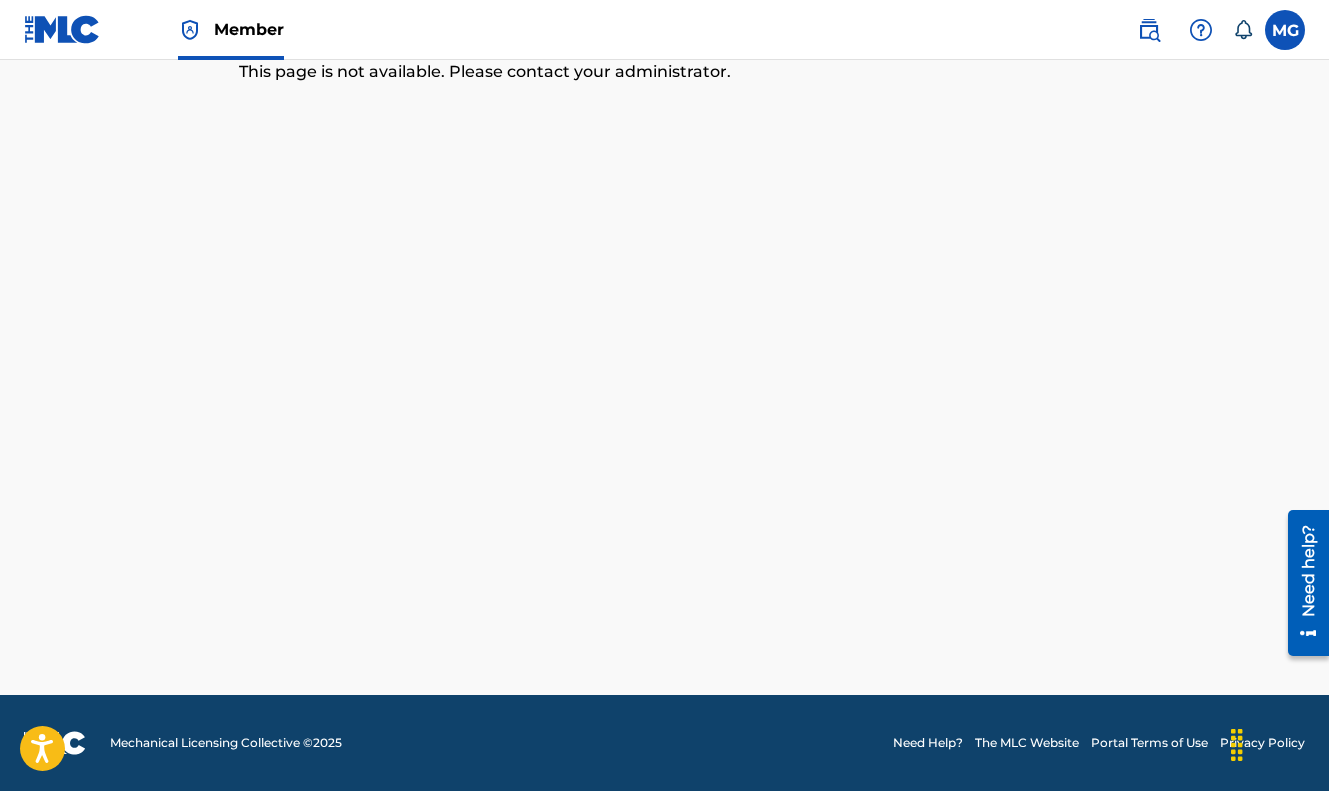 click at bounding box center (1285, 30) 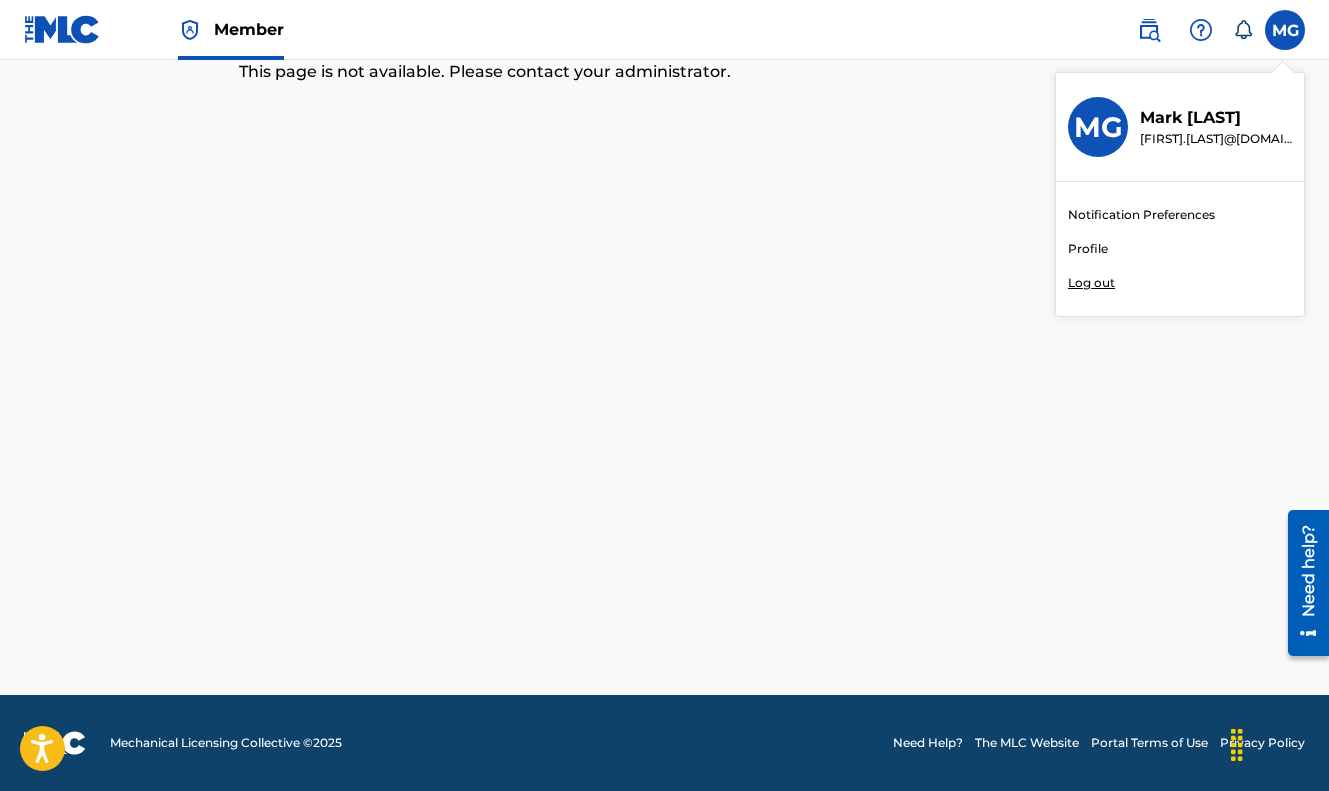 click on "Profile" at bounding box center [1088, 249] 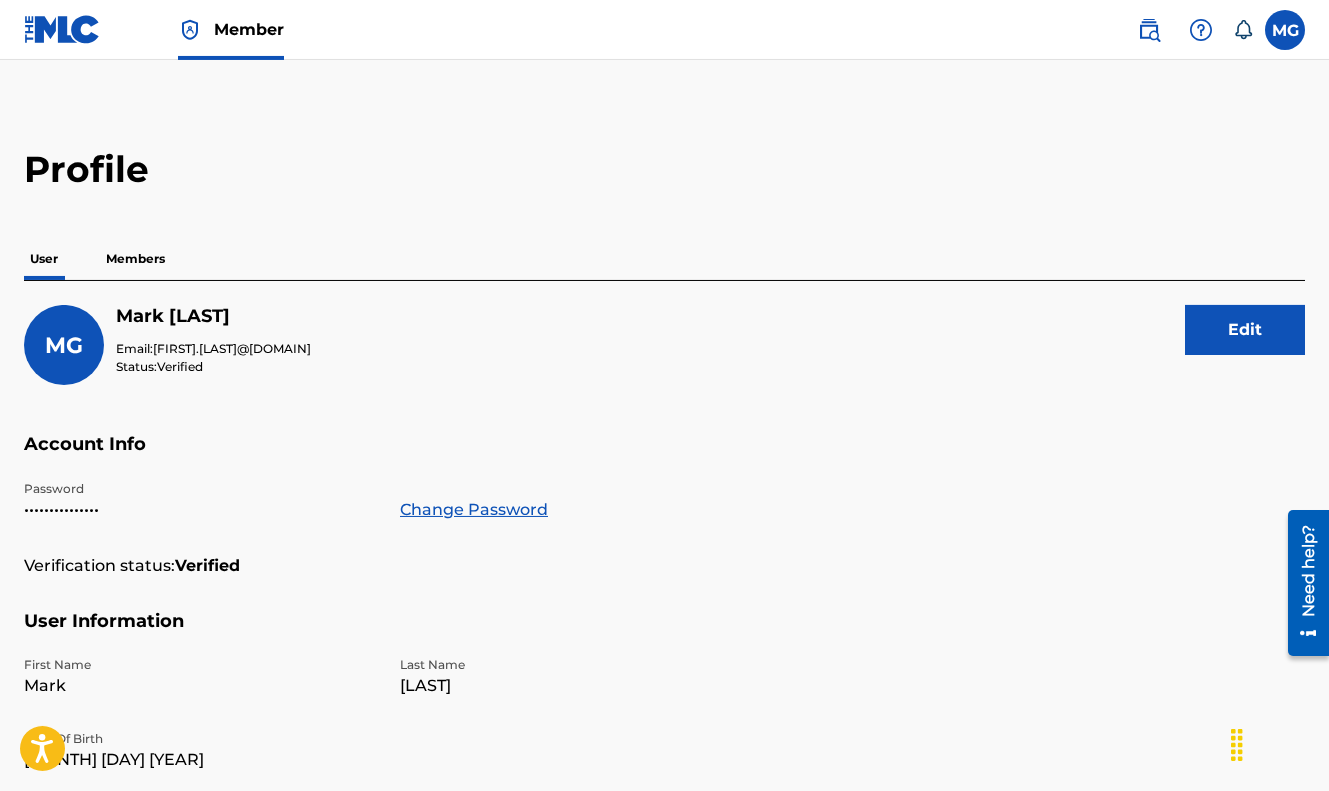 scroll, scrollTop: 0, scrollLeft: 0, axis: both 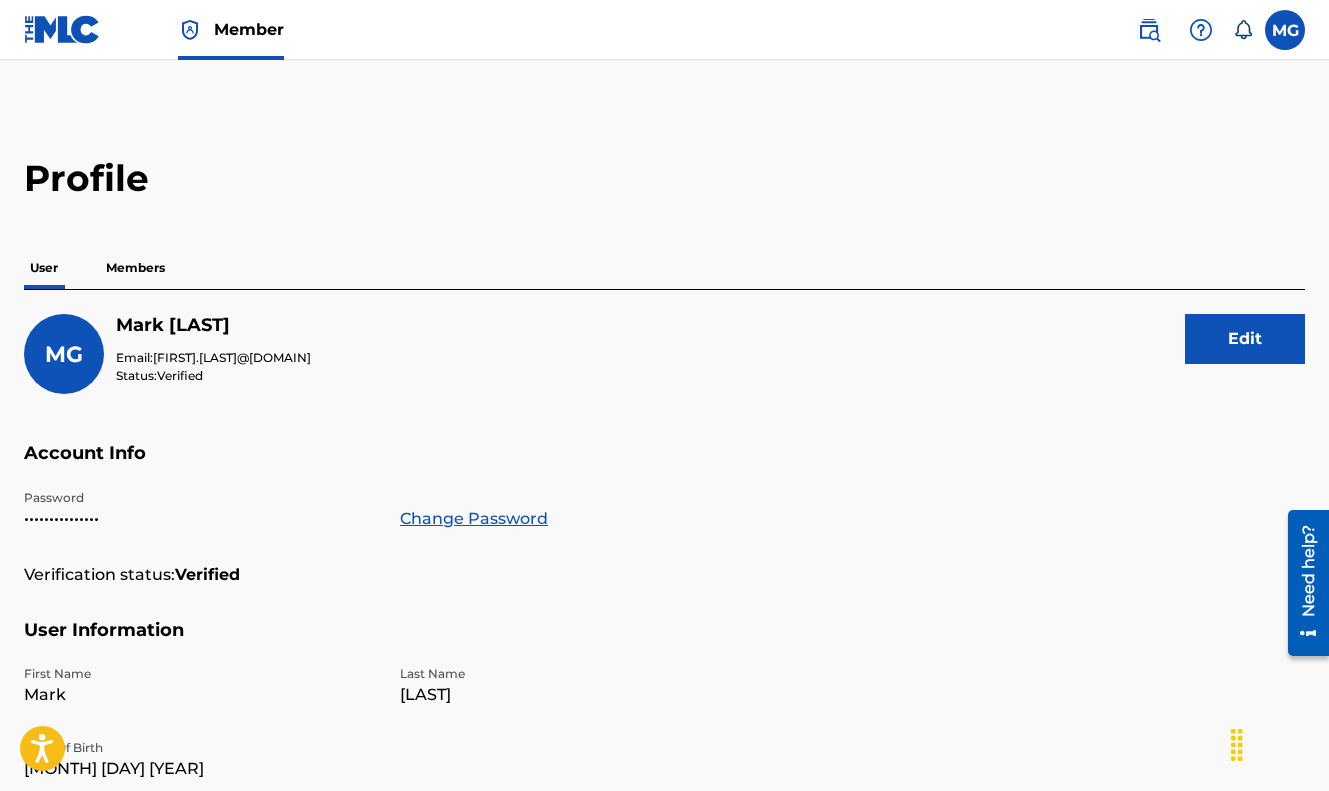 click on "Members" at bounding box center (135, 268) 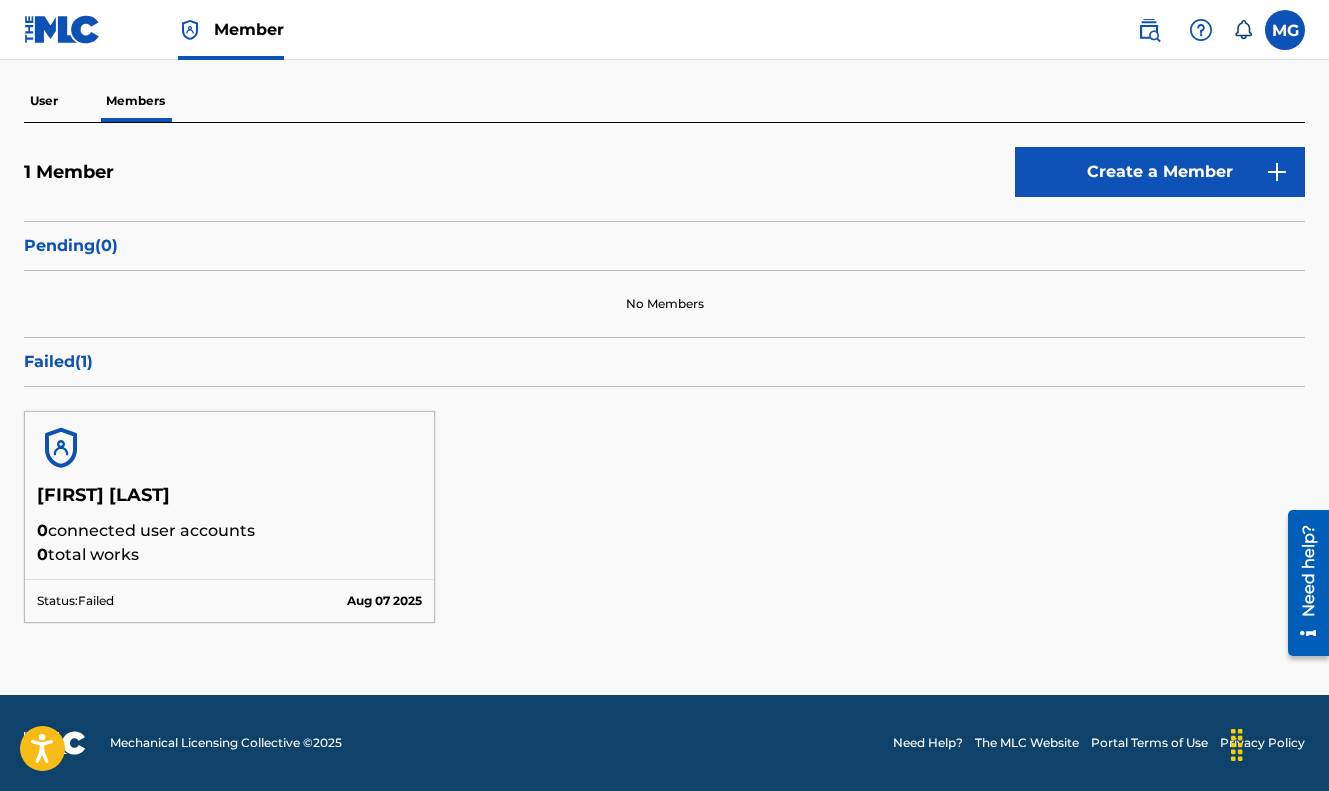 scroll, scrollTop: 0, scrollLeft: 0, axis: both 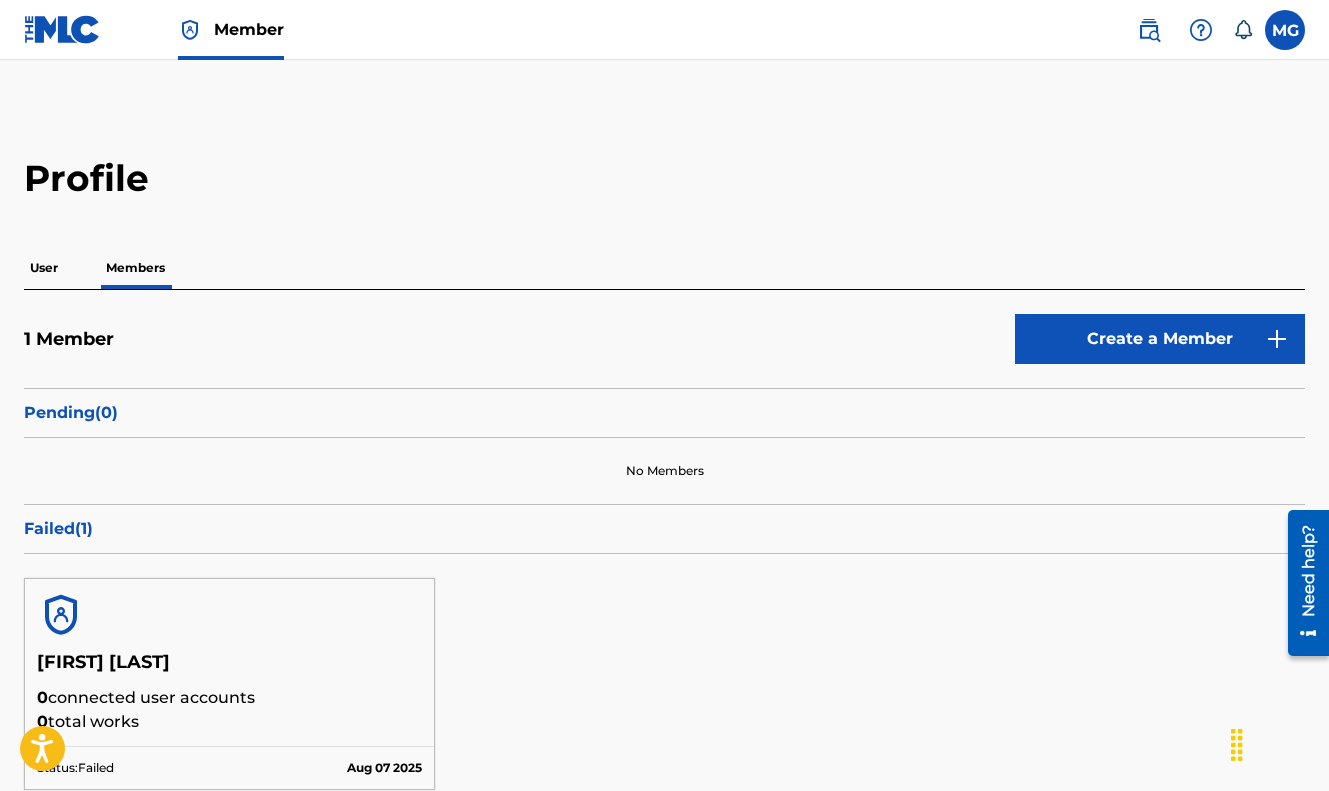 click on "User" at bounding box center [44, 268] 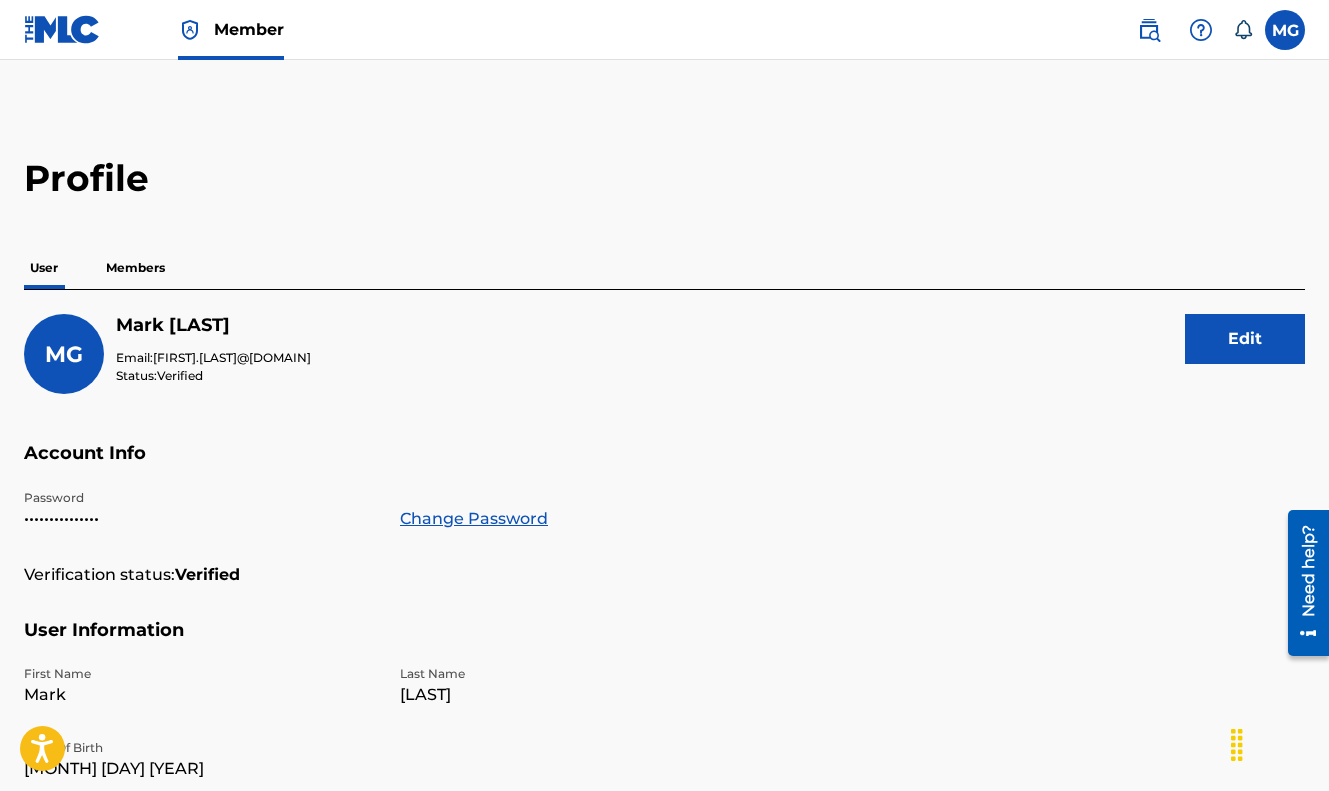 click at bounding box center [62, 29] 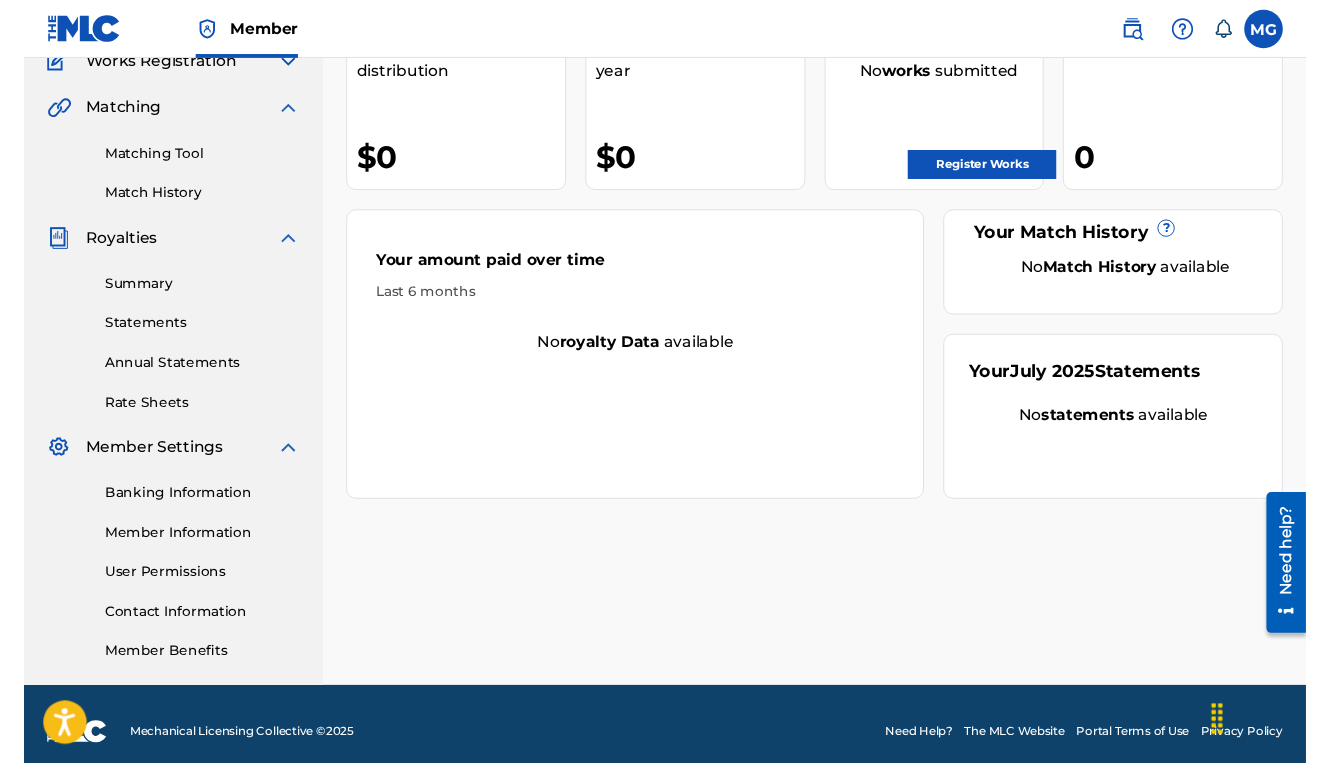 scroll, scrollTop: 0, scrollLeft: 0, axis: both 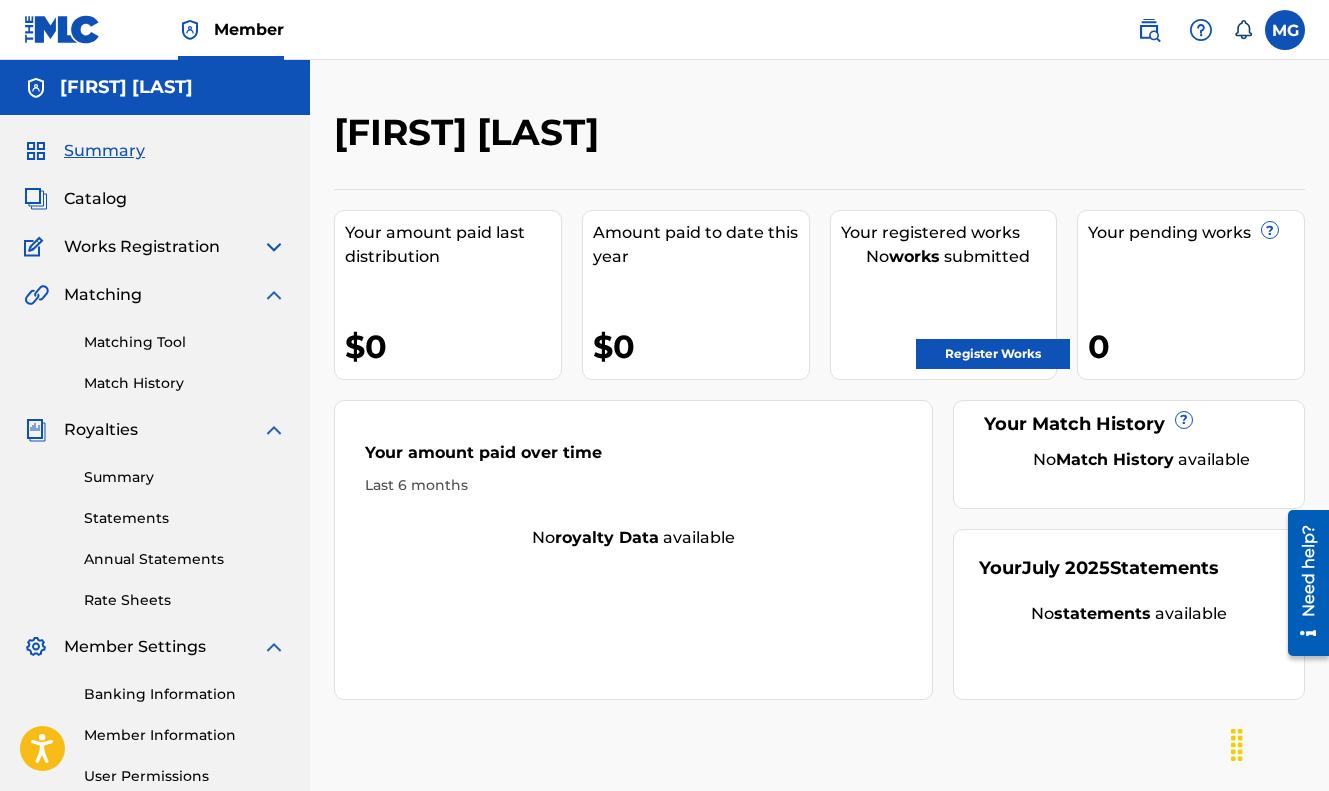 click at bounding box center [1285, 30] 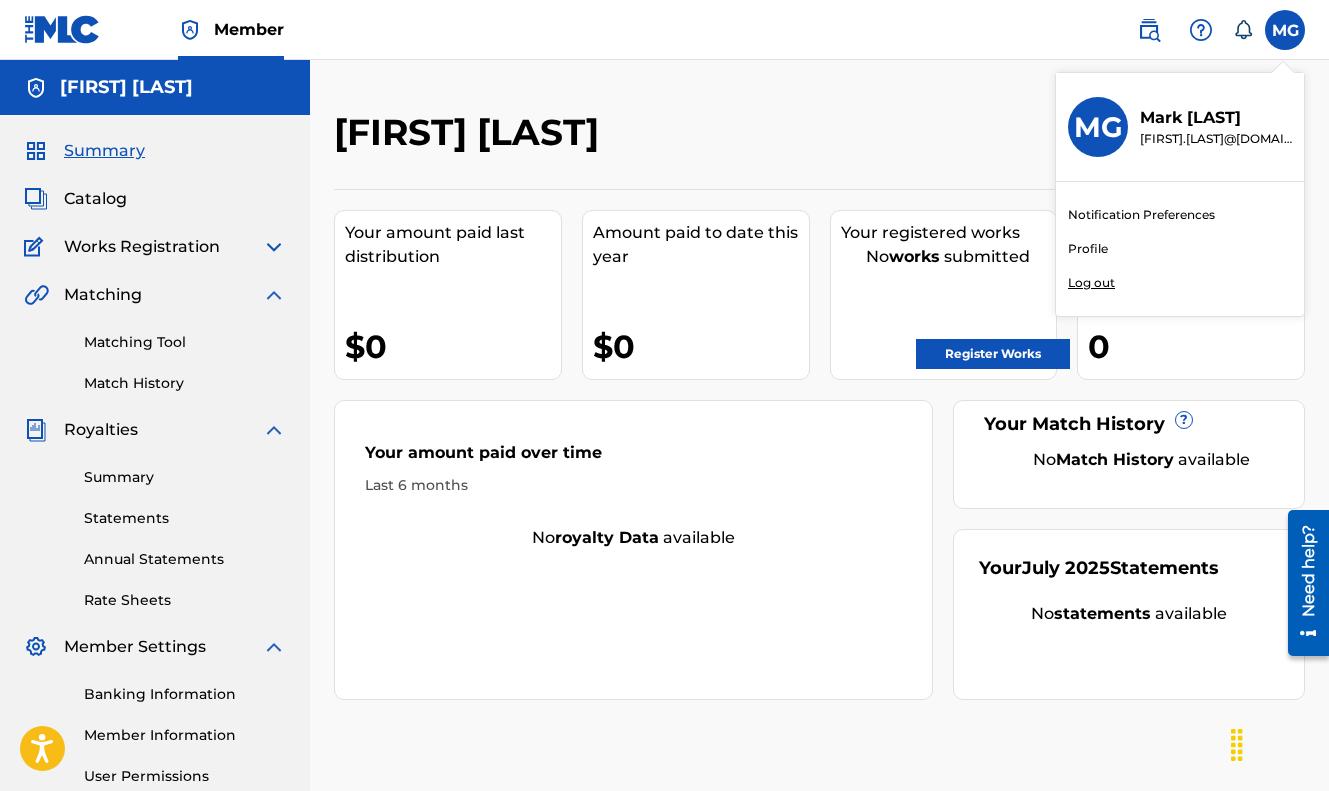 click on "Log out" at bounding box center (1091, 283) 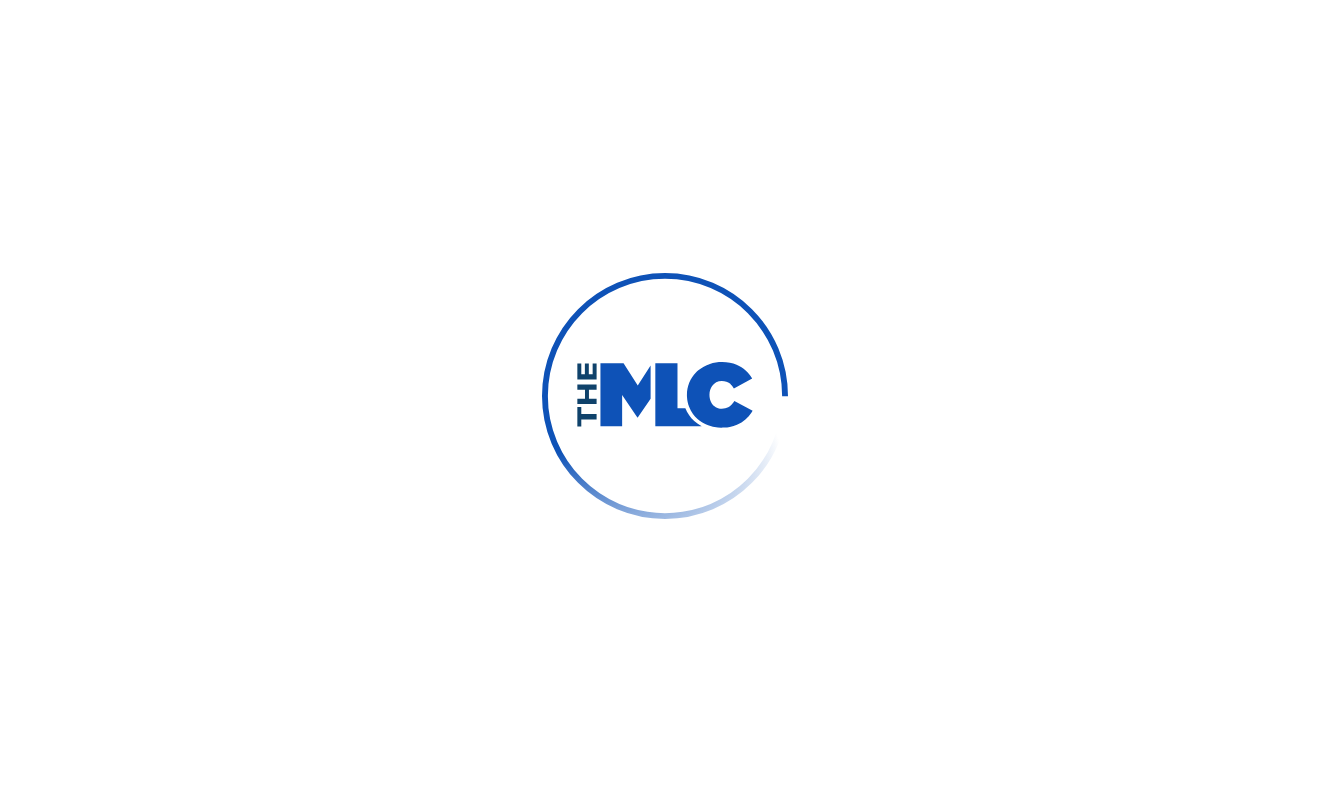 scroll, scrollTop: 0, scrollLeft: 0, axis: both 